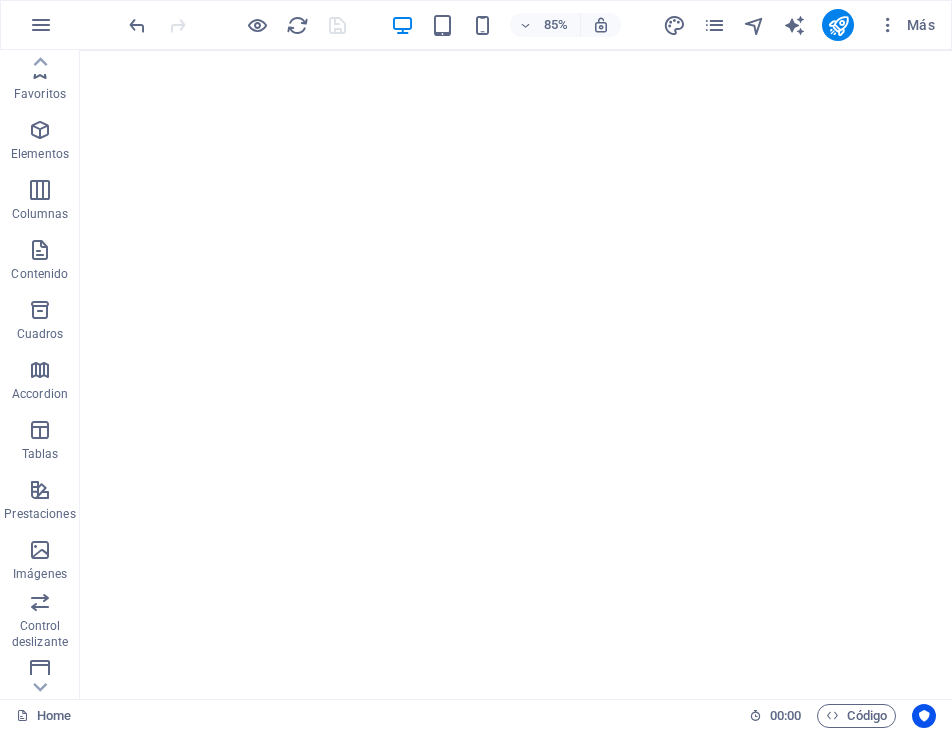 scroll, scrollTop: 0, scrollLeft: 0, axis: both 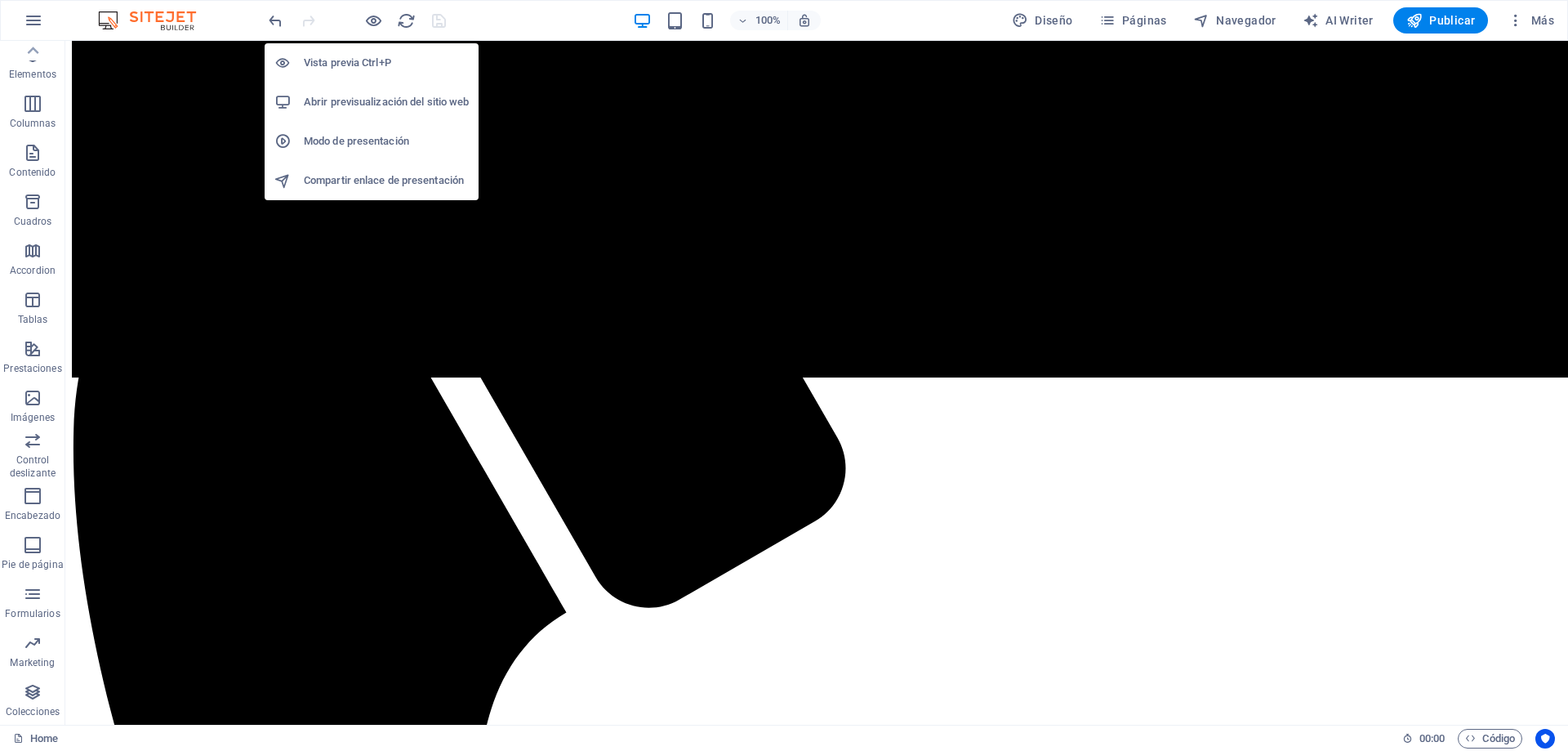 click on "Abrir previsualización del sitio web" at bounding box center (386, 102) 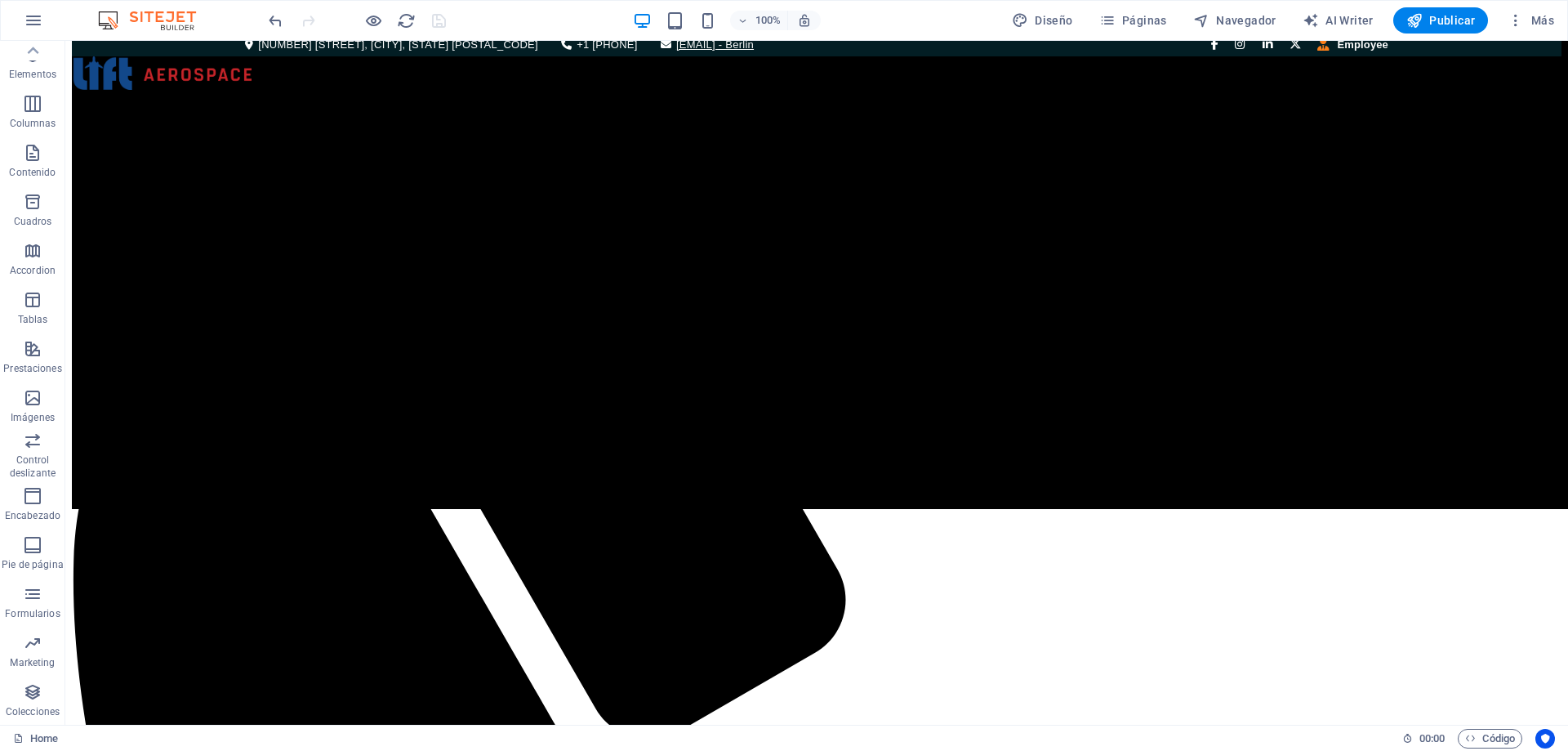 scroll, scrollTop: 0, scrollLeft: 0, axis: both 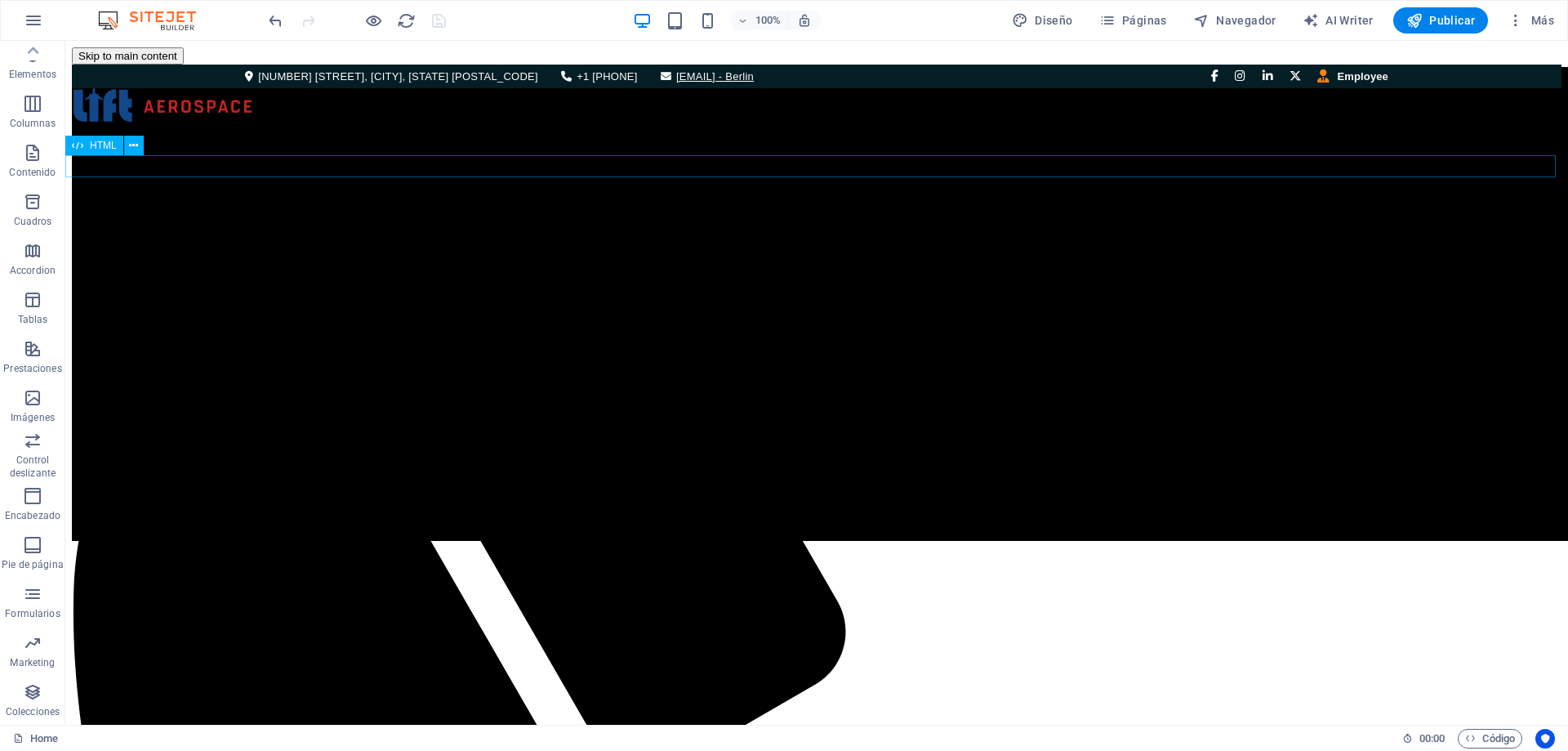 click on "Your browser does not support the video tag." at bounding box center (817, 2205) 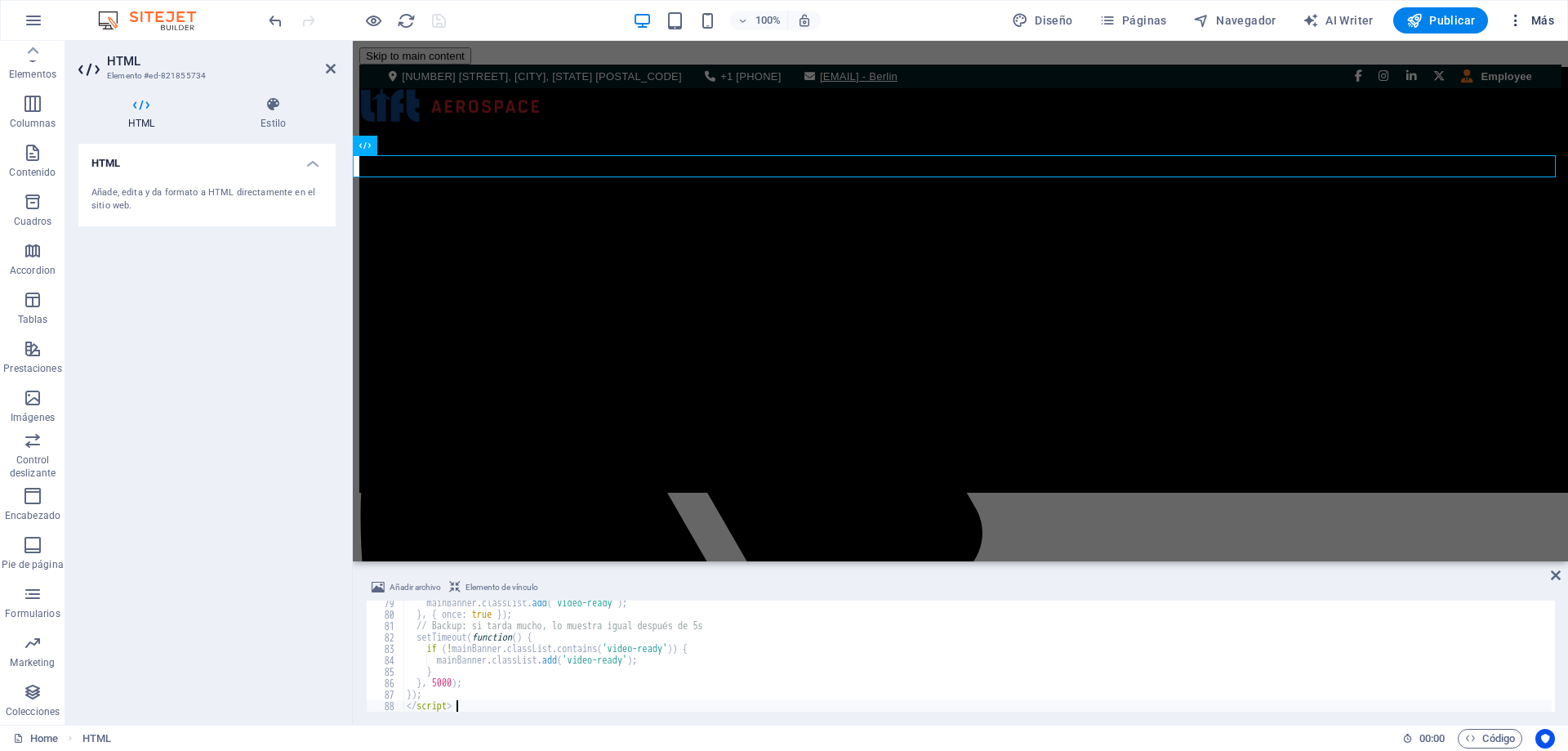 click at bounding box center (1516, 20) 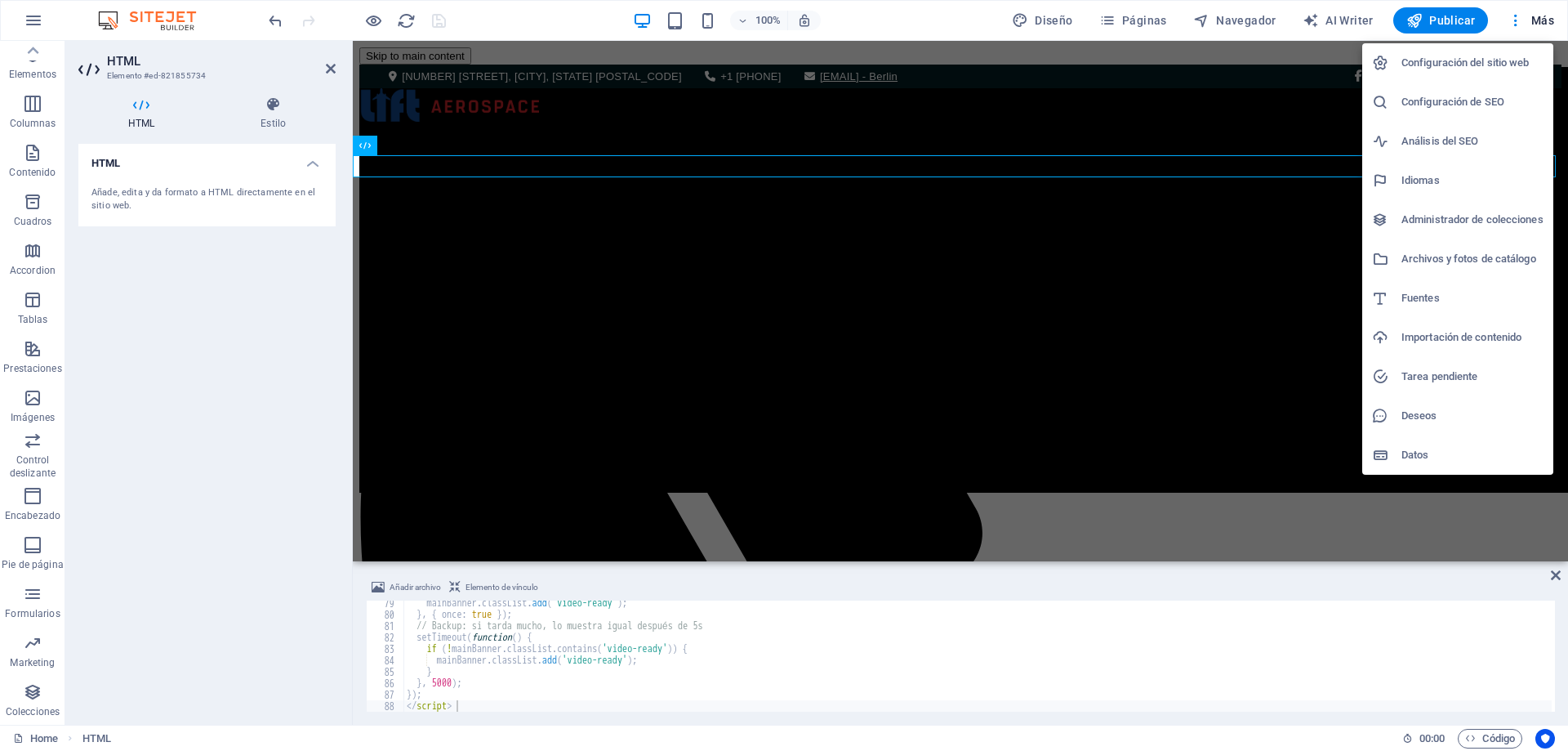 click on "Archivos y fotos de catálogo" at bounding box center (1472, 259) 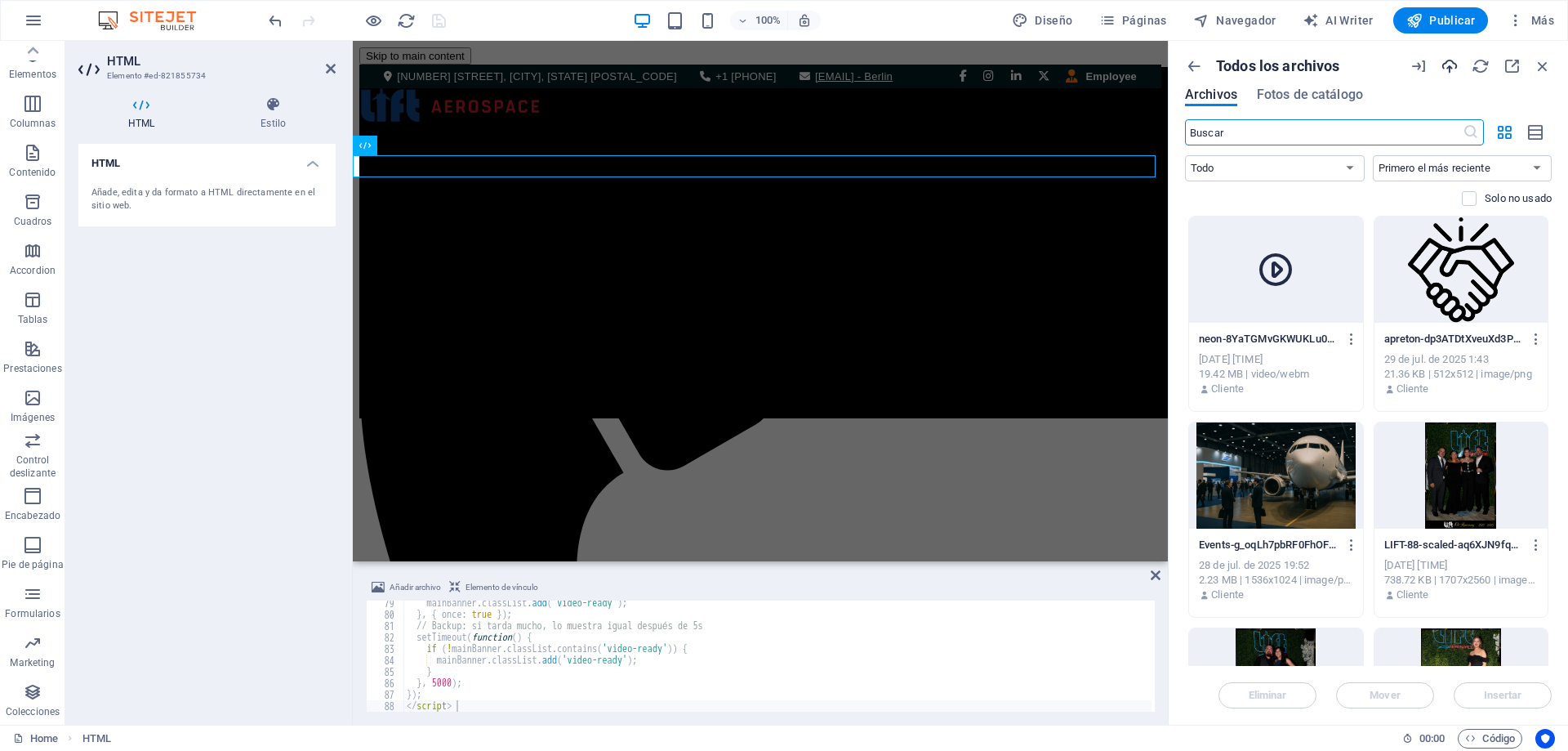 click at bounding box center [1450, 66] 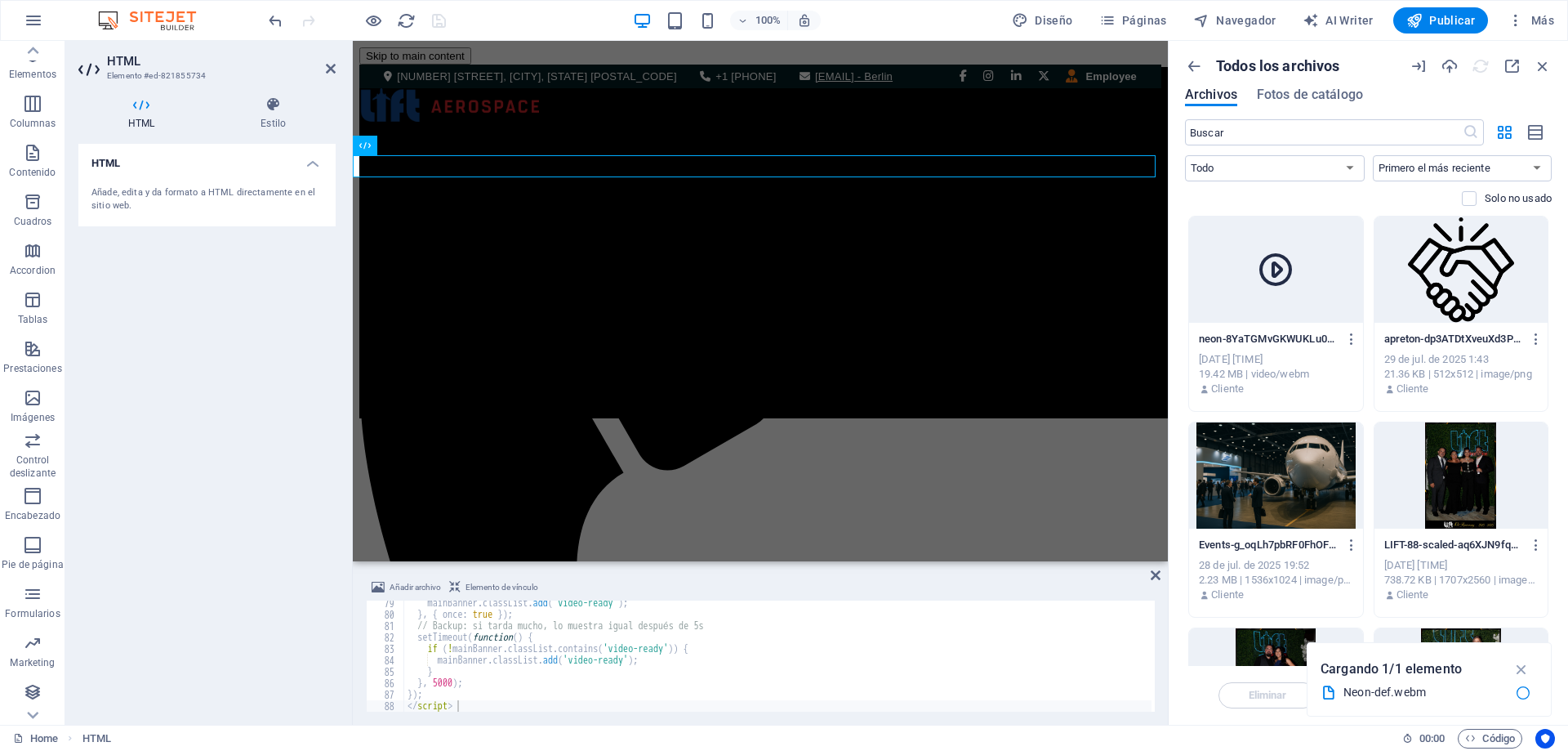scroll, scrollTop: 896, scrollLeft: 0, axis: vertical 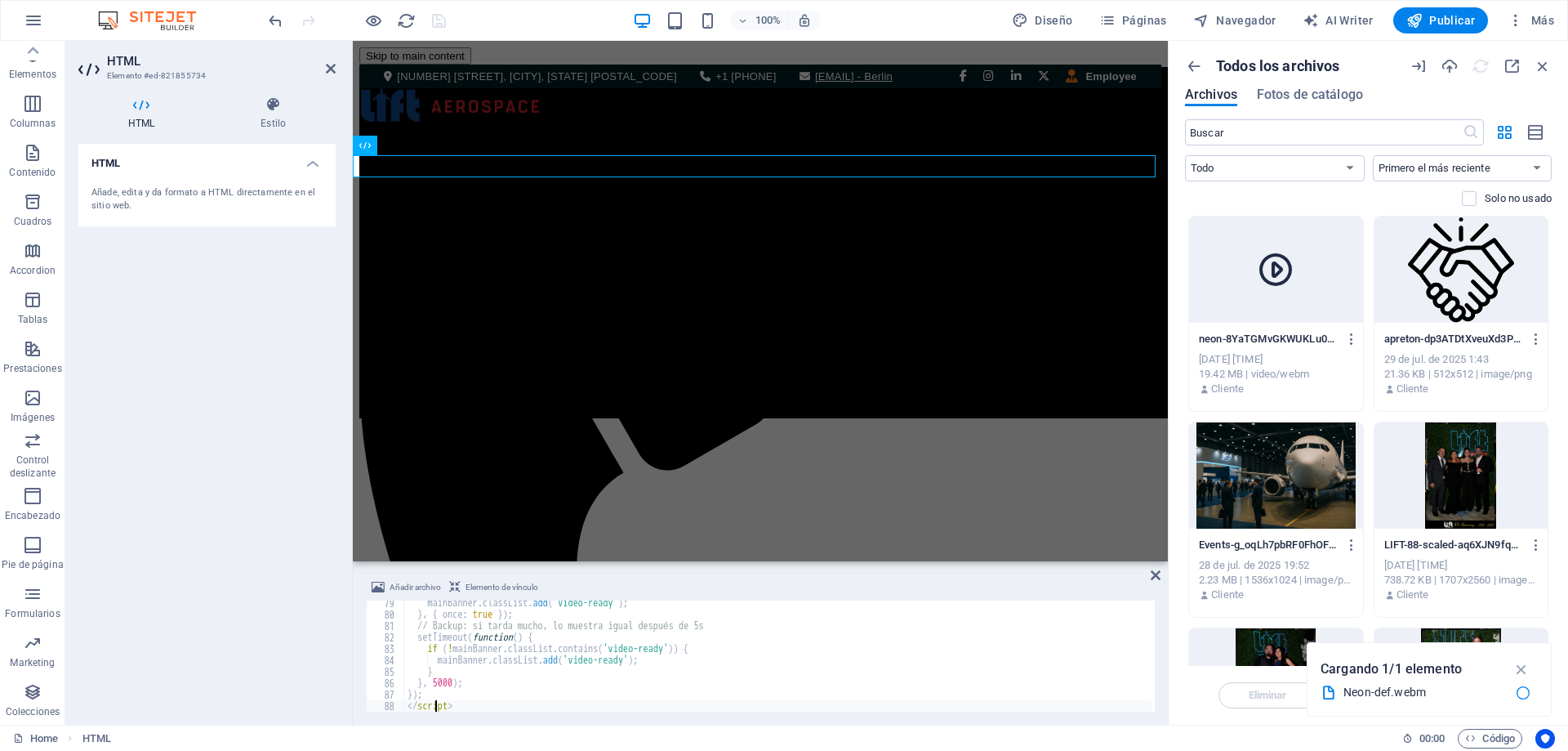 click on "});
[SCRIPT_TAG] 1 2 3 4 5 6 7 8 9 10 11 < style > .hero-banner   {    position :   absolute ;    width :   100 % ;    min-height :   430 px ;    height :   35 vw ;    max-height :   580 px ;    top :   32 px ;    overflow :   hidden ;    background :   #000 ;    z-index :   -1 ;</ style >     הההההההההההההההההההההההההההההההההההההההההההההההההההההההההההההההההההההההההההההההההההההההההההההההההההההההההההההההההההההההההההההההההההההההההההההההההההההההההההההההההההההההההההההההההההההההההההההההההההההההההההההההההההההההההההההההההההההההההההההההההההההההההההההההה" at bounding box center (777, 664) 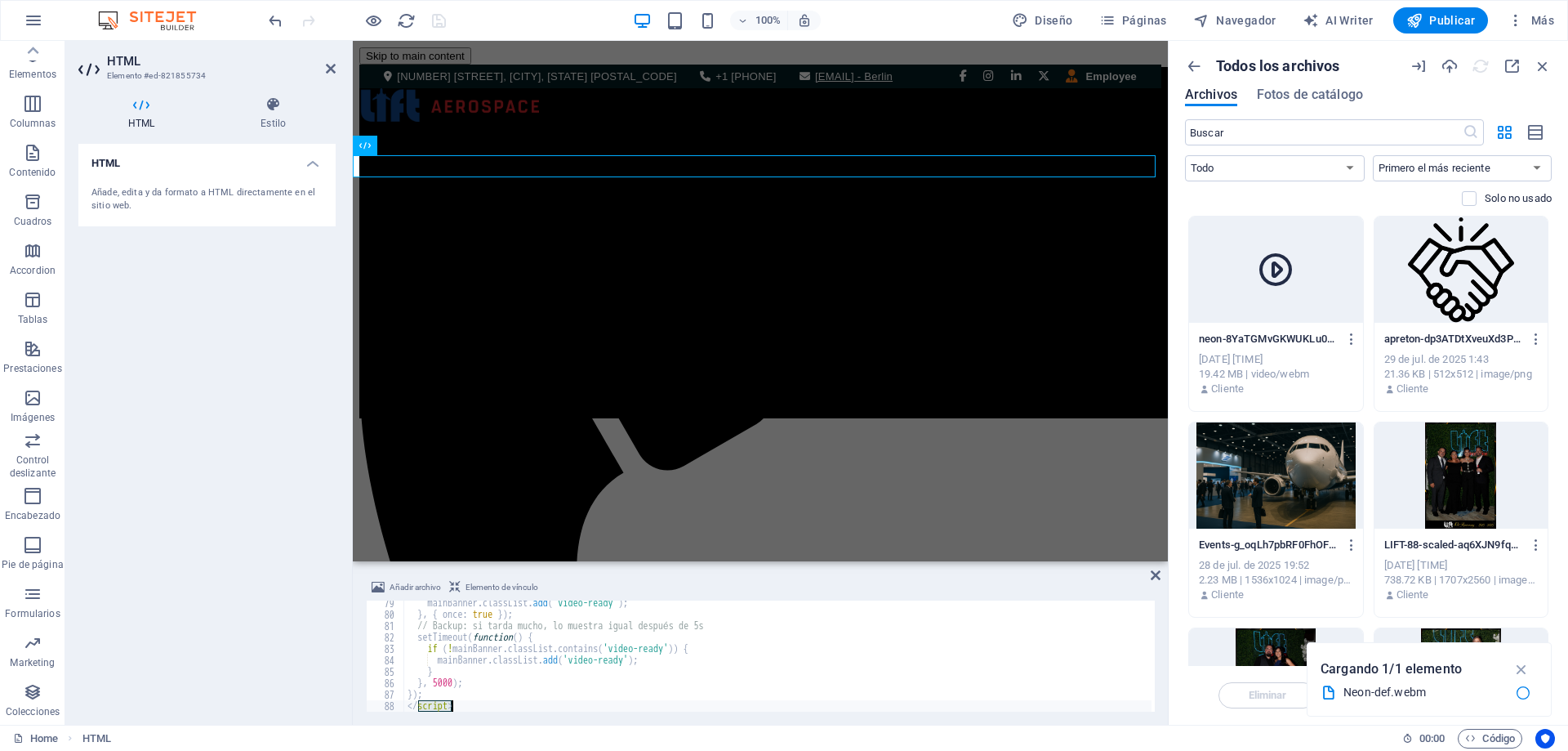 click on "});
[SCRIPT_TAG] 1 2 3 4 5 6 7 8 9 10 11 < style > .hero-banner   {    position :   absolute ;    width :   100 % ;    min-height :   430 px ;    height :   35 vw ;    max-height :   580 px ;    top :   32 px ;    overflow :   hidden ;    background :   #000 ;    z-index :   -1 ;</ style >     הההההההההההההההההההההההההההההההההההההההההההההההההההההההההההההההההההההההההההההההההההההההההההההההההההההההההההההההההההההההההההההההההההההההההההההההההההההההההההההההההההההההההההההההההההההההההההההההההההההההההההההההההההההההההההההההההההההההההההההההההההההההההההההההה" at bounding box center [777, 664] 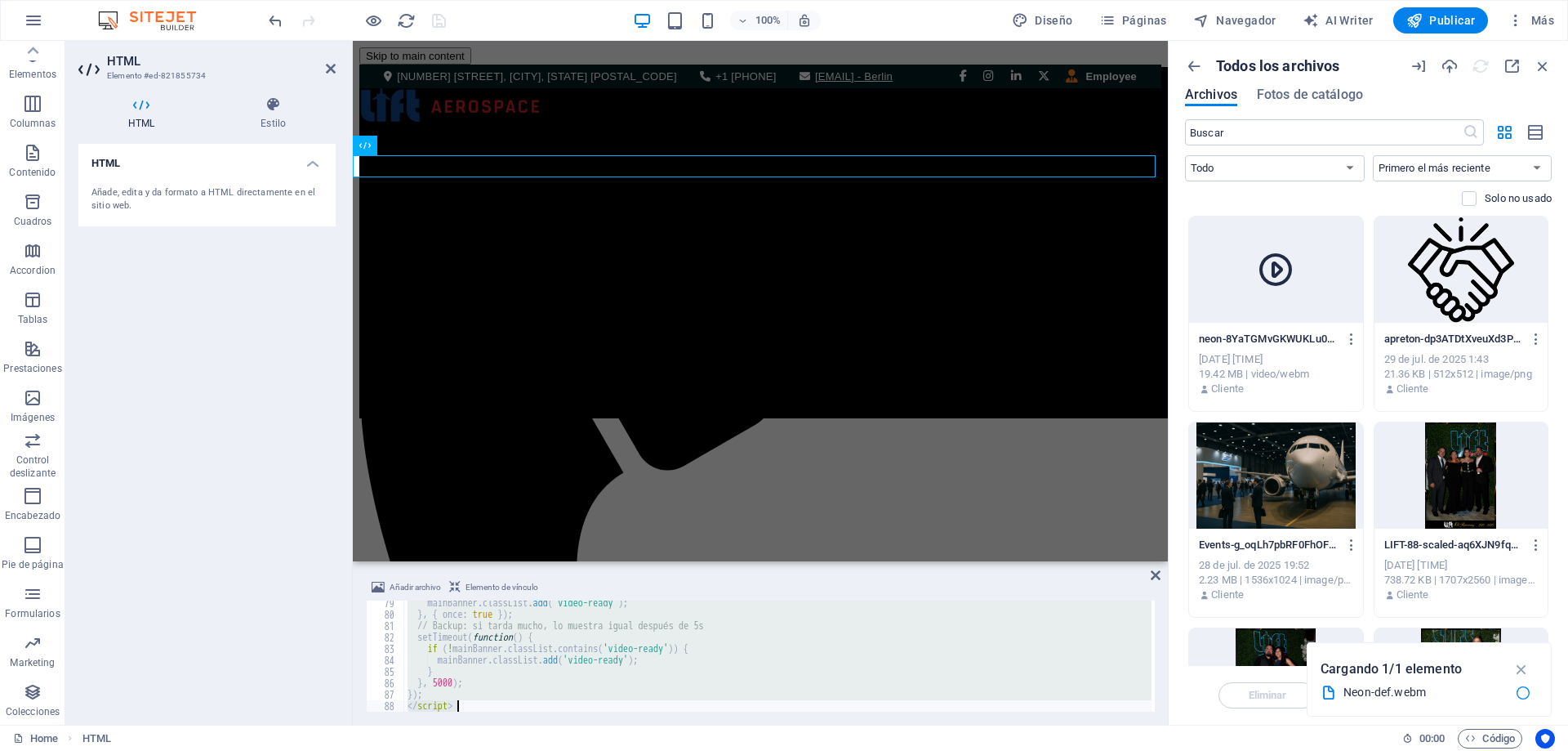 click on "});
[SCRIPT_TAG] 1 2 3 4 5 6 7 8 9 10 11 < style > .hero-banner   {    position :   absolute ;    width :   100 % ;    min-height :   430 px ;    height :   35 vw ;    max-height :   580 px ;    top :   32 px ;    overflow :   hidden ;    background :   #000 ;    z-index :   -1 ;</ style >     הההההההההההההההההההההההההההההההההההההההההההההההההההההההההההההההההההההההההההההההההההההההההההההההההההההההההההההההההההההההההההההההההההההההההההההההההההההההההההההההההההההההההההההההההההההההההההההההההההההההההההההההההההההההההההההההההההההההההההההההההההההההההההההההה" at bounding box center (777, 664) 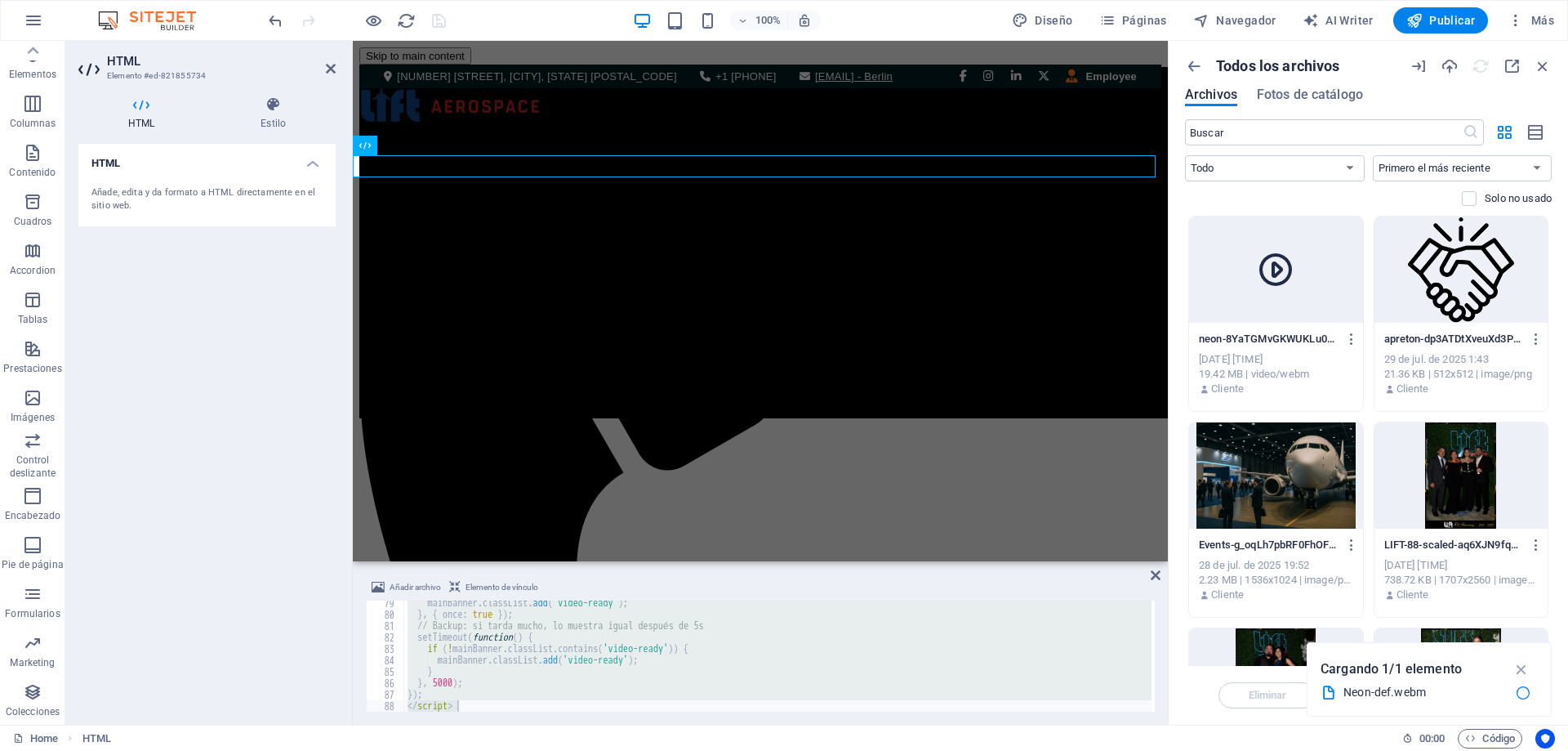 click on "});
[SCRIPT_TAG] 1 2 3 4 5 6 7 8 9 10 11 < style > .hero-banner   {    position :   absolute ;    width :   100 % ;    min-height :   430 px ;    height :   35 vw ;    max-height :   580 px ;    top :   32 px ;    overflow :   hidden ;    background :   #000 ;    z-index :   -1 ;</ style >     הההההההההההההההההההההההההההההההההההההההההההההההההההההההההההההההההההההההההההההההההההההההההההההההההההההההההההההההההההההההההההההההההההההההההההההההההההההההההההההההההההההההההההההההההההההההההההההההההההההההההההההההההההההההההההההההההההההההההההההההההההההההההההההההה" at bounding box center (777, 656) 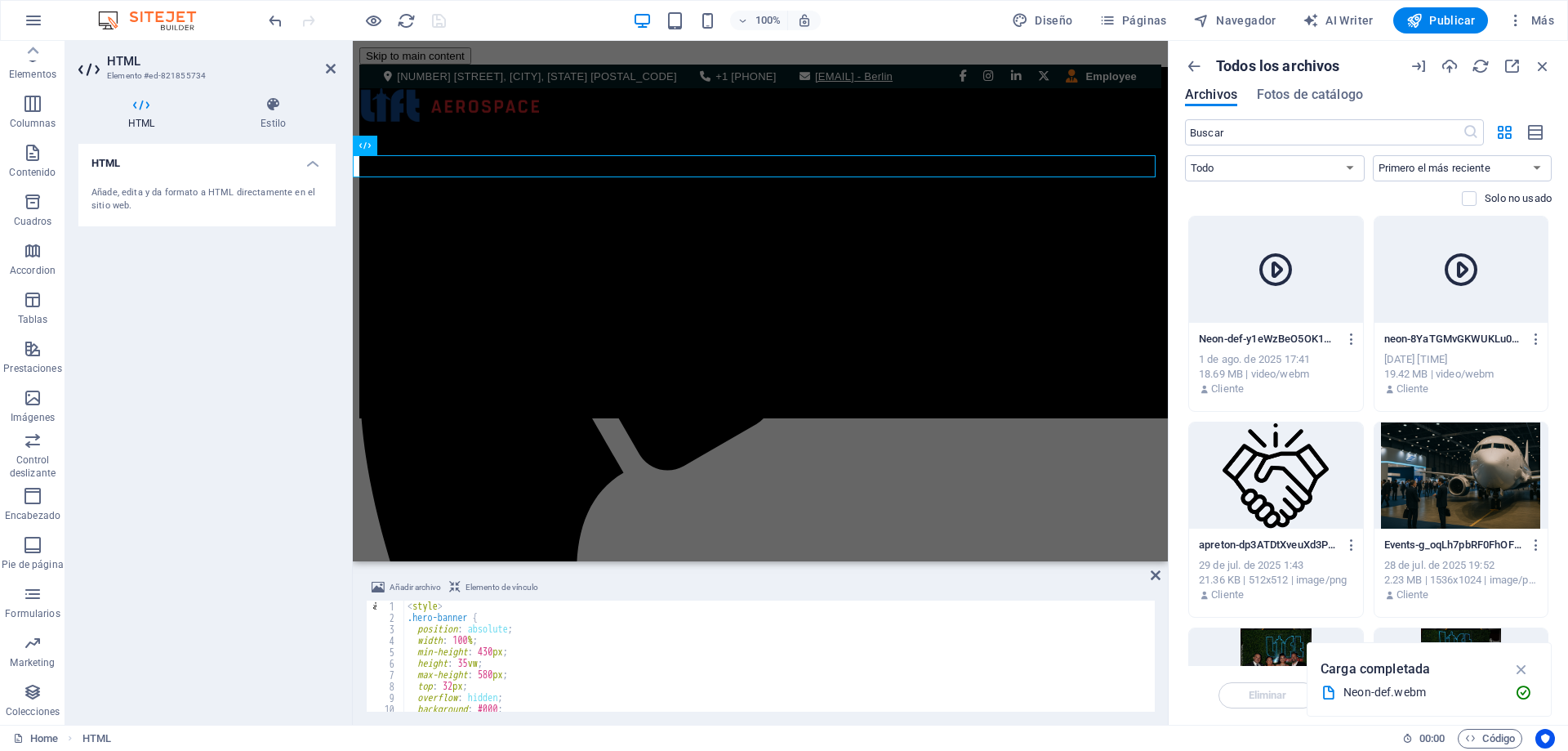 scroll, scrollTop: 0, scrollLeft: 0, axis: both 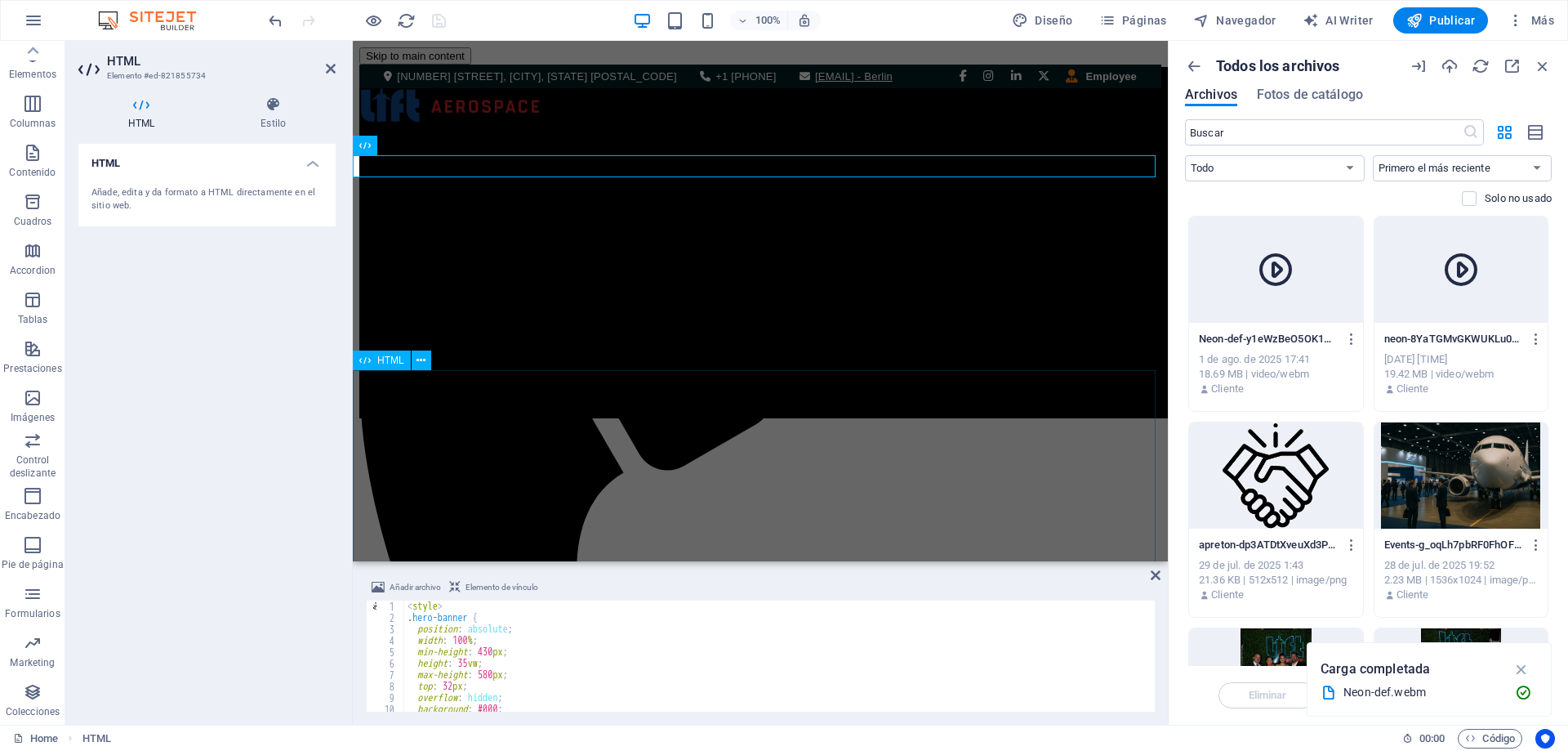 click on "Instant Parts Access
150,000+ critical parts and components. Always in stock, always ready for delivery because downtime is not an option.
24/7 AOG Response
Dedicated logistics team and rapid response get the right part, anywhere in the world, at any hour.
For Any Fleet
Tailored solutions for every operator. Commercial, cargo or corporate we support all major platforms and models.
Decades of Trust
Over 40 years of experience. Our expertise keeps you flying with the highest level of quality and reliability." at bounding box center [760, 1791] 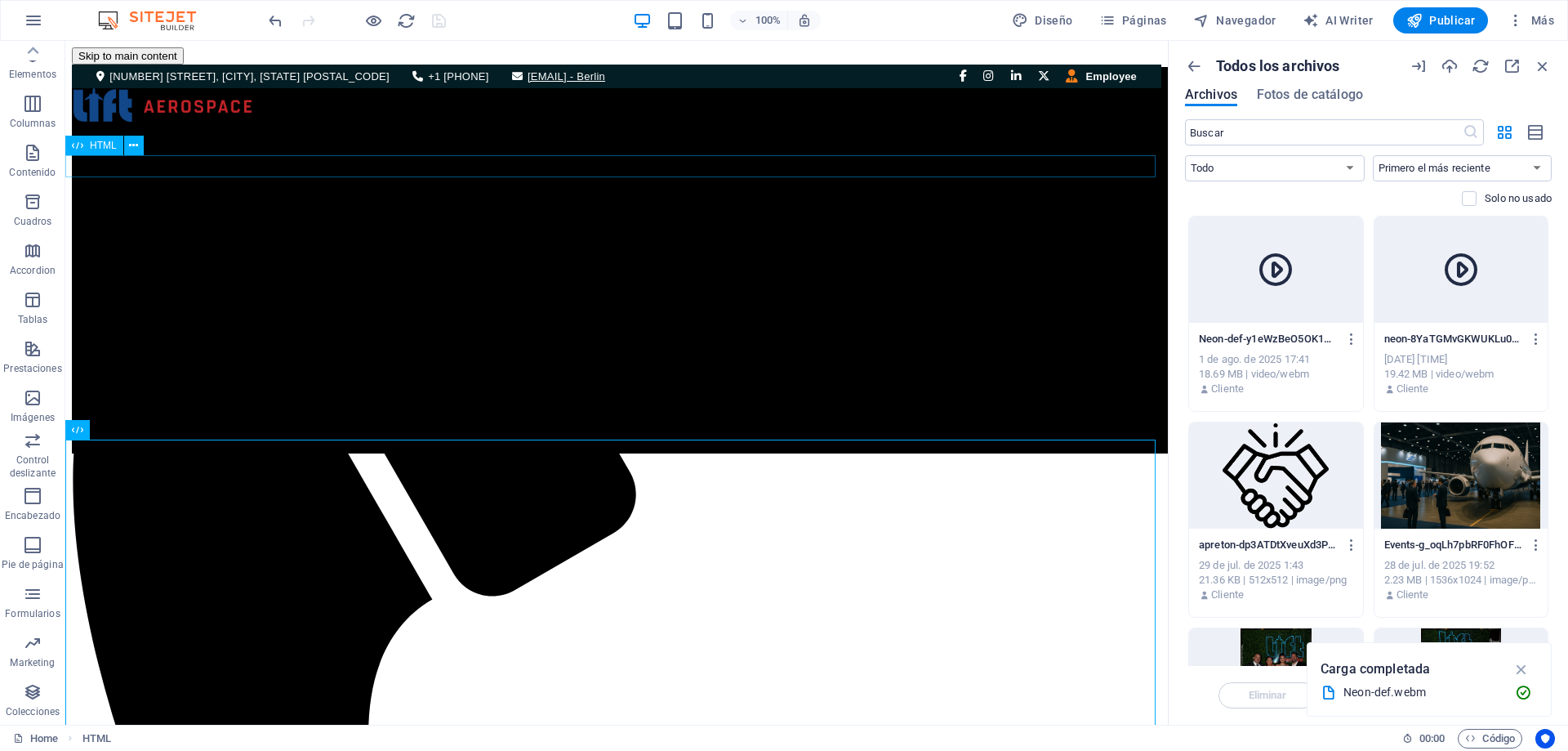 click on "Your browser does not support the video tag." at bounding box center (617, 1673) 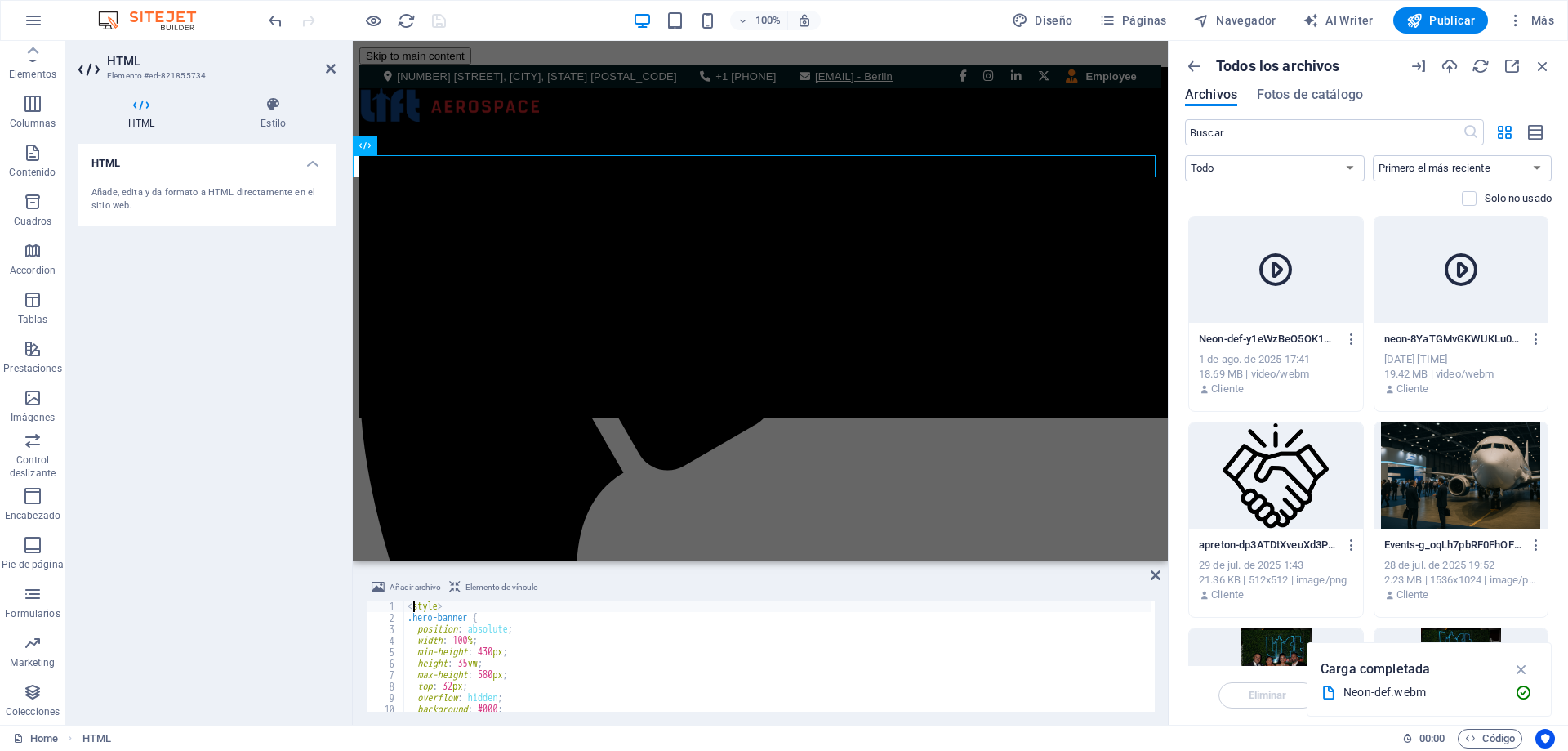 click on "< style > .hero-banner   {    position :   absolute ;    width :   100 % ;    min-height :   430 px ;    height :   35 vw ;    max-height :   580 px ;    top :   32 px ;    overflow :   hidden ;    background :   #000 ;    z-index :   -1 ;</ style >     הההההההההההההההההההההההההההההההההההההההההההההההההההההההההההההההההההההההההההההההההההההההההההההההההההההההההההההההההההההההההההההההההההההההההההההההההההההההההההההההההההההההההההההההההההההההההההההההההההההההההההההההההההההההההההההההההההההההההההההההההההההההההההההההה" at bounding box center [777, 668] 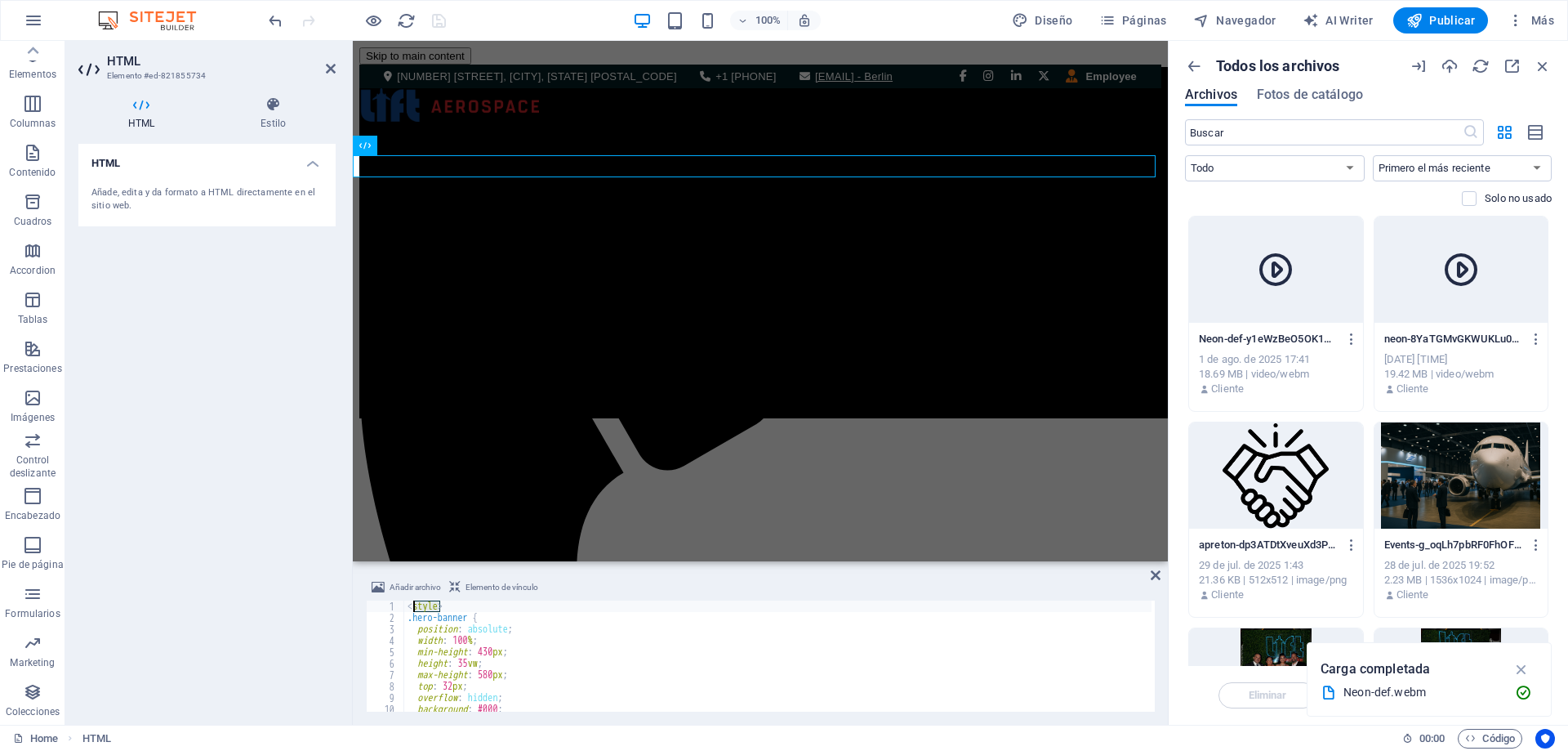 click on "< style > .hero-banner   {    position :   absolute ;    width :   100 % ;    min-height :   430 px ;    height :   35 vw ;    max-height :   580 px ;    top :   32 px ;    overflow :   hidden ;    background :   #000 ;    z-index :   -1 ;</ style >     הההההההההההההההההההההההההההההההההההההההההההההההההההההההההההההההההההההההההההההההההההההההההההההההההההההההההההההההההההההההההההההההההההההההההההההההההההההההההההההההההההההההההההההההההההההההההההההההההההההההההההההההההההההההההההההההההההההההההההההההההההההההההההההההה" at bounding box center (777, 668) 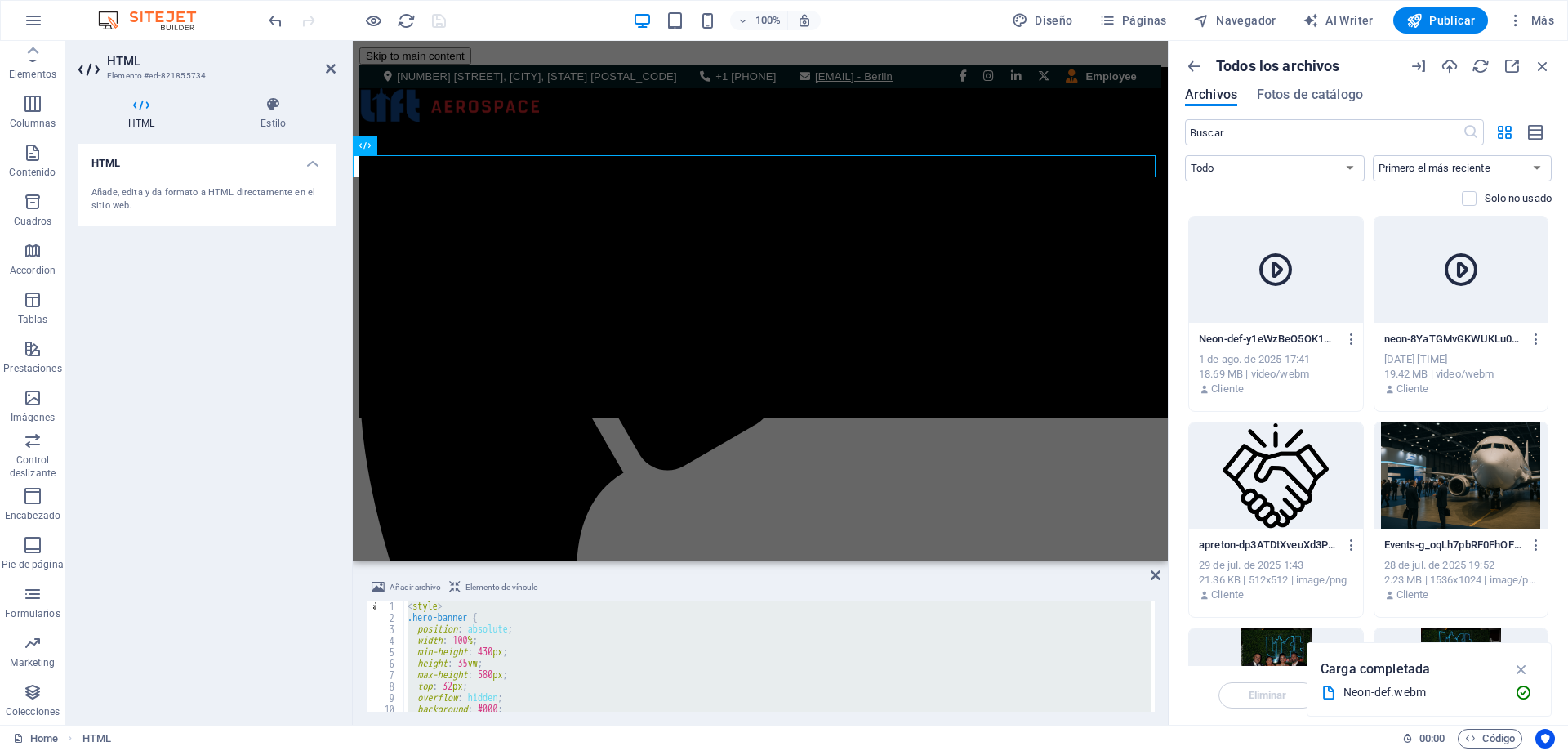 click on "< style > .hero-banner   {    position :   absolute ;    width :   100 % ;    min-height :   430 px ;    height :   35 vw ;    max-height :   580 px ;    top :   32 px ;    overflow :   hidden ;    background :   #000 ;    z-index :   -1 ;</ style >     הההההההההההההההההההההההההההההההההההההההההההההההההההההההההההההההההההההההההההההההההההההההההההההההההההההההההההההההההההההההההההההההההההההההההההההההההההההההההההההההההההההההההההההההההההההההההההההההההההההההההההההההההההההההההההההההההההההההההההההההההההההההההההההההה" at bounding box center [777, 668] 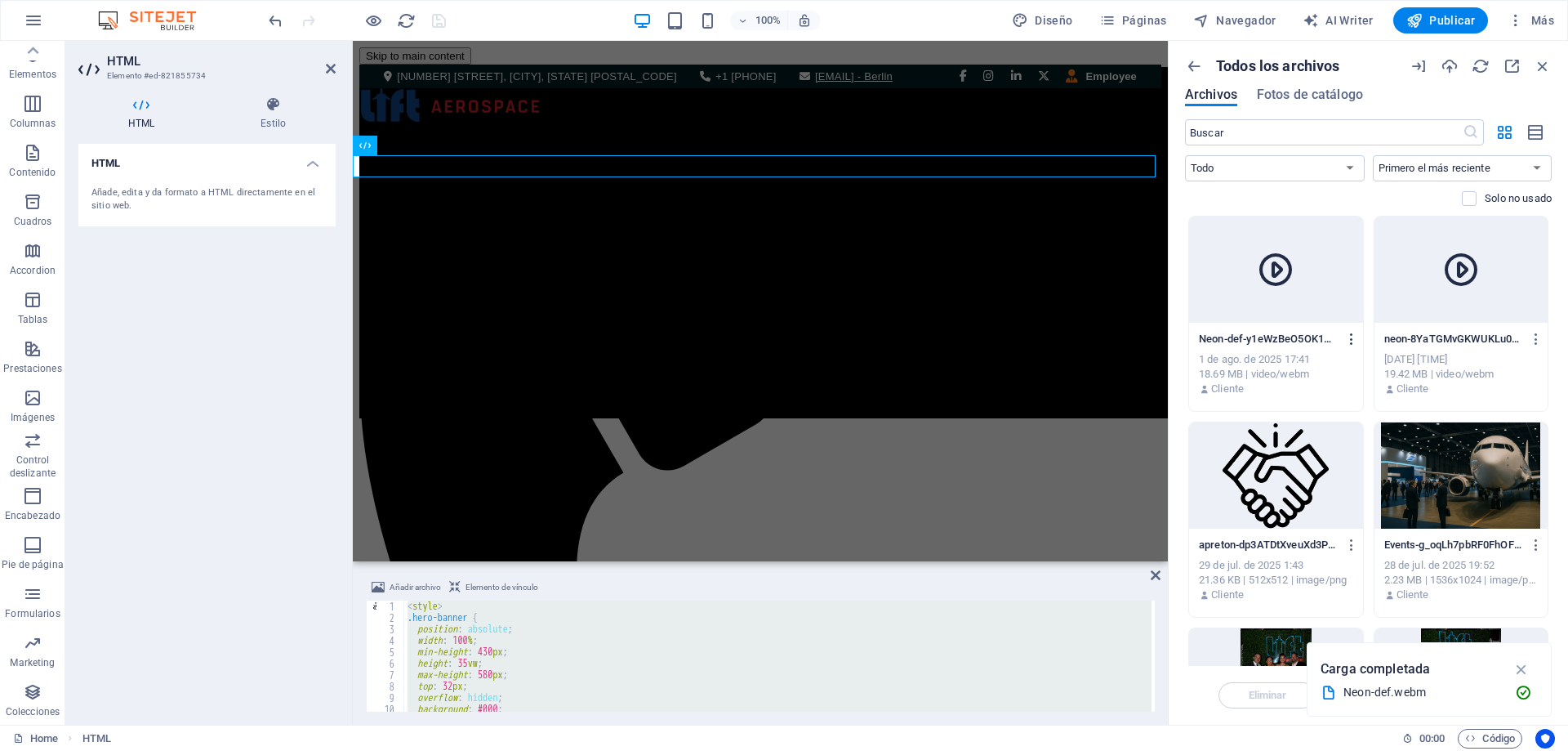 click at bounding box center [1352, 339] 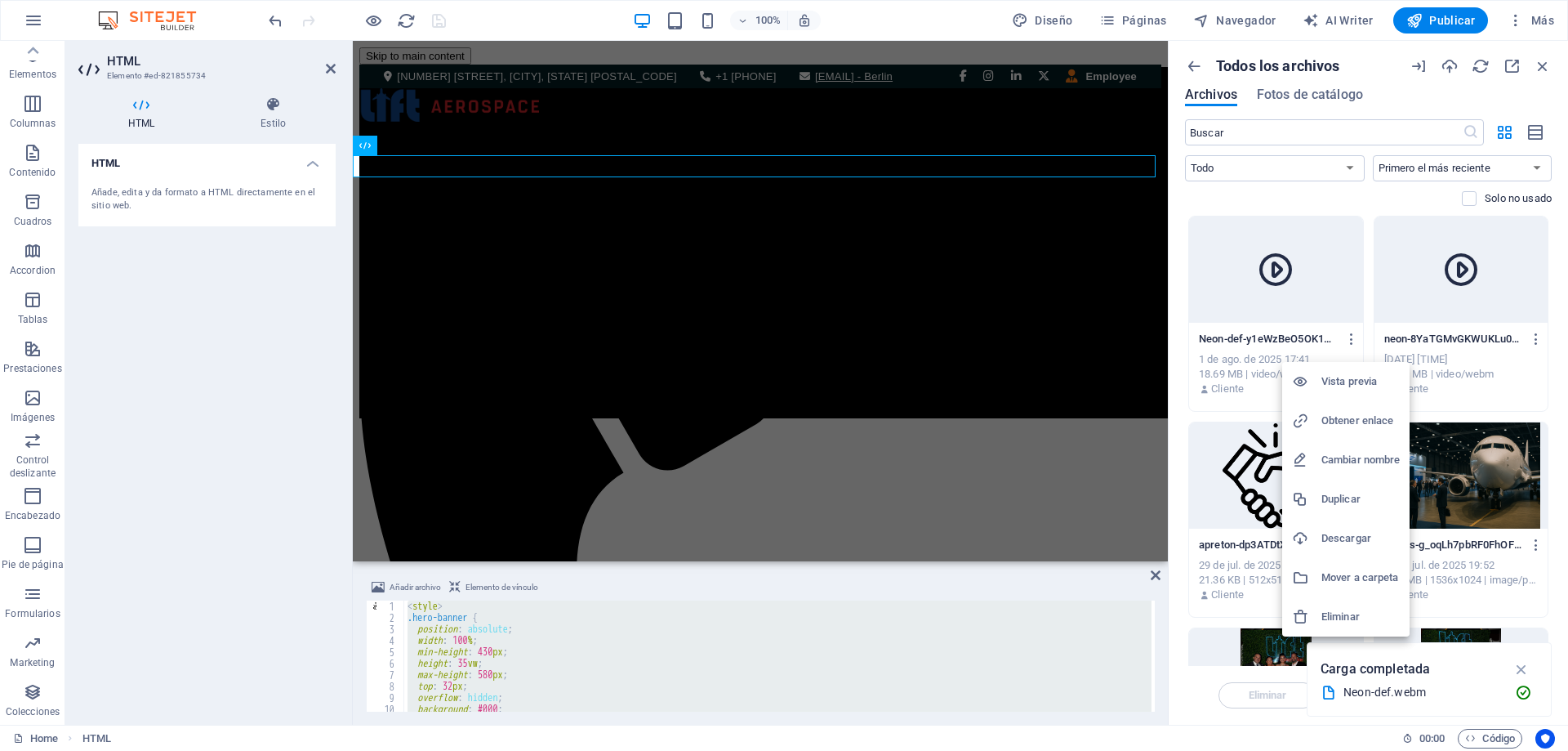 click on "Obtener enlace" at bounding box center (1361, 421) 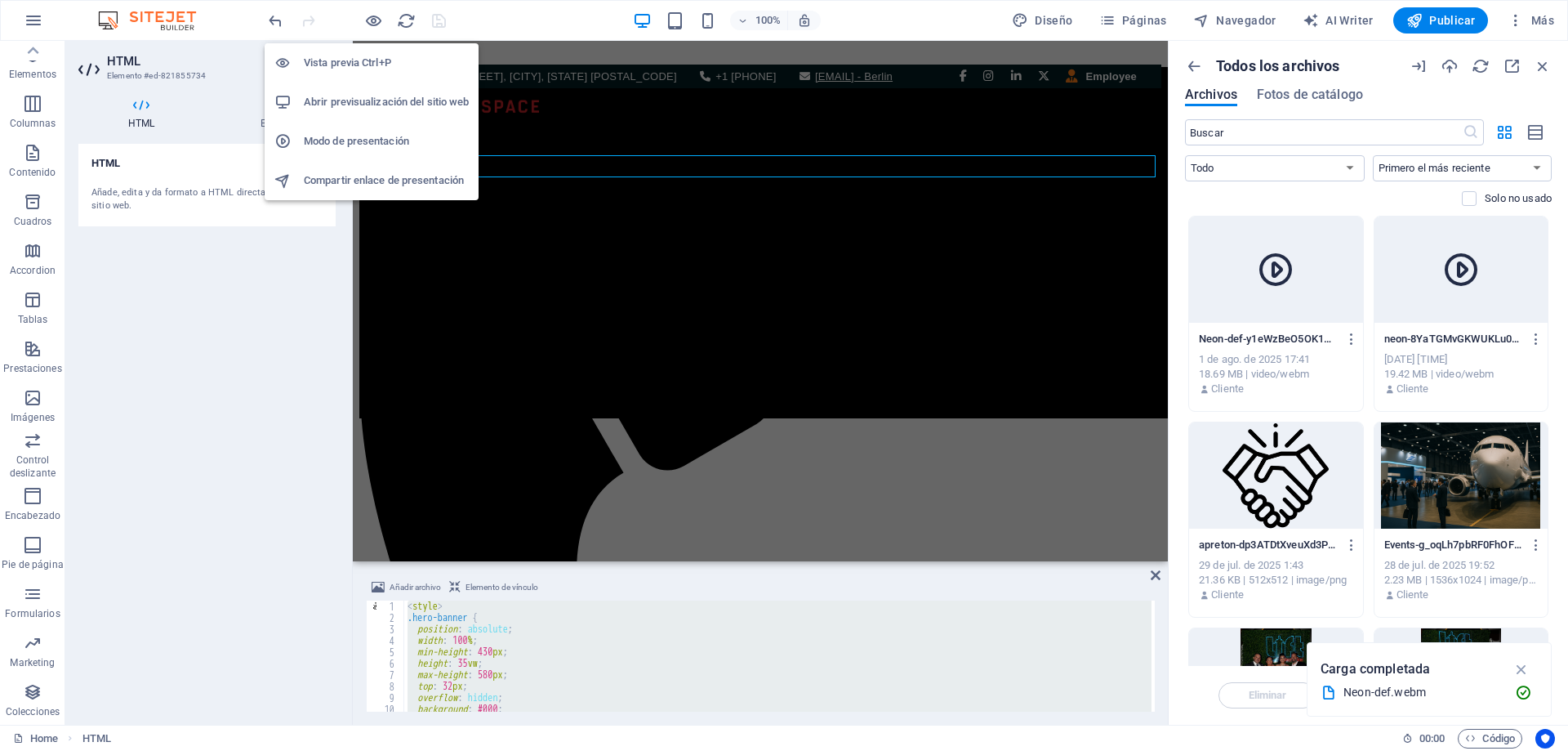 click on "Abrir previsualización del sitio web" at bounding box center [372, 102] 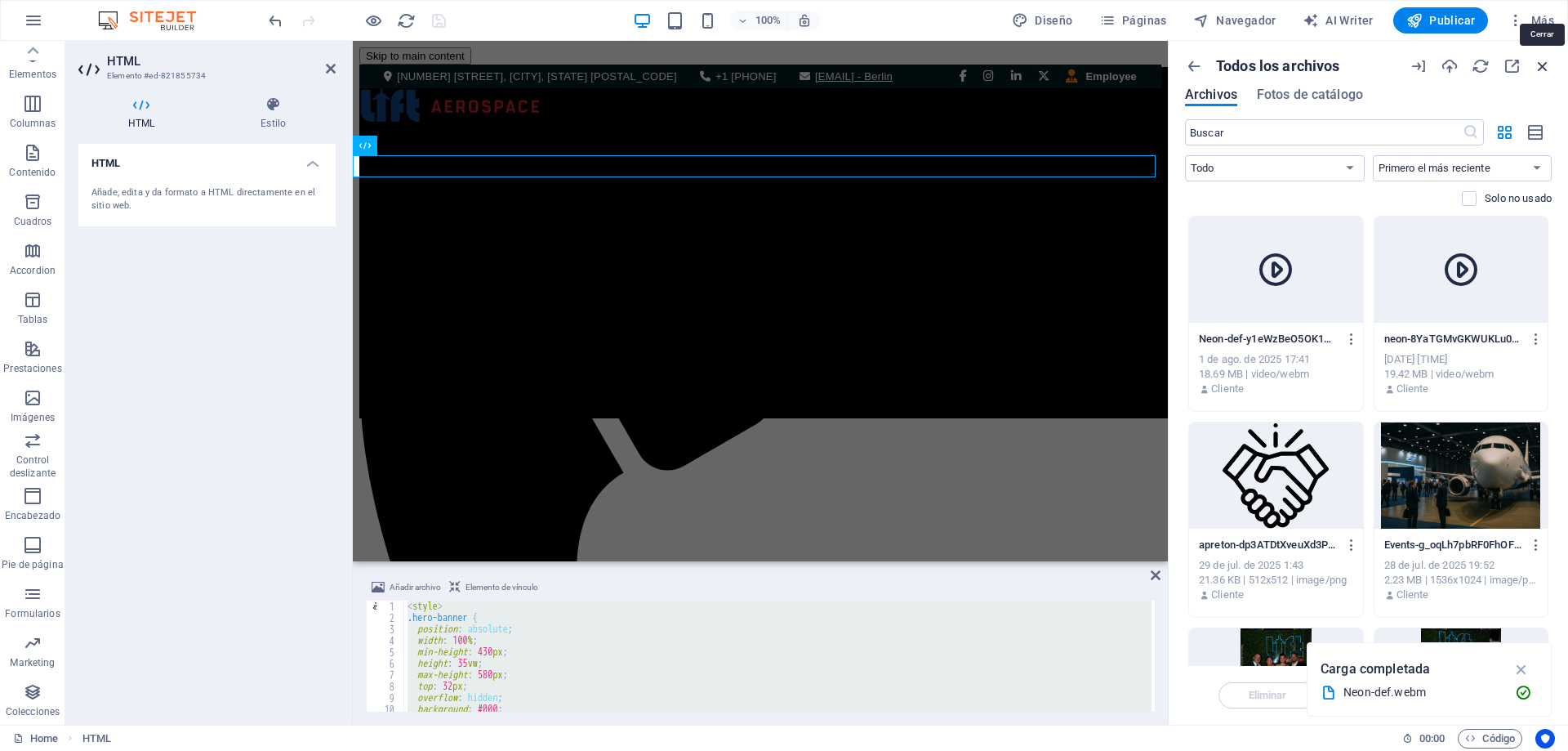 click at bounding box center (1543, 66) 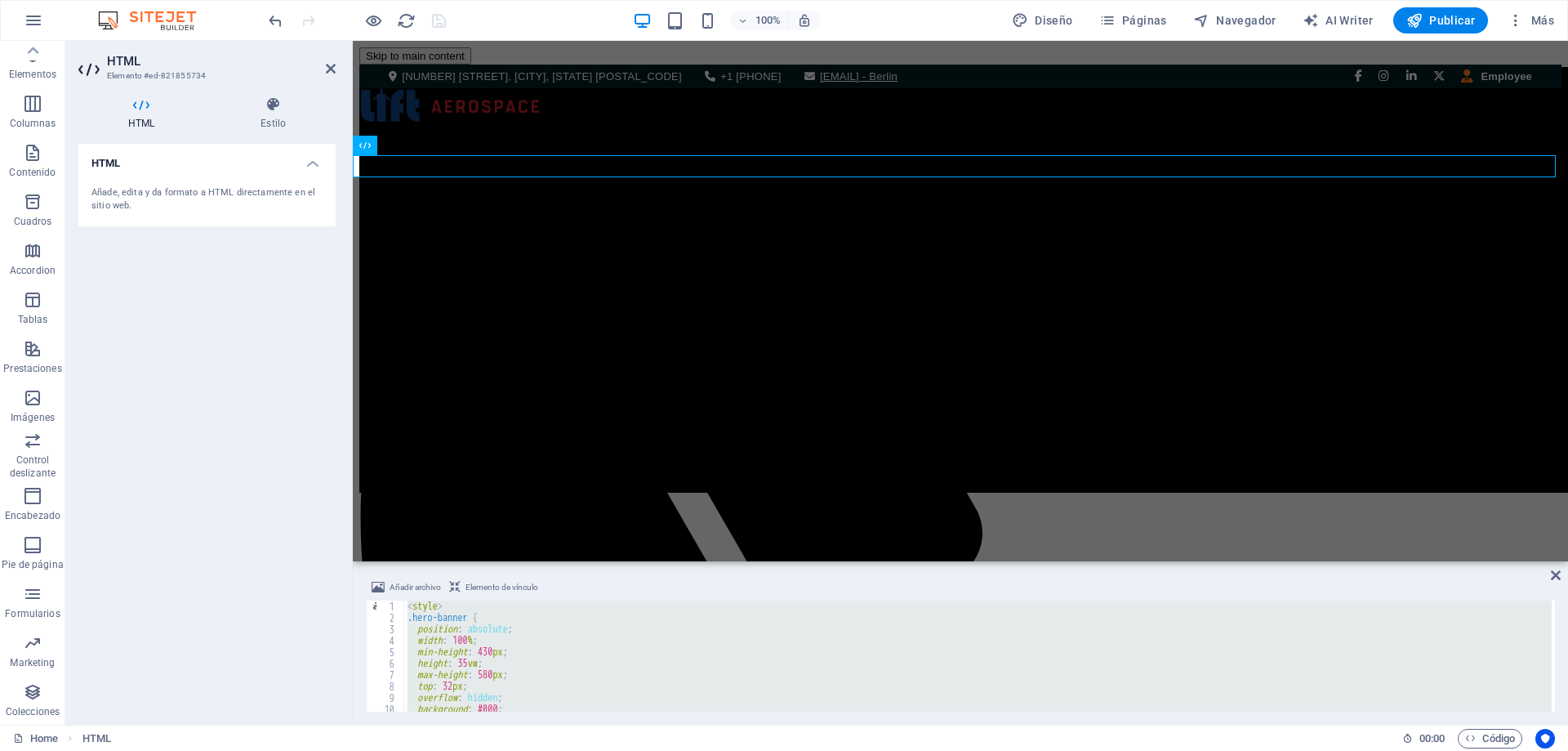 click on "< style > .hero-banner   {    position :   absolute ;    width :   100 % ;    min-height :   430 px ;    height :   35 vw ;    max-height :   580 px ;    top :   32 px ;    overflow :   hidden ;    background :   #000 ;    z-index :   -1 ;</ style >     הההההההההההההההההההההההההההההההההההההההההההההההההההההההההההההההההההההההההההההההההההההההההההההההההההההההההההההההההההההההההההההההההההההההההההההההההההההההההההההההההההההההההההההההההההההההההההההההההההההההההההההההההההההההההההההההההההההההההההההההההההההההההההההההה" at bounding box center (978, 656) 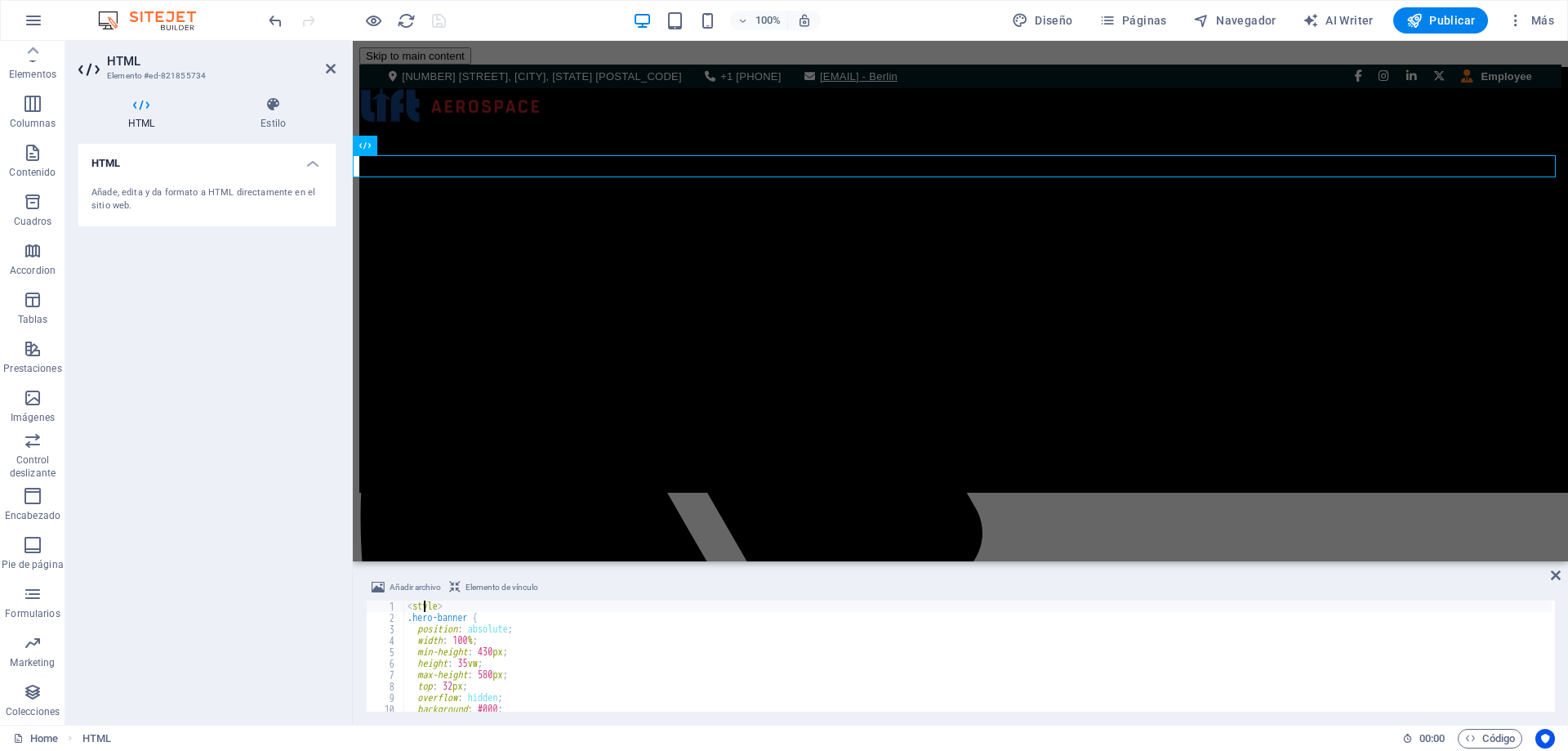 click on "< style > .hero-banner   {    position :   absolute ;    width :   100 % ;    min-height :   430 px ;    height :   35 vw ;    max-height :   580 px ;    top :   32 px ;    overflow :   hidden ;    background :   #000 ;    z-index :   -1 ;</ style >     הההההההההההההההההההההההההההההההההההההההההההההההההההההההההההההההההההההההההההההההההההההההההההההההההההההההההההההההההההההההההההההההההההההההההההההההההההההההההההההההההההההההההההההההההההההההההההההההההההההההההההההההההההההההההההההההההההההההההההההההההההההההההההההההה" at bounding box center [978, 668] 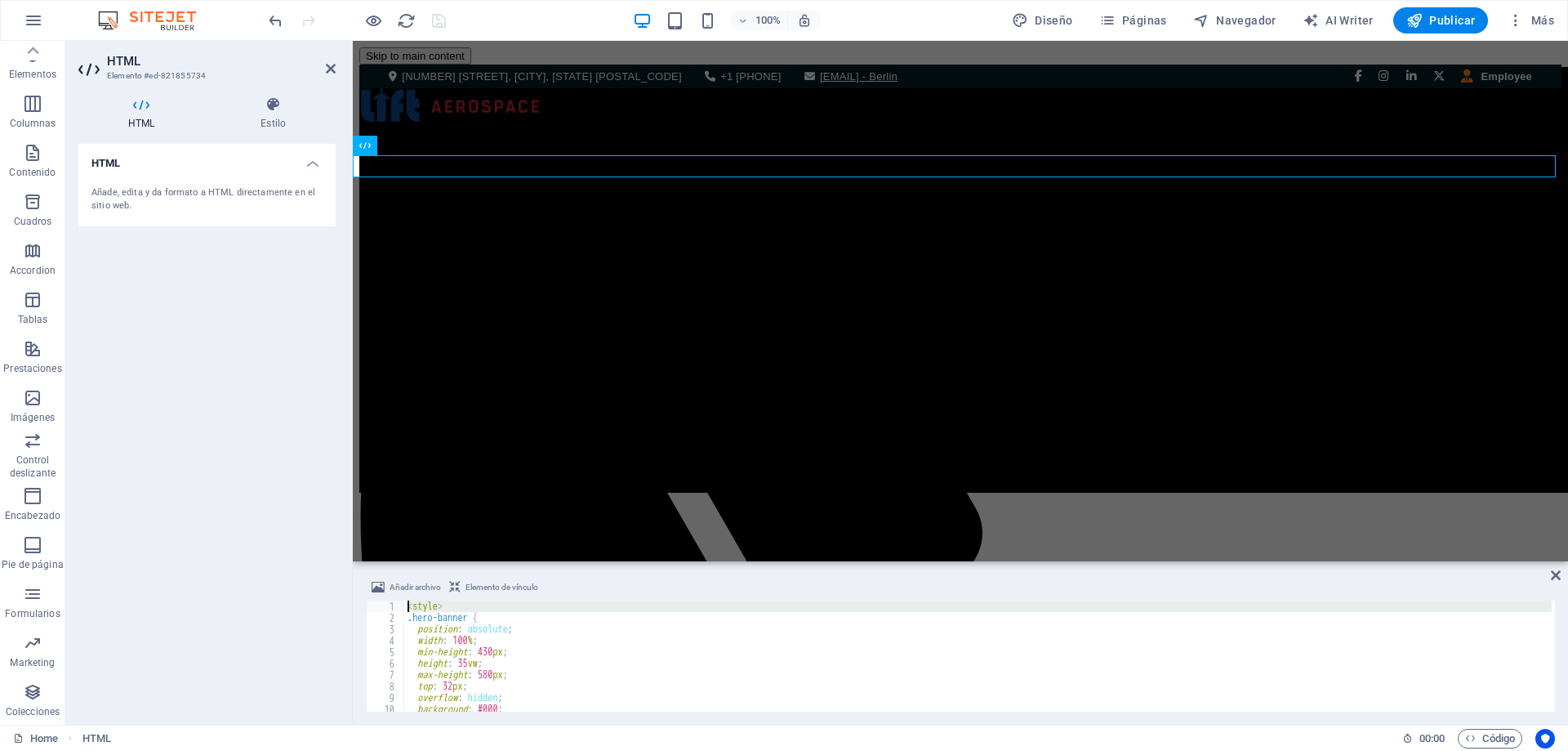 click on "< style > .hero-banner   {    position :   absolute ;    width :   100 % ;    min-height :   430 px ;    height :   35 vw ;    max-height :   580 px ;    top :   32 px ;    overflow :   hidden ;    background :   #000 ;    z-index :   -1 ;</ style >     הההההההההההההההההההההההההההההההההההההההההההההההההההההההההההההההההההההההההההההההההההההההההההההההההההההההההההההההההההההההההההההההההההההההההההההההההההההההההההההההההההההההההההההההההההההההההההההההההההההההההההההההההההההההההההההההההההההההההההההההההההההההההההההההה" at bounding box center (978, 668) 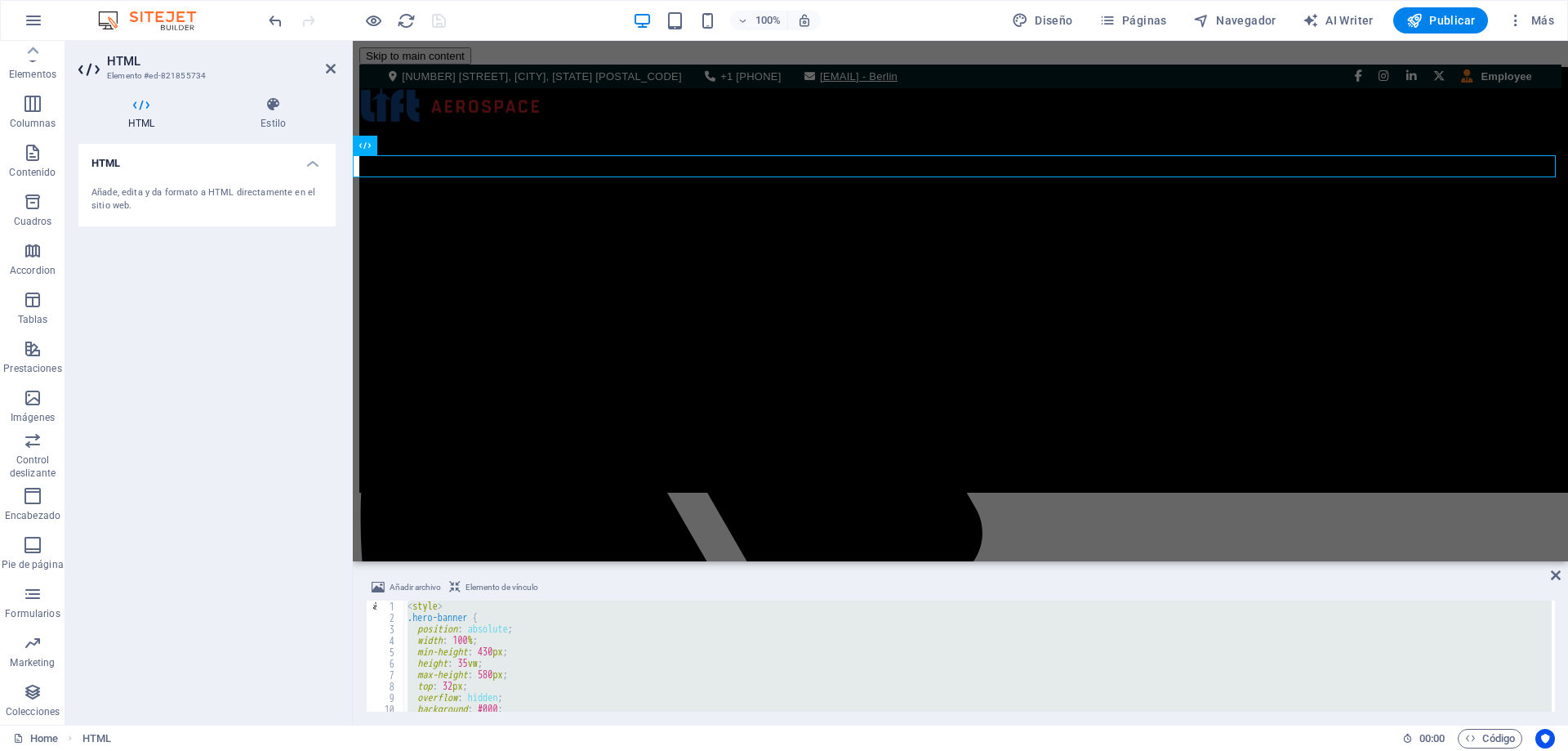 click on "< style > .hero-banner   {    position :   absolute ;    width :   100 % ;    min-height :   430 px ;    height :   35 vw ;    max-height :   580 px ;    top :   32 px ;    overflow :   hidden ;    background :   #000 ;    z-index :   -1 ;</ style >     הההההההההההההההההההההההההההההההההההההההההההההההההההההההההההההההההההההההההההההההההההההההההההההההההההההההההההההההההההההההההההההההההההההההההההההההההההההההההההההההההההההההההההההההההההההההההההההההההההההההההההההההההההההההההההההההההההההההההההההההההההההההההההההההה" at bounding box center [978, 656] 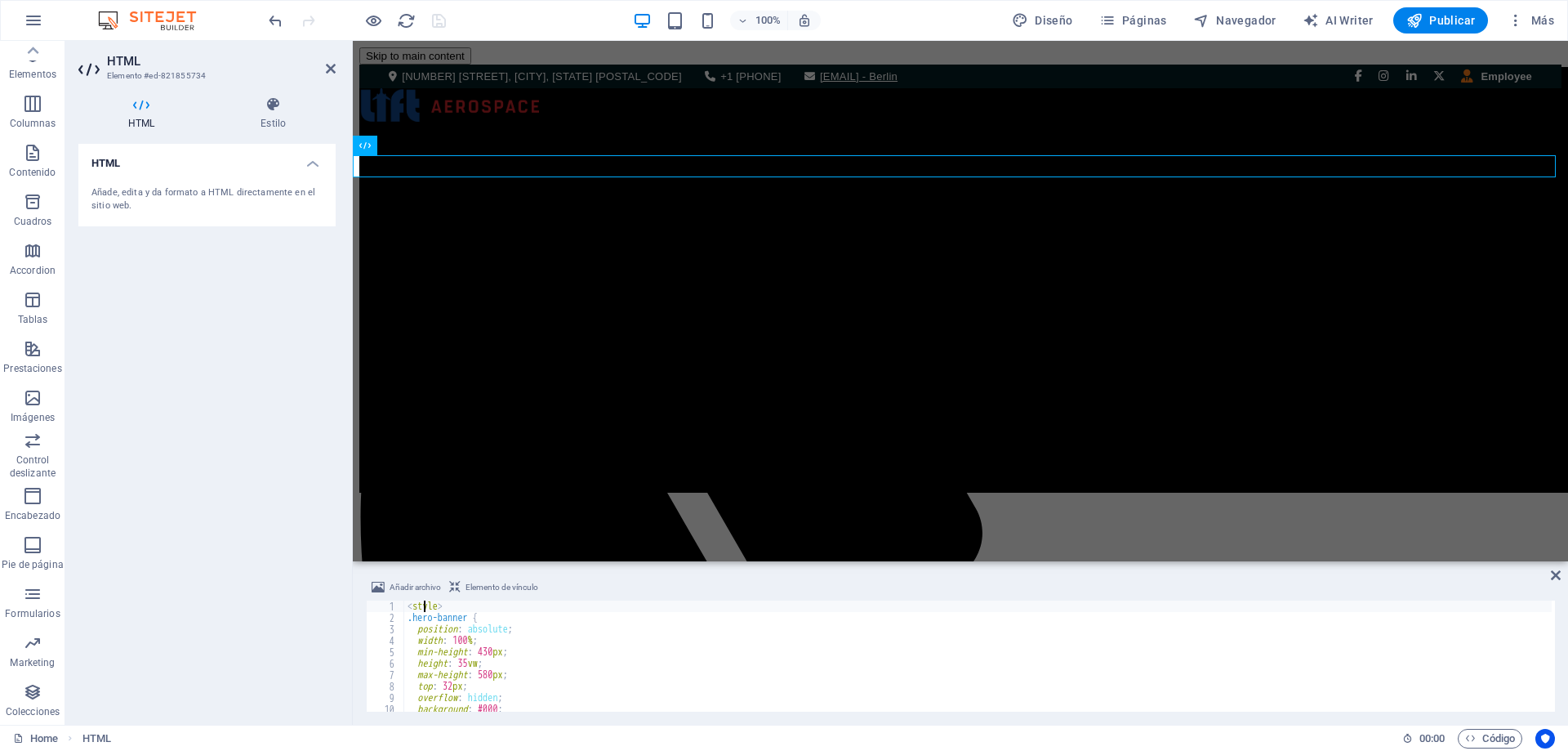 click on "< style > .hero-banner   {    position :   absolute ;    width :   100 % ;    min-height :   430 px ;    height :   35 vw ;    max-height :   580 px ;    top :   32 px ;    overflow :   hidden ;    background :   #000 ;    z-index :   -1 ;</ style >     הההההההההההההההההההההההההההההההההההההההההההההההההההההההההההההההההההההההההההההההההההההההההההההההההההההההההההההההההההההההההההההההההההההההההההההההההההההההההההההההההההההההההההההההההההההההההההההההההההההההההההההההההההההההההההההההההההההההההההההההההההההההההההההההה" at bounding box center (978, 668) 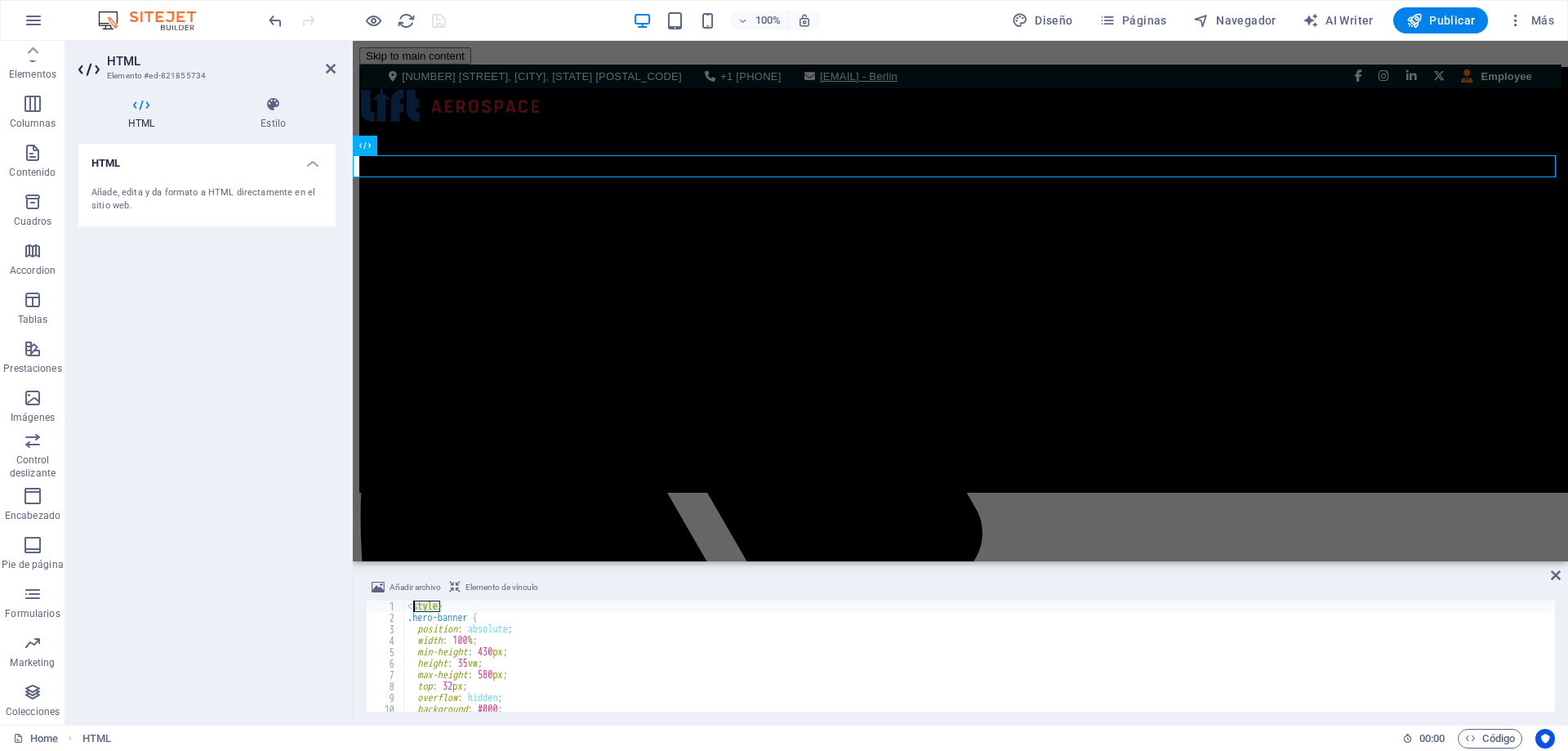 click on "< style > .hero-banner   {    position :   absolute ;    width :   100 % ;    min-height :   430 px ;    height :   35 vw ;    max-height :   580 px ;    top :   32 px ;    overflow :   hidden ;    background :   #000 ;    z-index :   -1 ;</ style >     הההההההההההההההההההההההההההההההההההההההההההההההההההההההההההההההההההההההההההההההההההההההההההההההההההההההההההההההההההההההההההההההההההההההההההההההההההההההההההההההההההההההההההההההההההההההההההההההההההההההההההההההההההההההההההההההההההההההההההההההההההההההההההההההה" at bounding box center (978, 668) 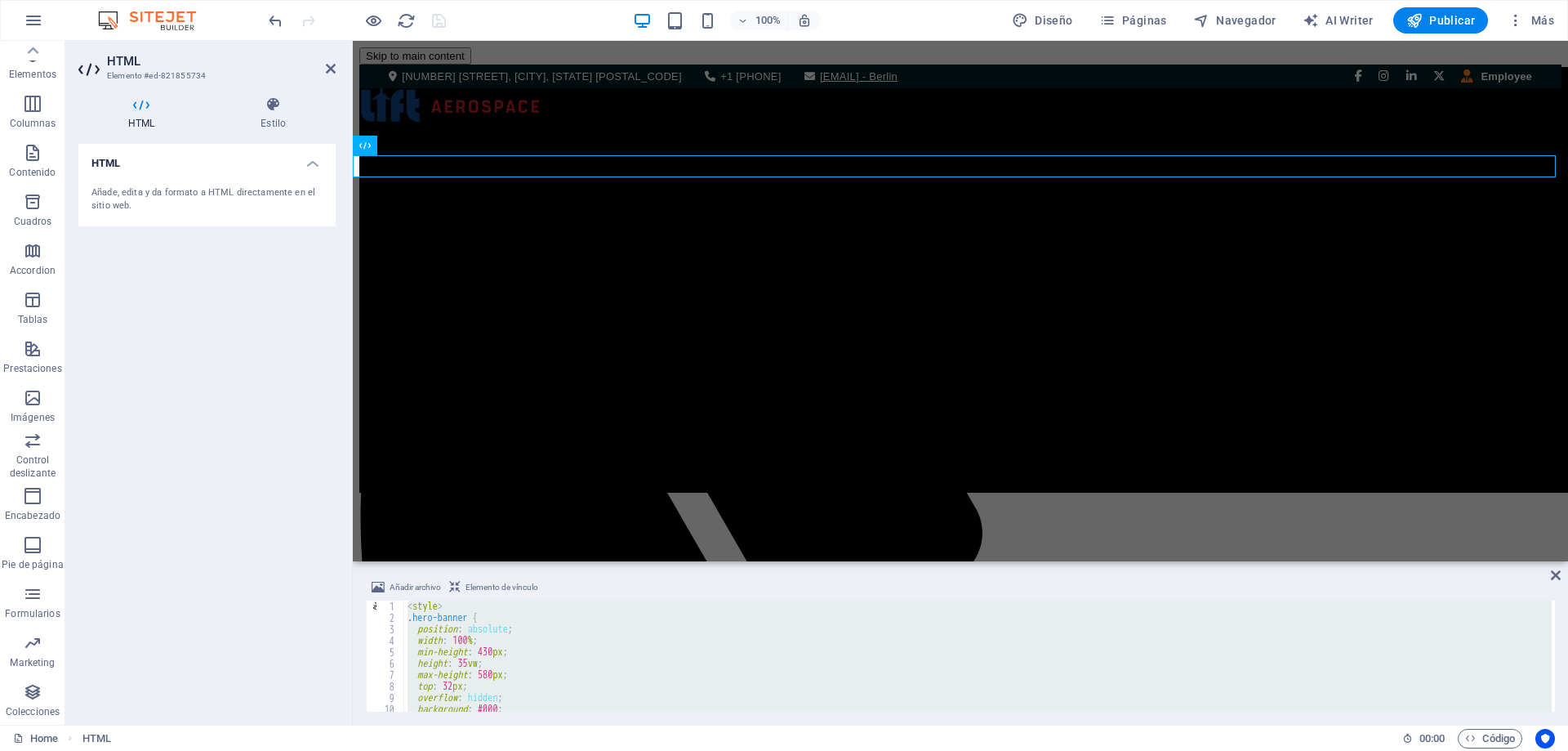 click on "< style > .hero-banner   {    position :   absolute ;    width :   100 % ;    min-height :   430 px ;    height :   35 vw ;    max-height :   580 px ;    top :   32 px ;    overflow :   hidden ;    background :   #000 ;    z-index :   -1 ;</ style >     הההההההההההההההההההההההההההההההההההההההההההההההההההההההההההההההההההההההההההההההההההההההההההההההההההההההההההההההההההההההההההההההההההההההההההההההההההההההההההההההההההההההההההההההההההההההההההההההההההההההההההההההההההההההההההההההההההההההההההההההההההההההההההההההה" at bounding box center (978, 668) 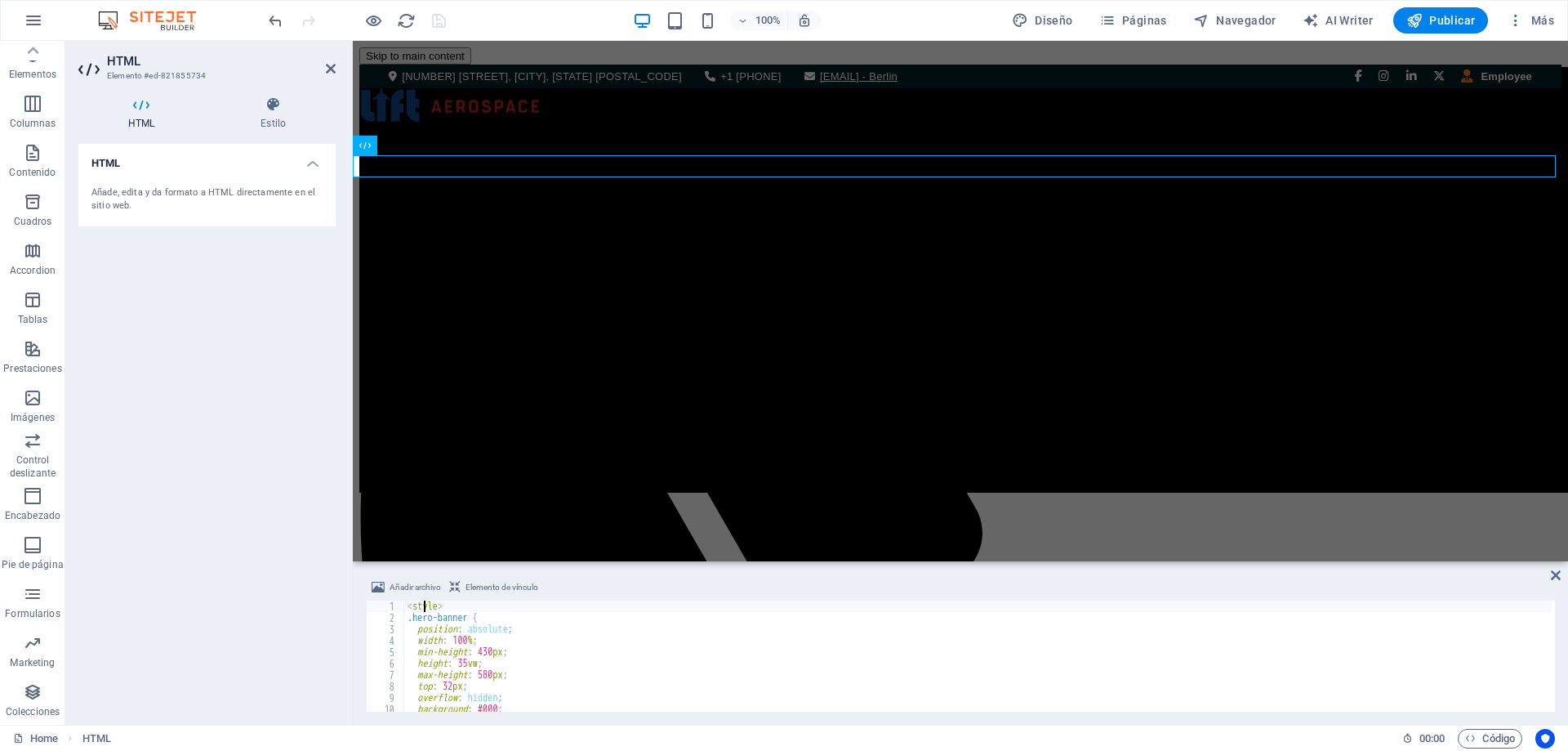 click on "< style > .hero-banner   {    position :   absolute ;    width :   100 % ;    min-height :   430 px ;    height :   35 vw ;    max-height :   580 px ;    top :   32 px ;    overflow :   hidden ;    background :   #000 ;    z-index :   -1 ;</ style >     הההההההההההההההההההההההההההההההההההההההההההההההההההההההההההההההההההההההההההההההההההההההההההההההההההההההההההההההההההההההההההההההההההההההההההההההההההההההההההההההההההההההההההההההההההההההההההההההההההההההההההההההההההההההההההההההההההההההההההההההההההההההההההההההה" at bounding box center (978, 668) 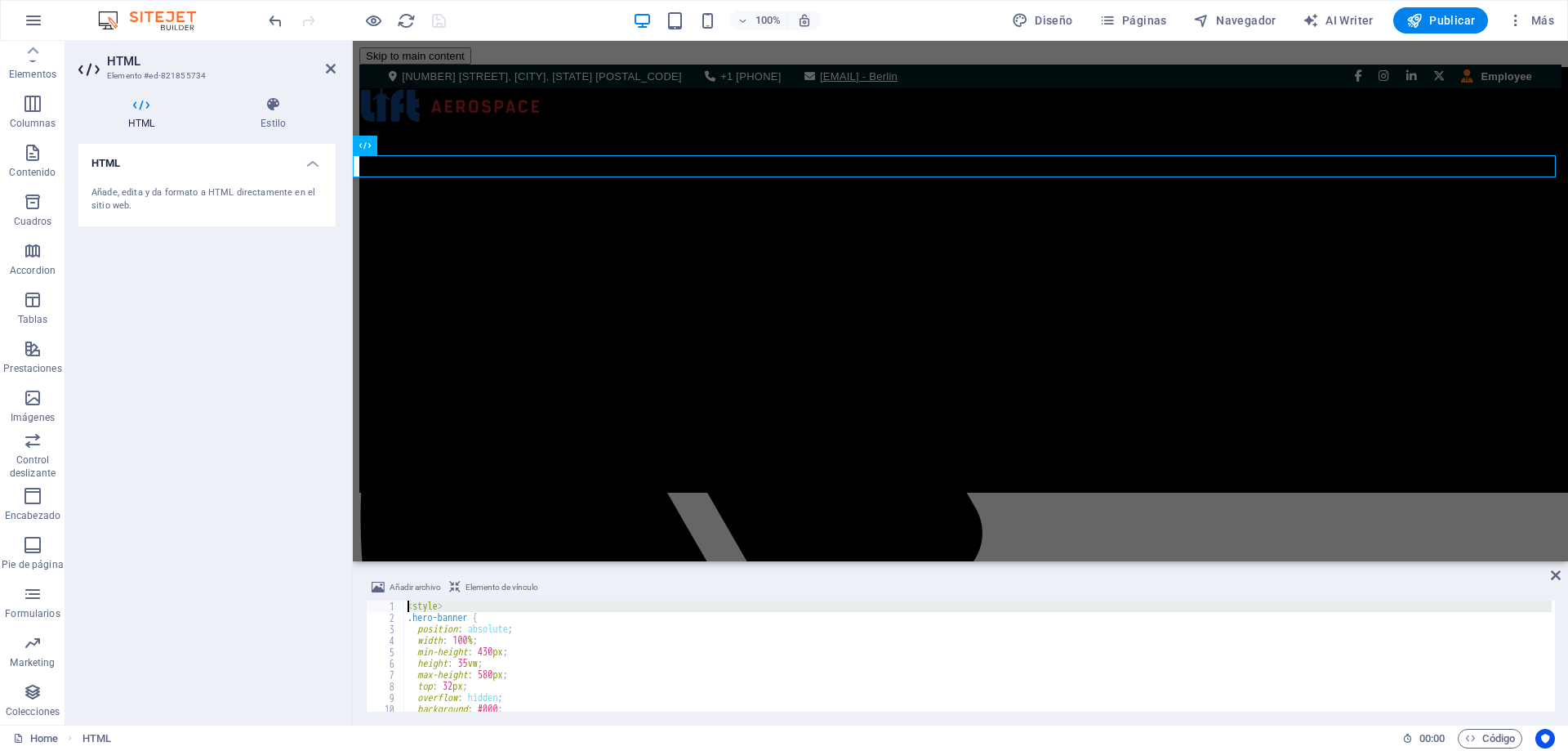 click on "< style > .hero-banner   {    position :   absolute ;    width :   100 % ;    min-height :   430 px ;    height :   35 vw ;    max-height :   580 px ;    top :   32 px ;    overflow :   hidden ;    background :   #000 ;    z-index :   -1 ;</ style >     הההההההההההההההההההההההההההההההההההההההההההההההההההההההההההההההההההההההההההההההההההההההההההההההההההההההההההההההההההההההההההההההההההההההההההההההההההההההההההההההההההההההההההההההההההההההההההההההההההההההההההההההההההההההההההההההההההההההההההההההההההההההההההההההה" at bounding box center (978, 668) 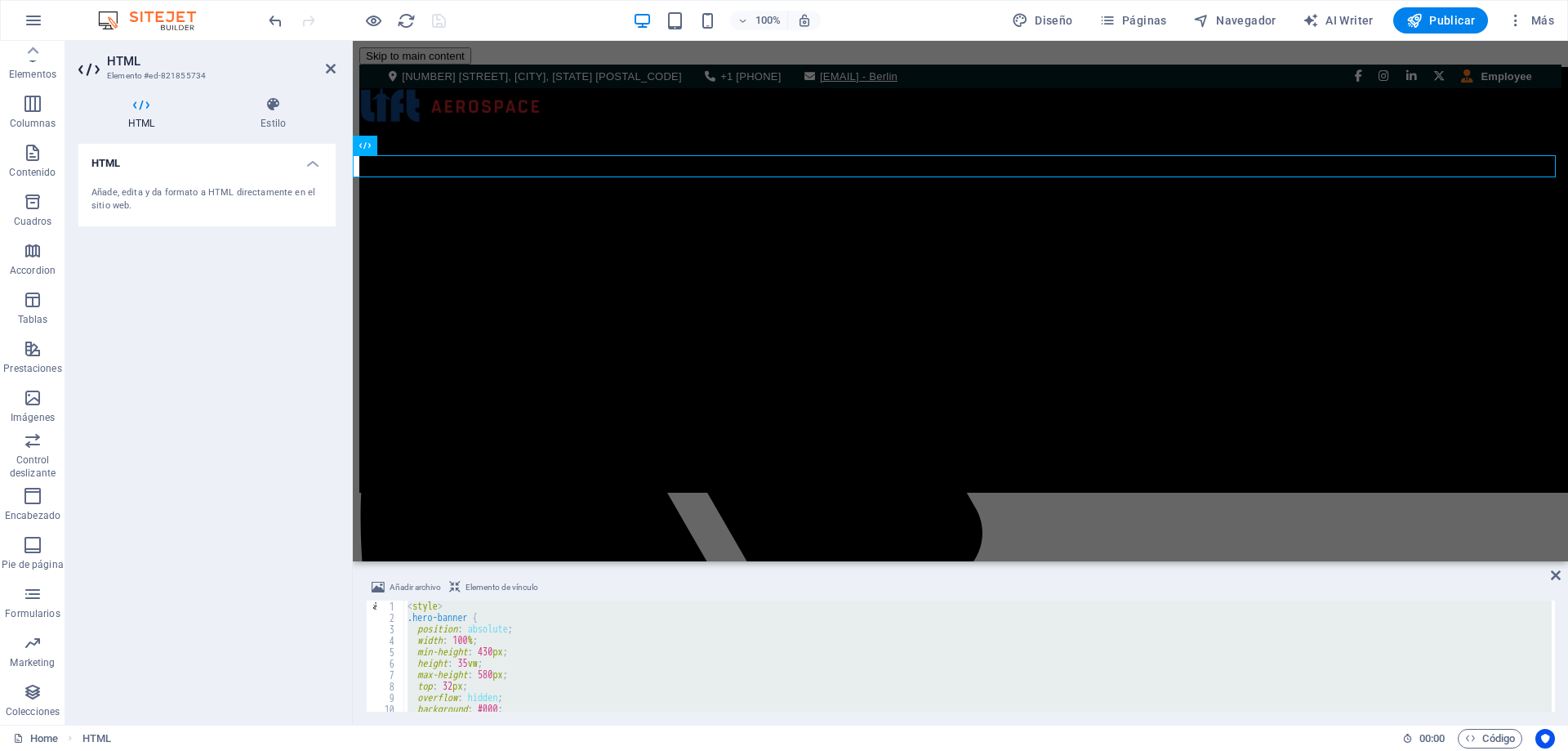 click on "< style > .hero-banner   {    position :   absolute ;    width :   100 % ;    min-height :   430 px ;    height :   35 vw ;    max-height :   580 px ;    top :   32 px ;    overflow :   hidden ;    background :   #000 ;    z-index :   -1 ;</ style >     הההההההההההההההההההההההההההההההההההההההההההההההההההההההההההההההההההההההההההההההההההההההההההההההההההההההההההההההההההההההההההההההההההההההההההההההההההההההההההההההההההההההההההההההההההההההההההההההההההההההההההההההההההההההההההההההההההההההההההההההההההההההההההההההה" at bounding box center (978, 668) 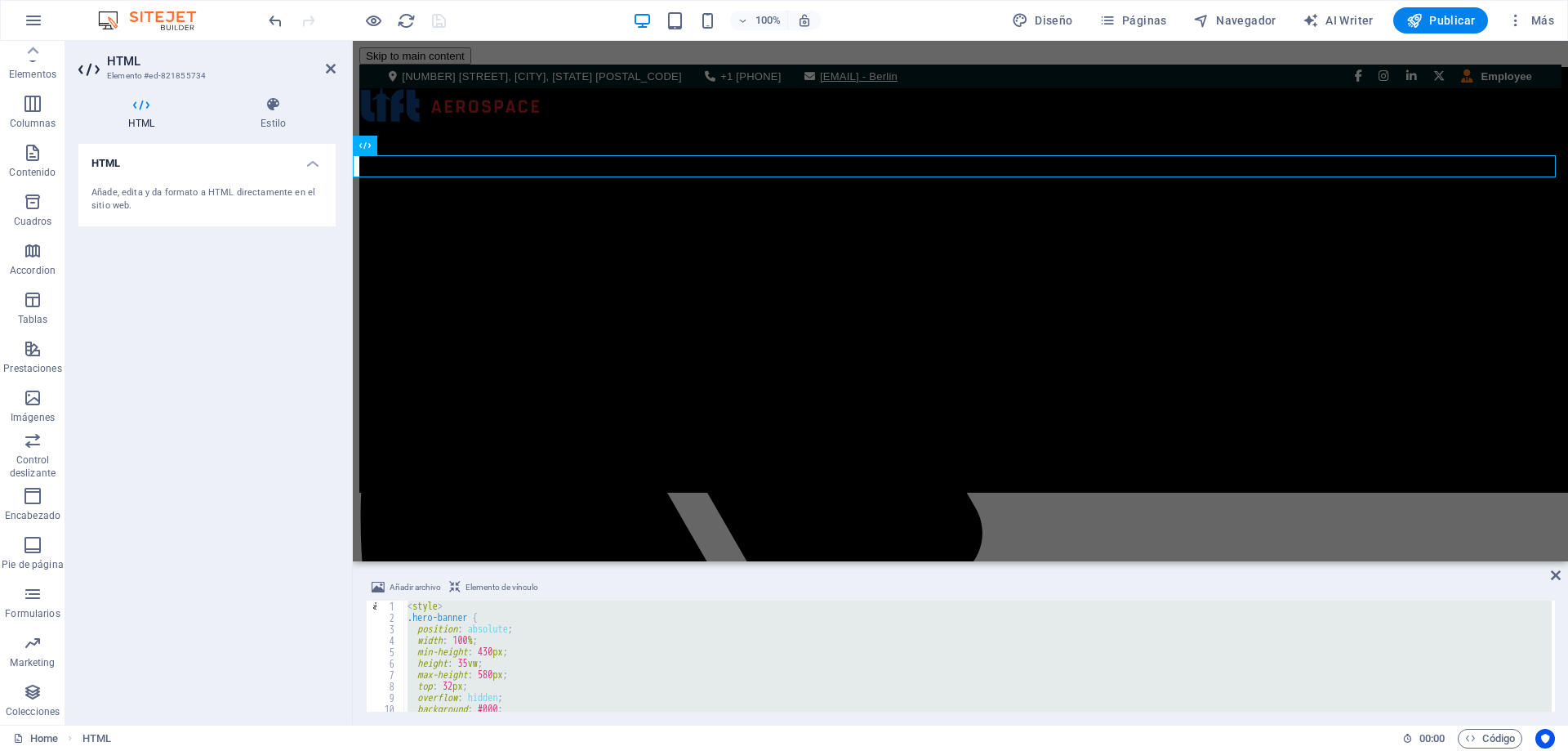 click on "< style > .hero-banner   {    position :   absolute ;    width :   100 % ;    min-height :   430 px ;    height :   35 vw ;    max-height :   580 px ;    top :   32 px ;    overflow :   hidden ;    background :   #000 ;    z-index :   -1 ;</ style >     הההההההההההההההההההההההההההההההההההההההההההההההההההההההההההההההההההההההההההההההההההההההההההההההההההההההההההההההההההההההההההההההההההההההההההההההההההההההההההההההההההההההההההההההההההההההההההההההההההההההההההההההההההההההההההההההההההההההההההההההההההההההההההההההה" at bounding box center (978, 656) 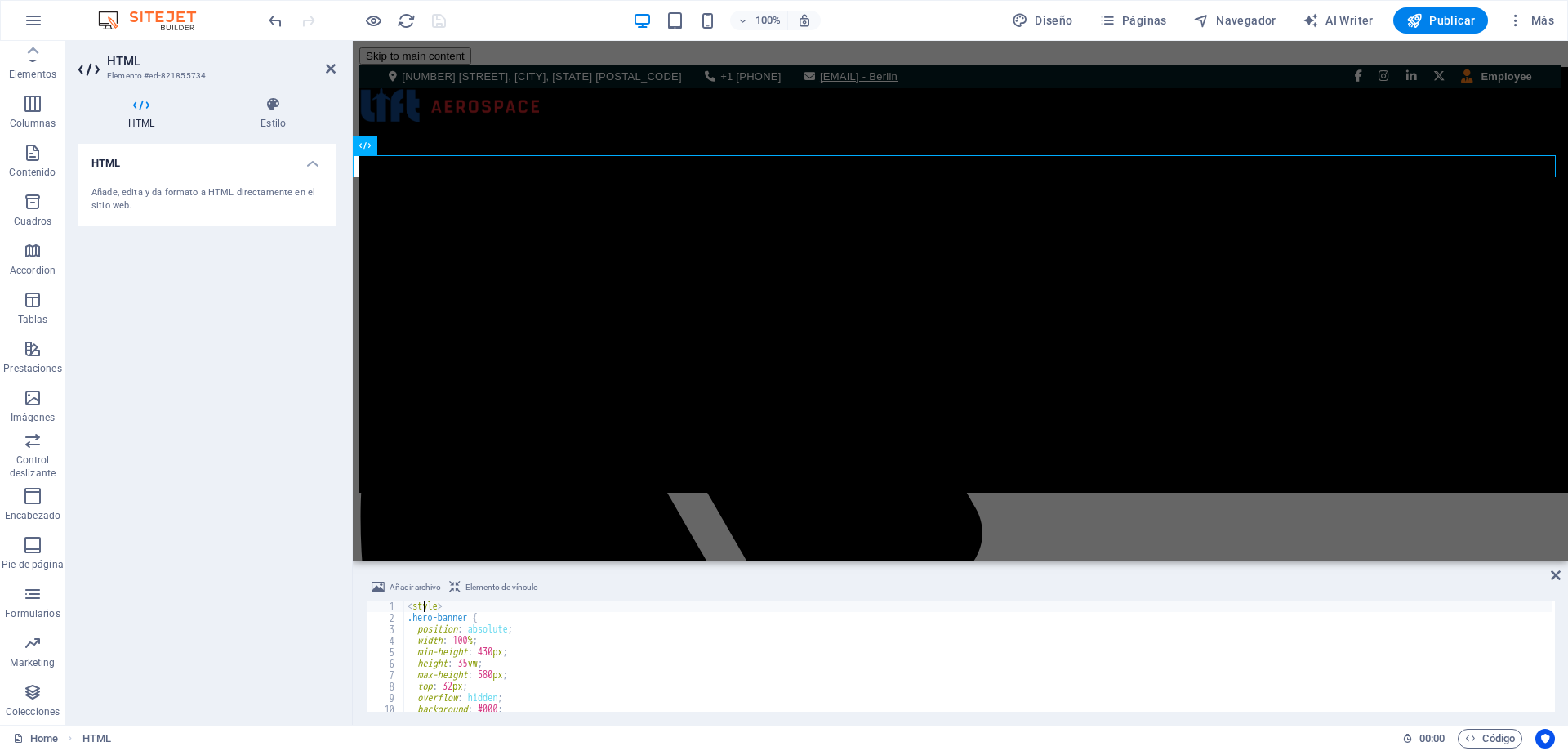 click on "< style > .hero-banner   {    position :   absolute ;    width :   100 % ;    min-height :   430 px ;    height :   35 vw ;    max-height :   580 px ;    top :   32 px ;    overflow :   hidden ;    background :   #000 ;    z-index :   -1 ;</ style >     הההההההההההההההההההההההההההההההההההההההההההההההההההההההההההההההההההההההההההההההההההההההההההההההההההההההההההההההההההההההההההההההההההההההההההההההההההההההההההההההההההההההההההההההההההההההההההההההההההההההההההההההההההההההההההההההההההההההההההההההההההההההההההההההה" at bounding box center (978, 668) 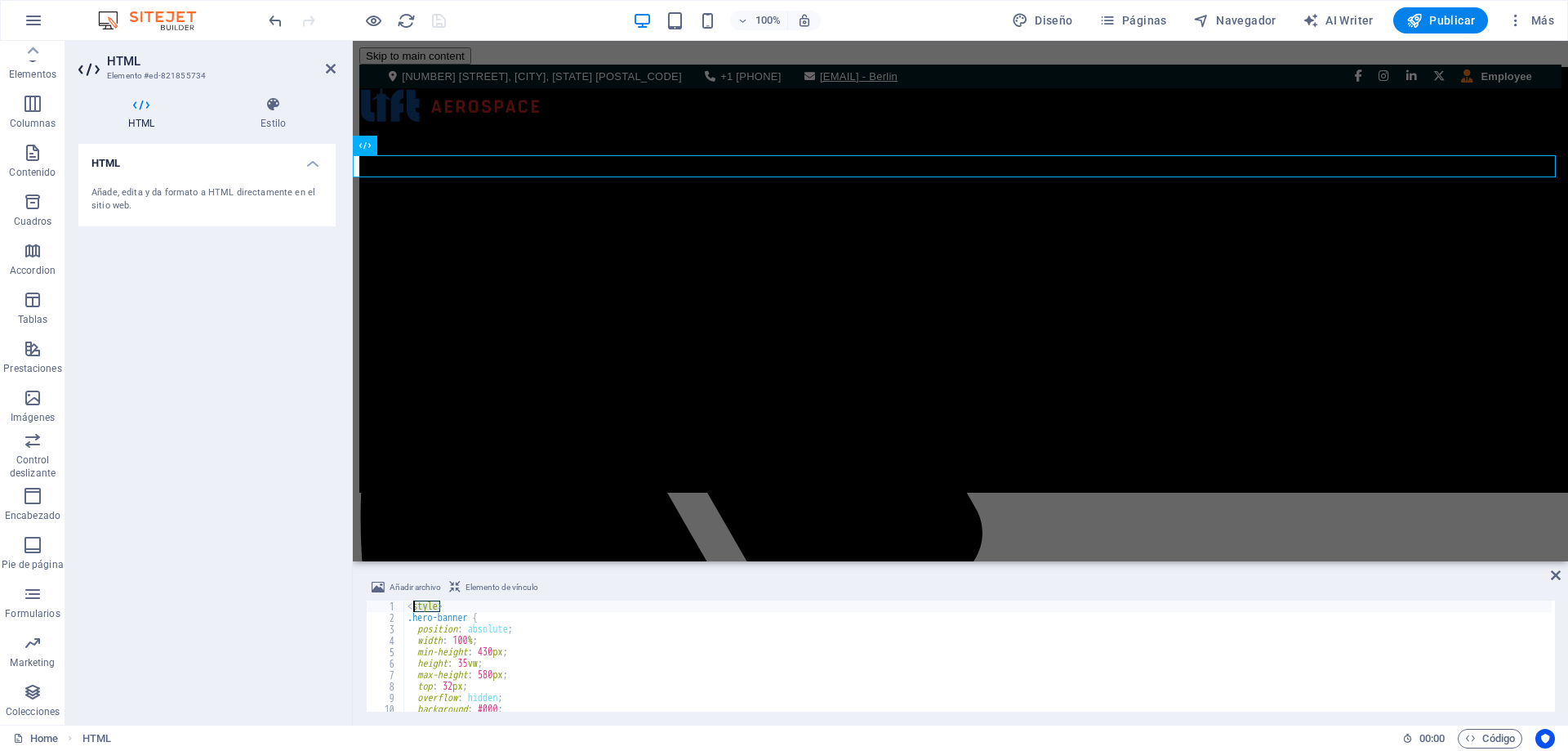 click on "< style > .hero-banner   {    position :   absolute ;    width :   100 % ;    min-height :   430 px ;    height :   35 vw ;    max-height :   580 px ;    top :   32 px ;    overflow :   hidden ;    background :   #000 ;    z-index :   -1 ;</ style >     הההההההההההההההההההההההההההההההההההההההההההההההההההההההההההההההההההההההההההההההההההההההההההההההההההההההההההההההההההההההההההההההההההההההההההההההההההההההההההההההההההההההההההההההההההההההההההההההההההההההההההההההההההההההההההההההההההההההההההההההההההההההההההההההה" at bounding box center [978, 668] 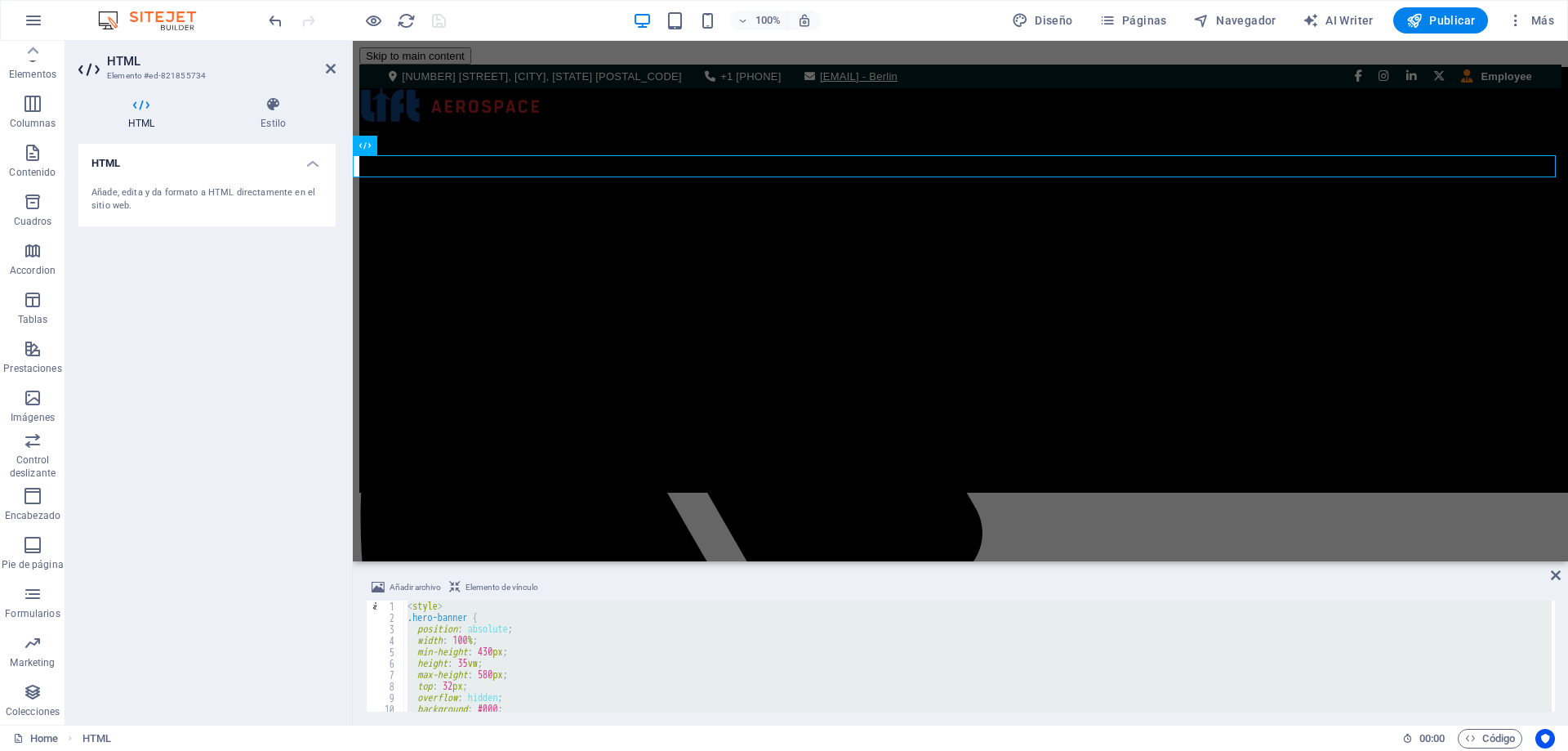 click on "< style > .hero-banner   {    position :   absolute ;    width :   100 % ;    min-height :   430 px ;    height :   35 vw ;    max-height :   580 px ;    top :   32 px ;    overflow :   hidden ;    background :   #000 ;    z-index :   -1 ;</ style >     הההההההההההההההההההההההההההההההההההההההההההההההההההההההההההההההההההההההההההההההההההההההההההההההההההההההההההההההההההההההההההההההההההההההההההההההההההההההההההההההההההההההההההההההההההההההההההההההההההההההההההההההההההההההההההההההההההההההההההההההההההההההההההההההה" at bounding box center [978, 668] 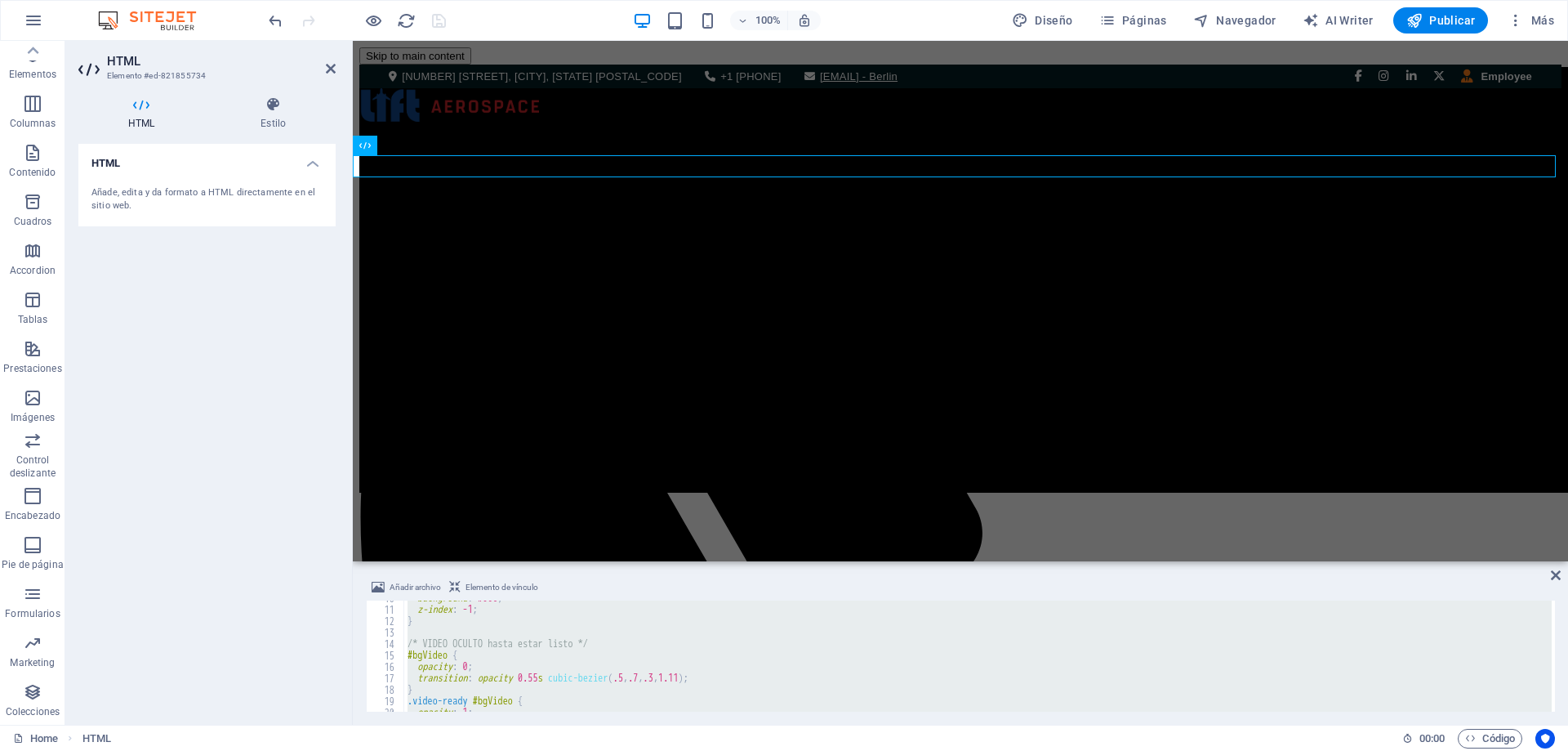 scroll, scrollTop: 0, scrollLeft: 0, axis: both 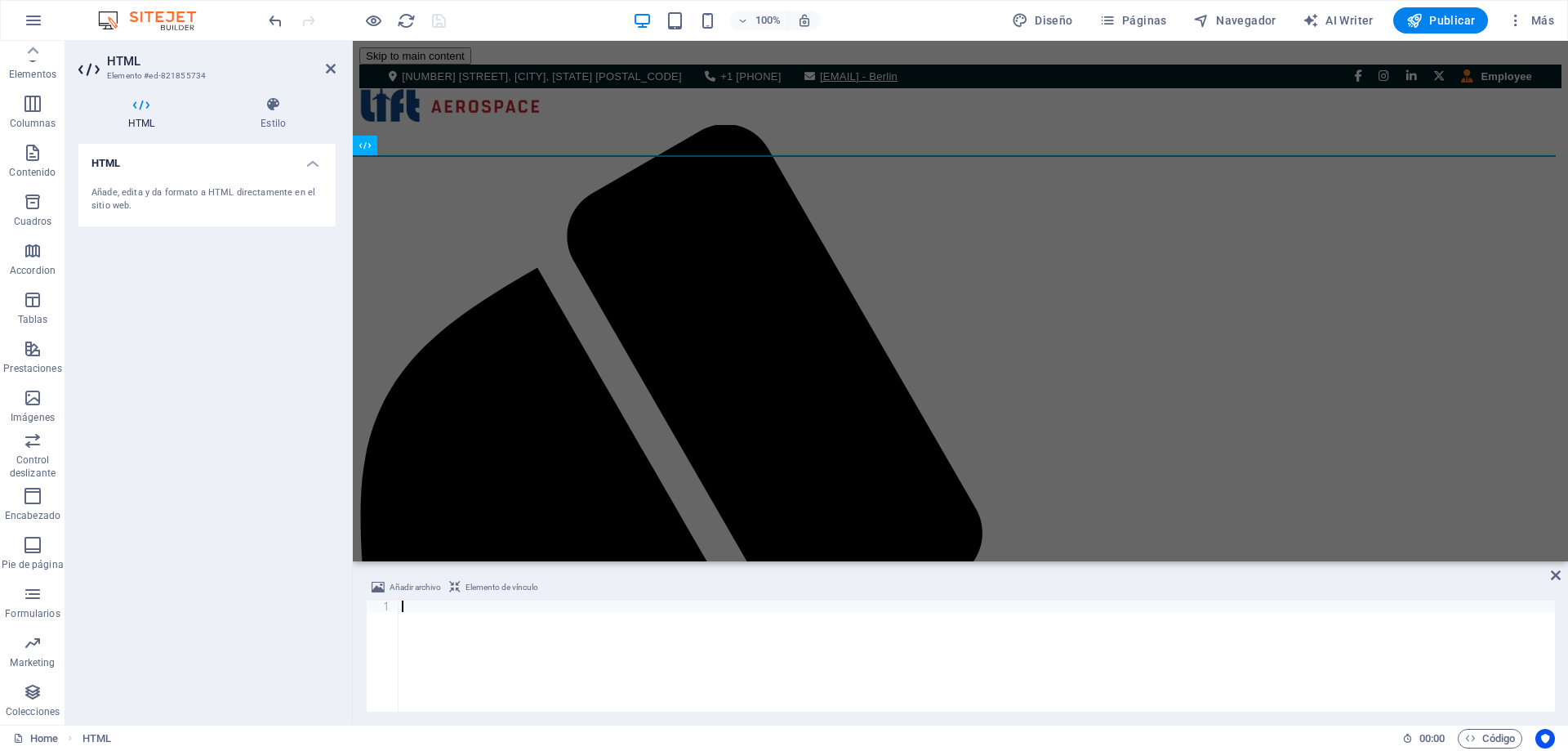paste on "</script>" 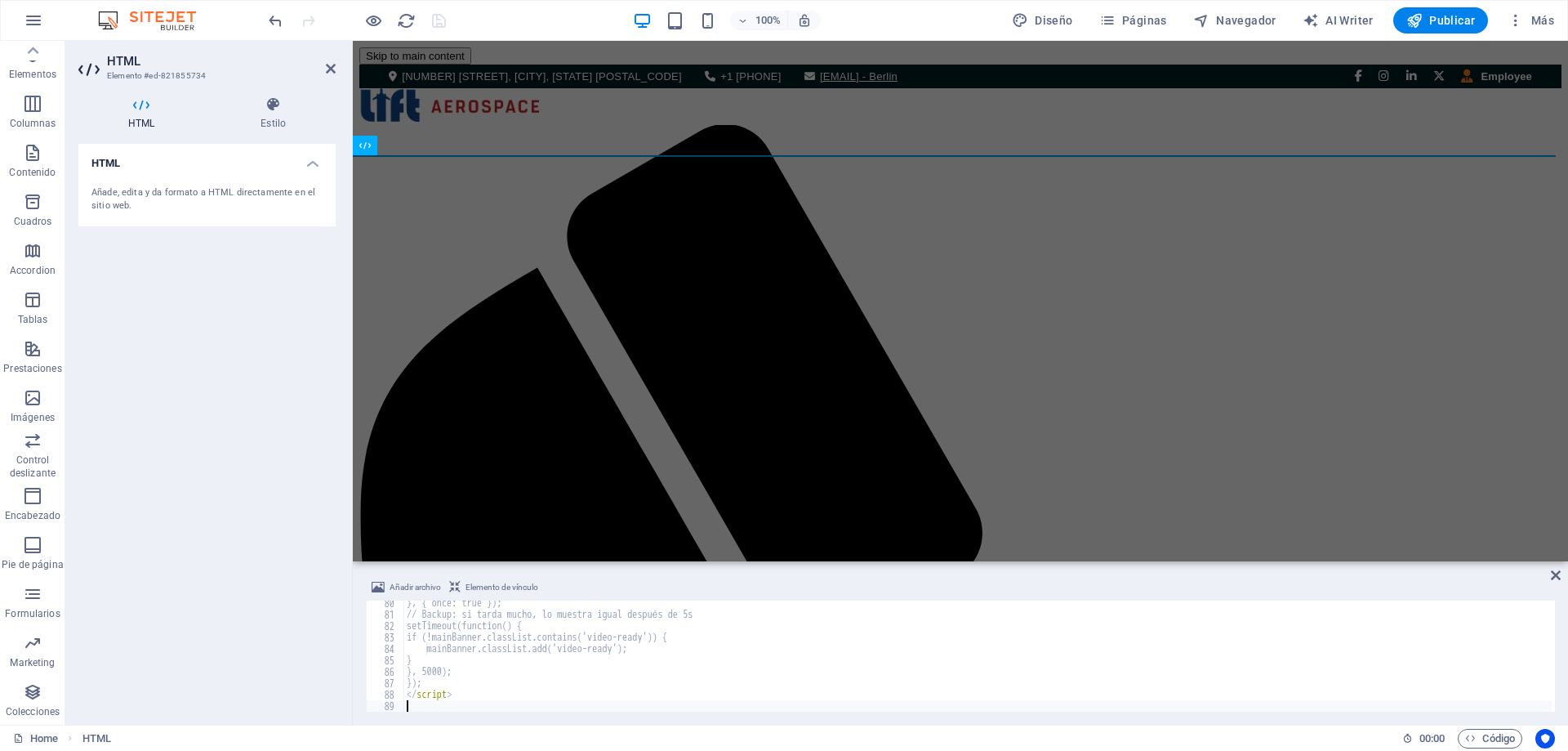 scroll, scrollTop: 907, scrollLeft: 0, axis: vertical 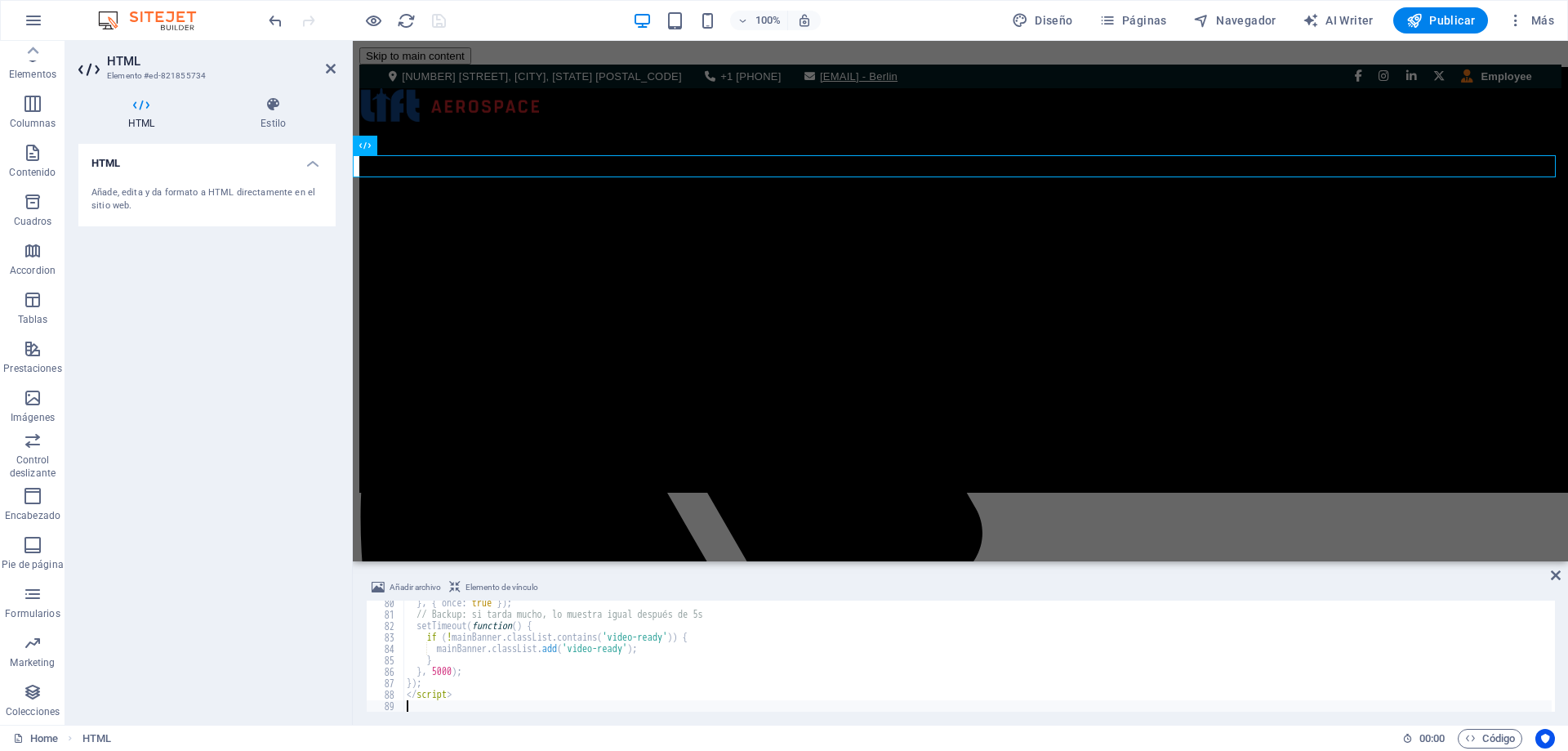 type on "</script>" 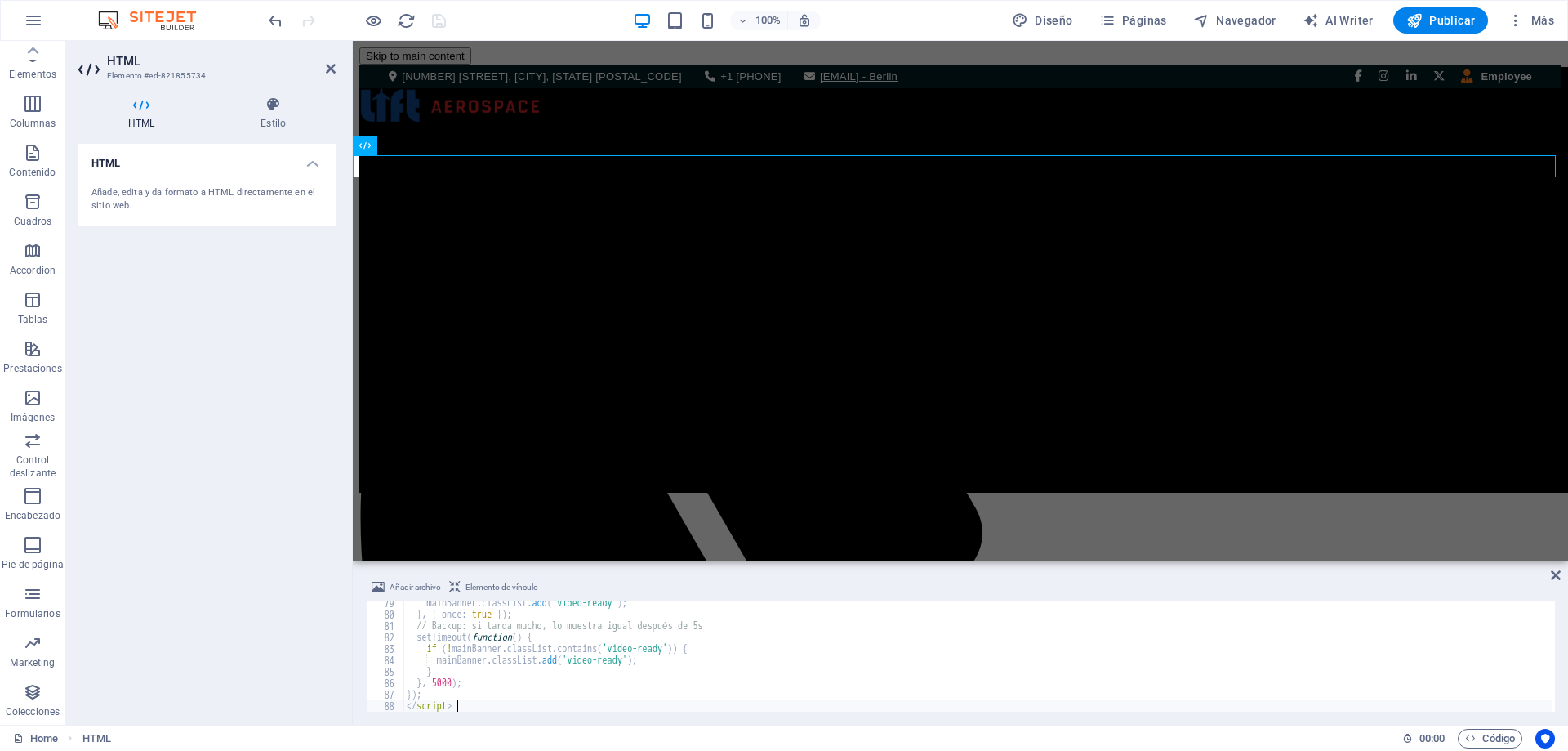 scroll, scrollTop: 896, scrollLeft: 0, axis: vertical 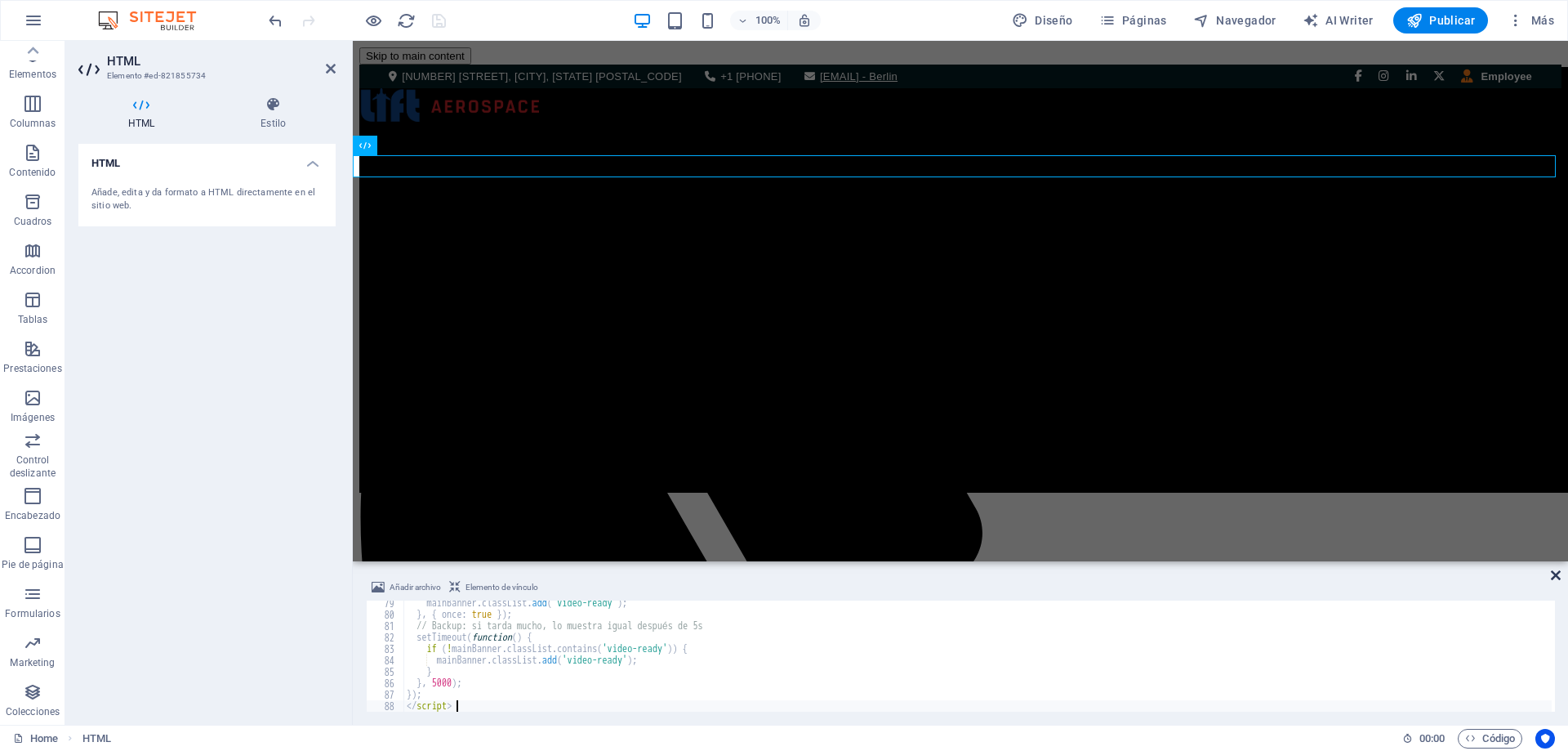 click at bounding box center [1556, 575] 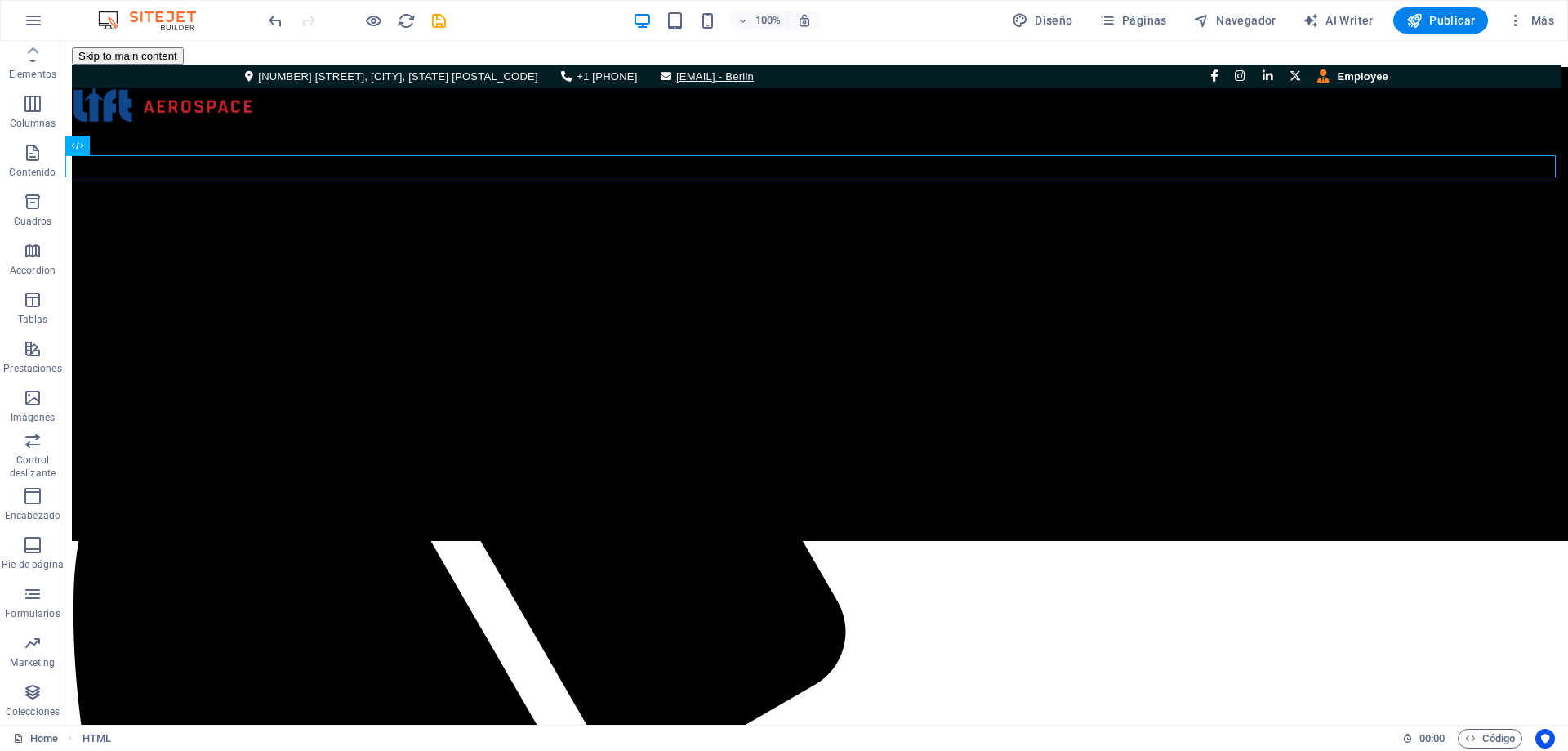 click on "Your browser does not support the video tag." at bounding box center [817, 2205] 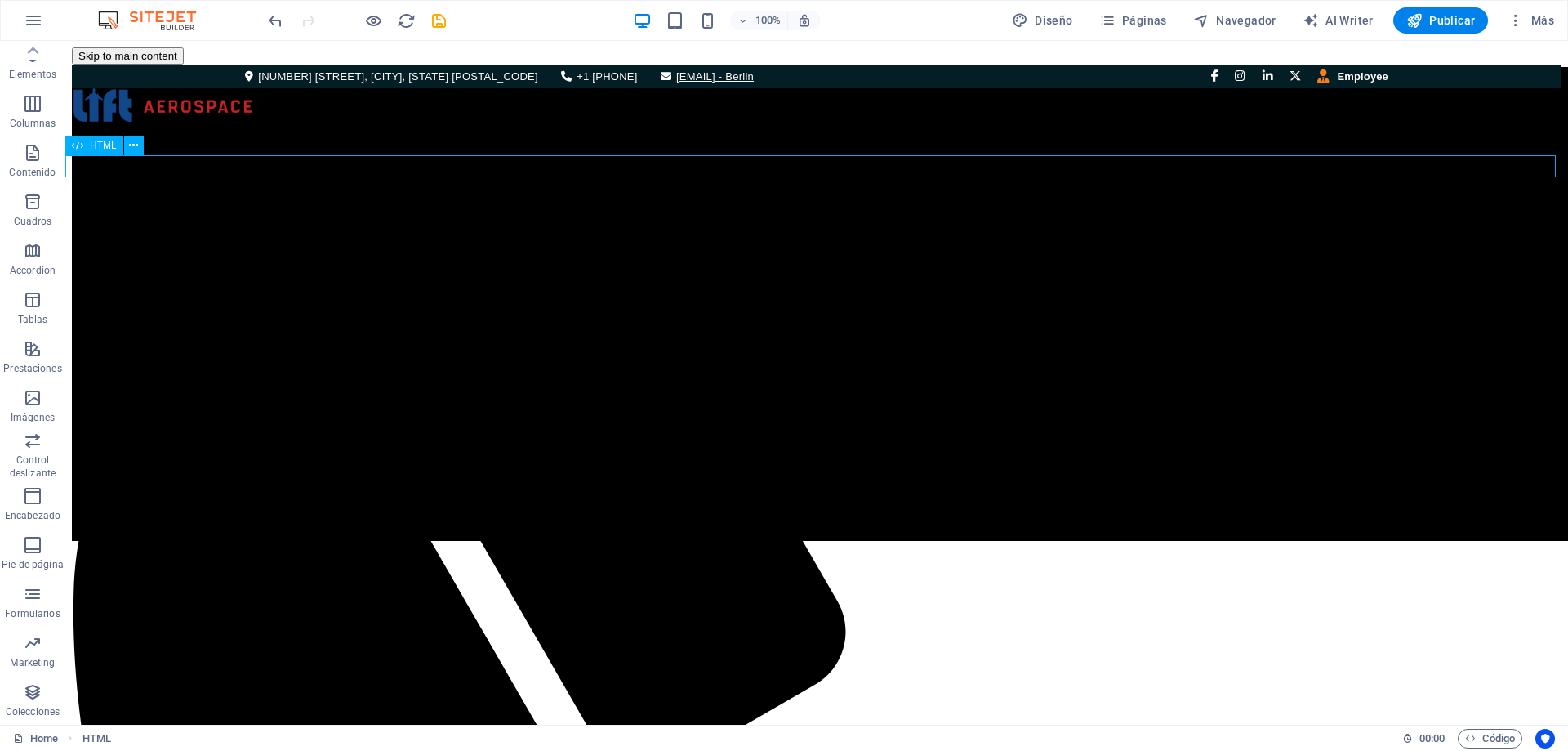 click on "Your browser does not support the video tag." at bounding box center [817, 2205] 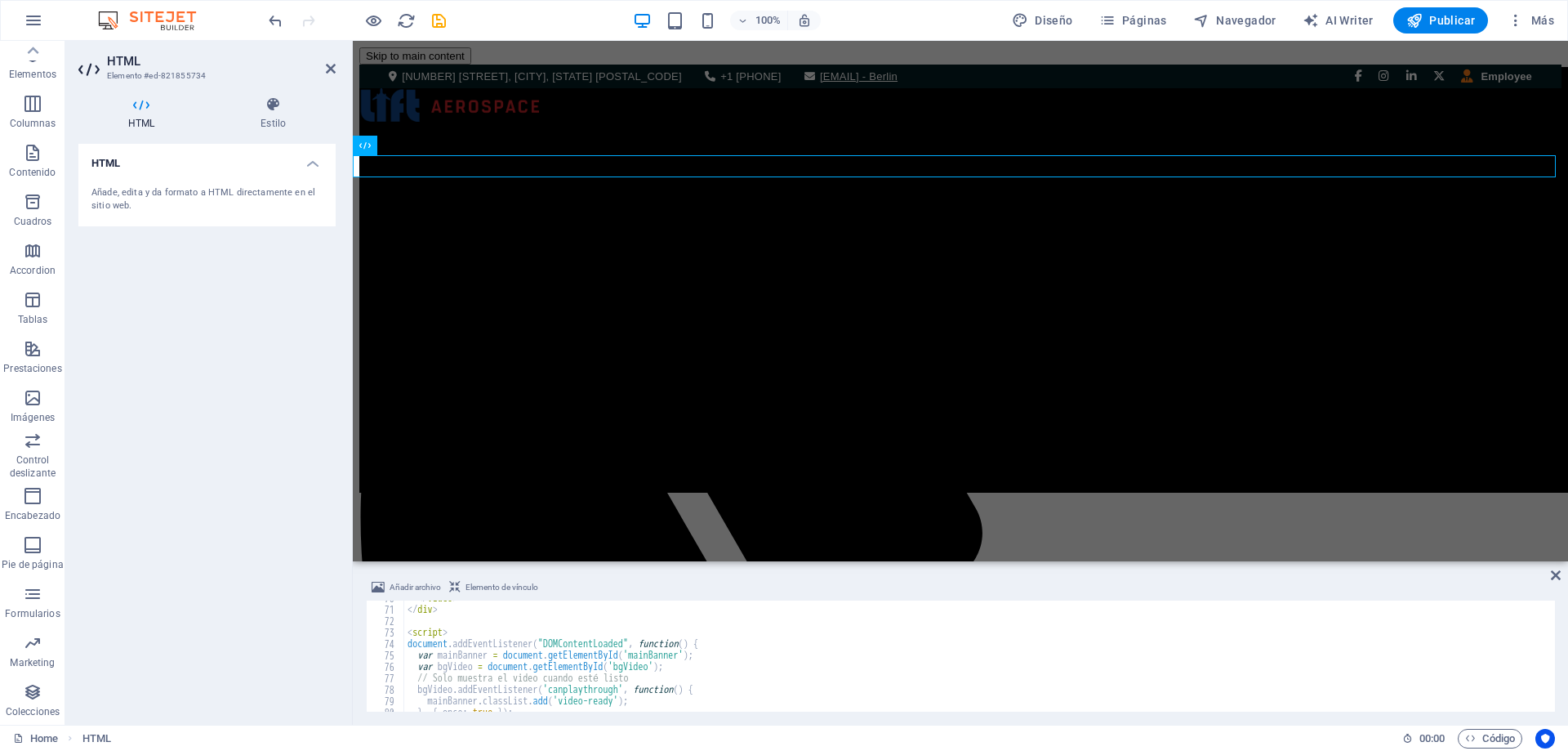 scroll, scrollTop: 749, scrollLeft: 0, axis: vertical 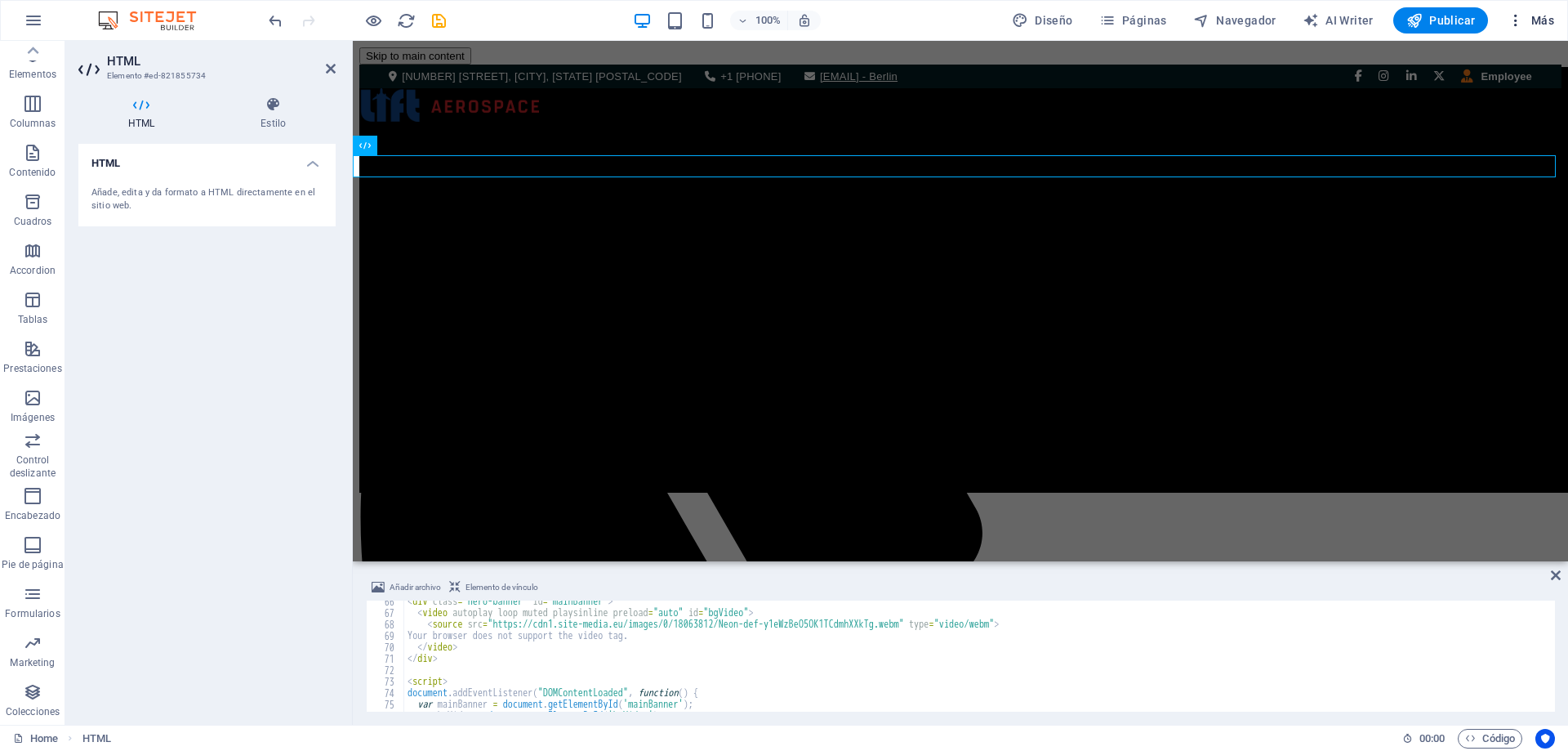 click at bounding box center [1516, 20] 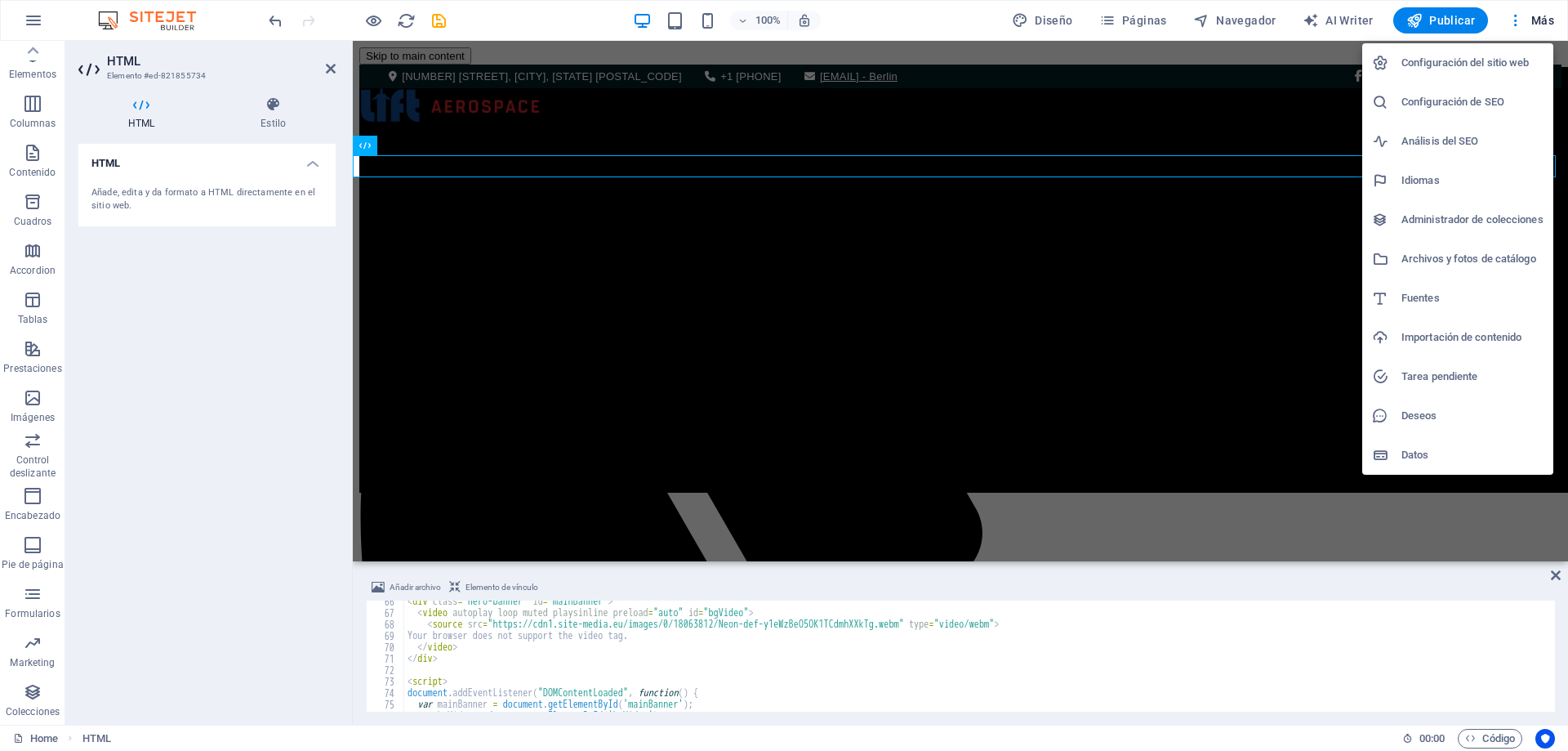 click on "Archivos y fotos de catálogo" at bounding box center [1472, 259] 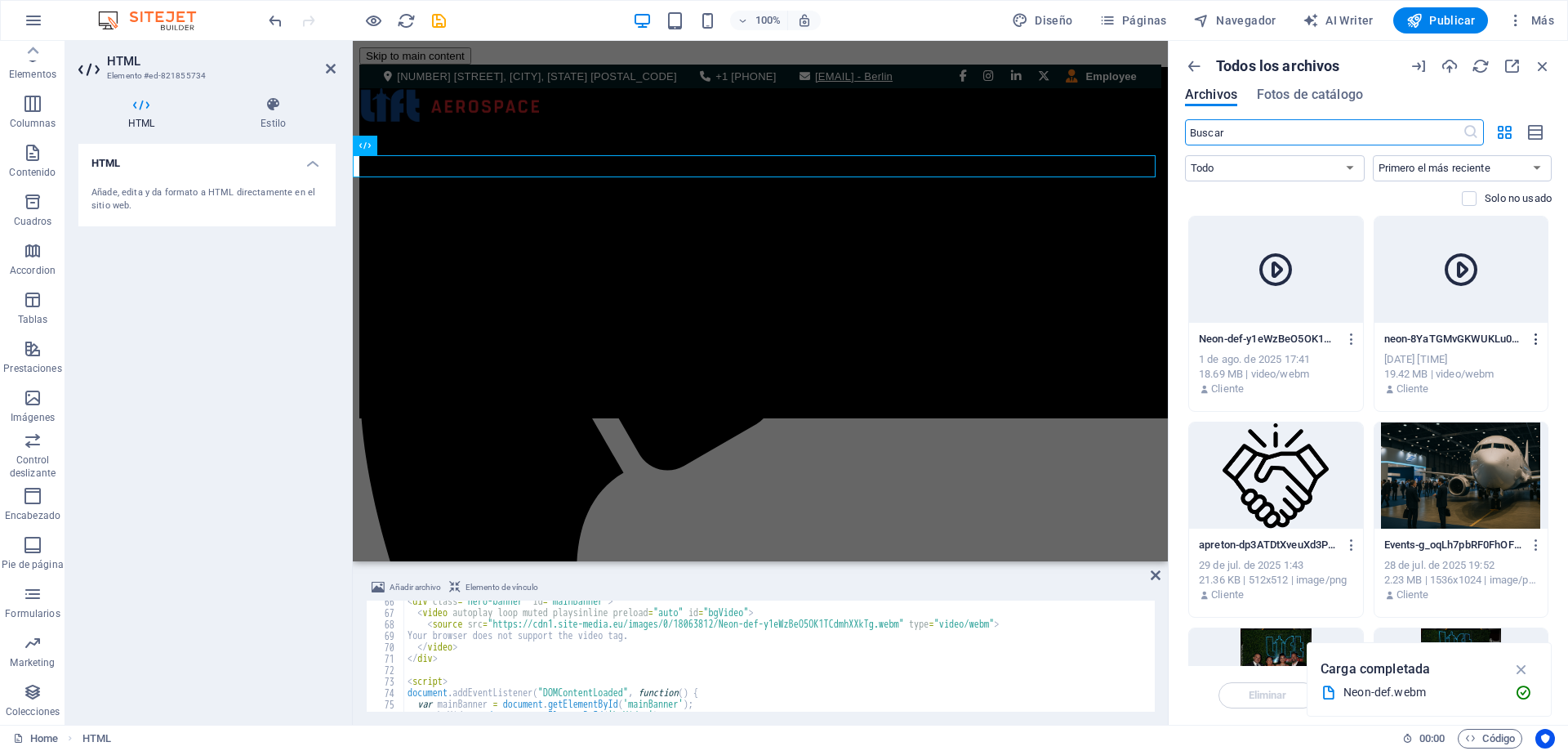 click at bounding box center [1536, 339] 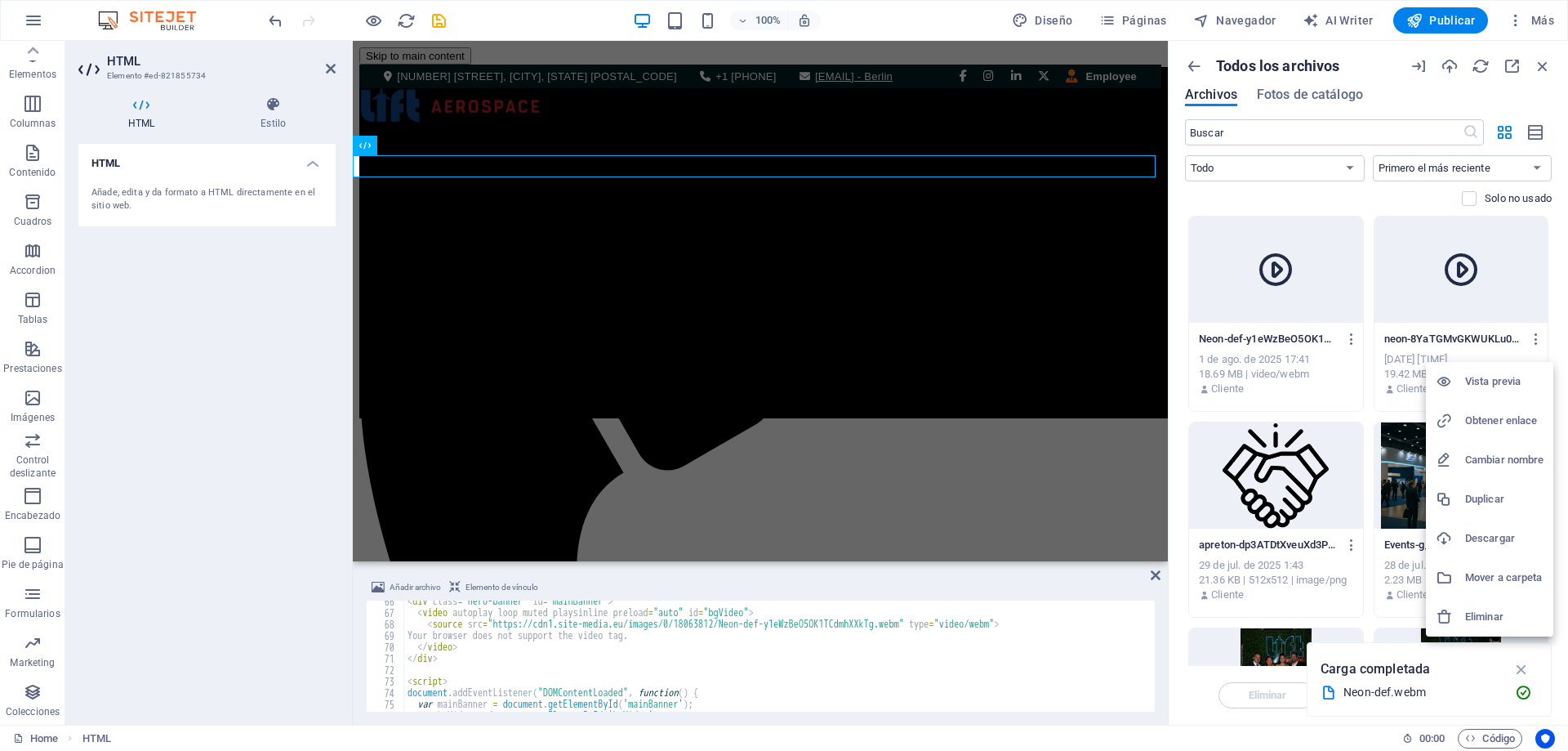 click on "Eliminar" at bounding box center (1490, 617) 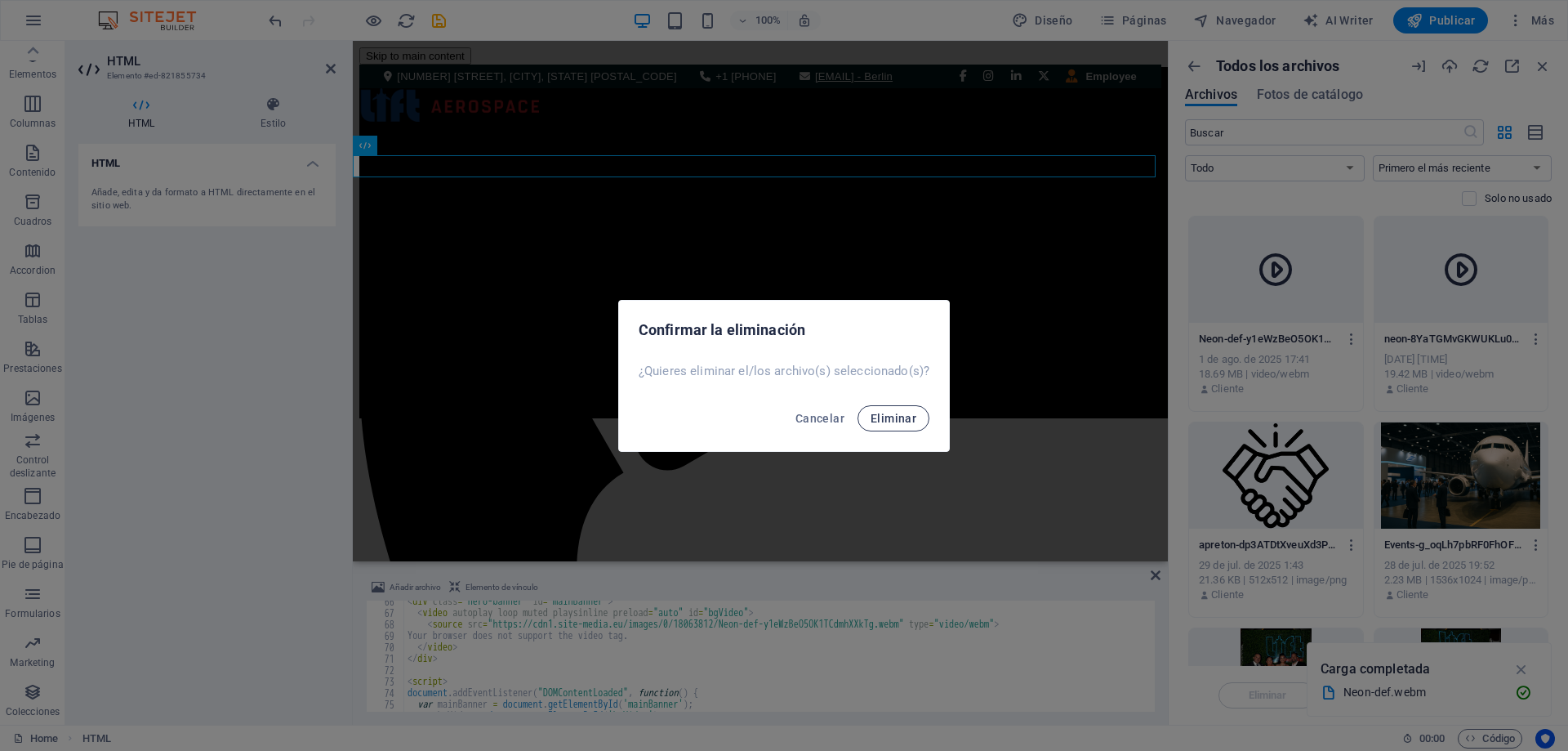 click on "Eliminar" at bounding box center (893, 418) 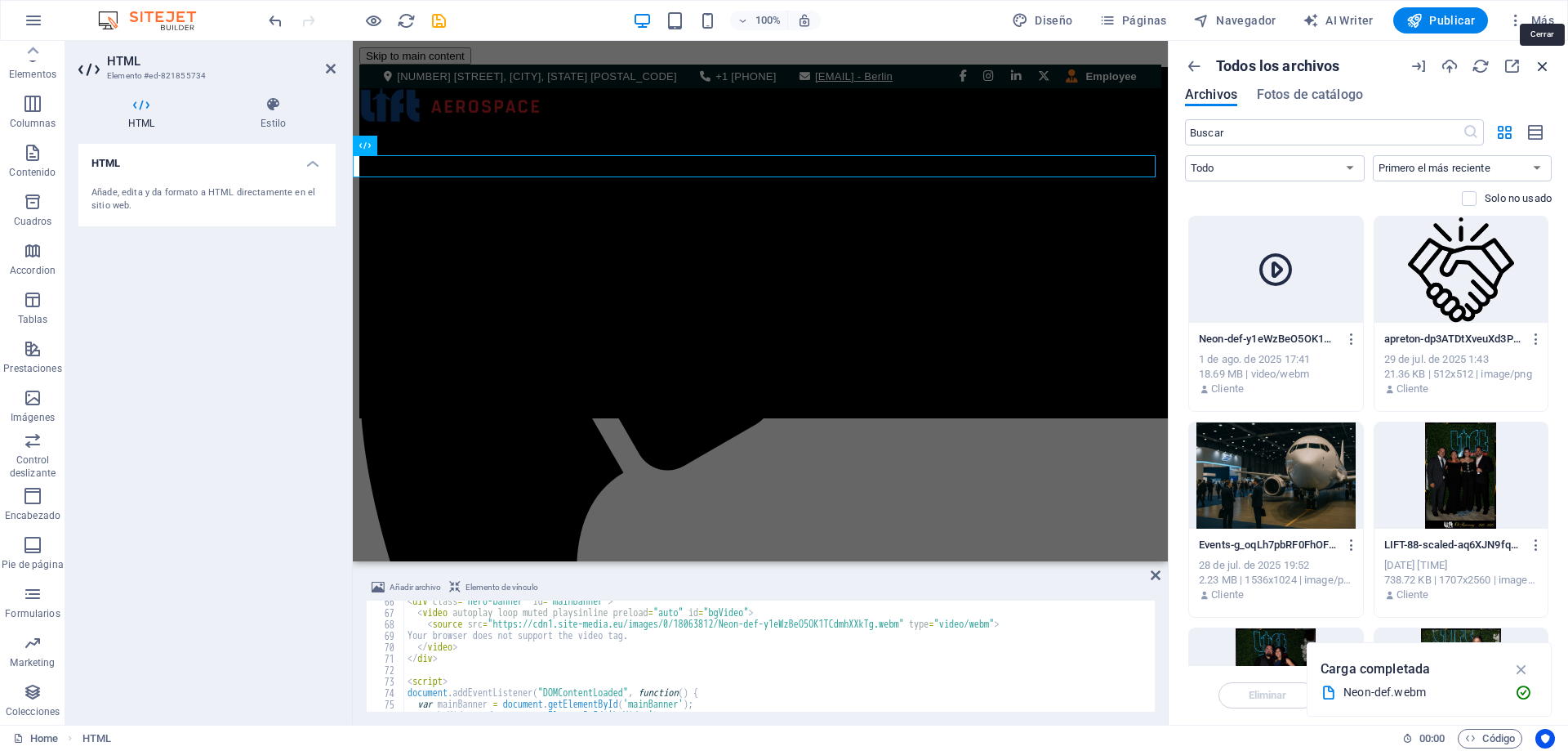 click at bounding box center [1543, 66] 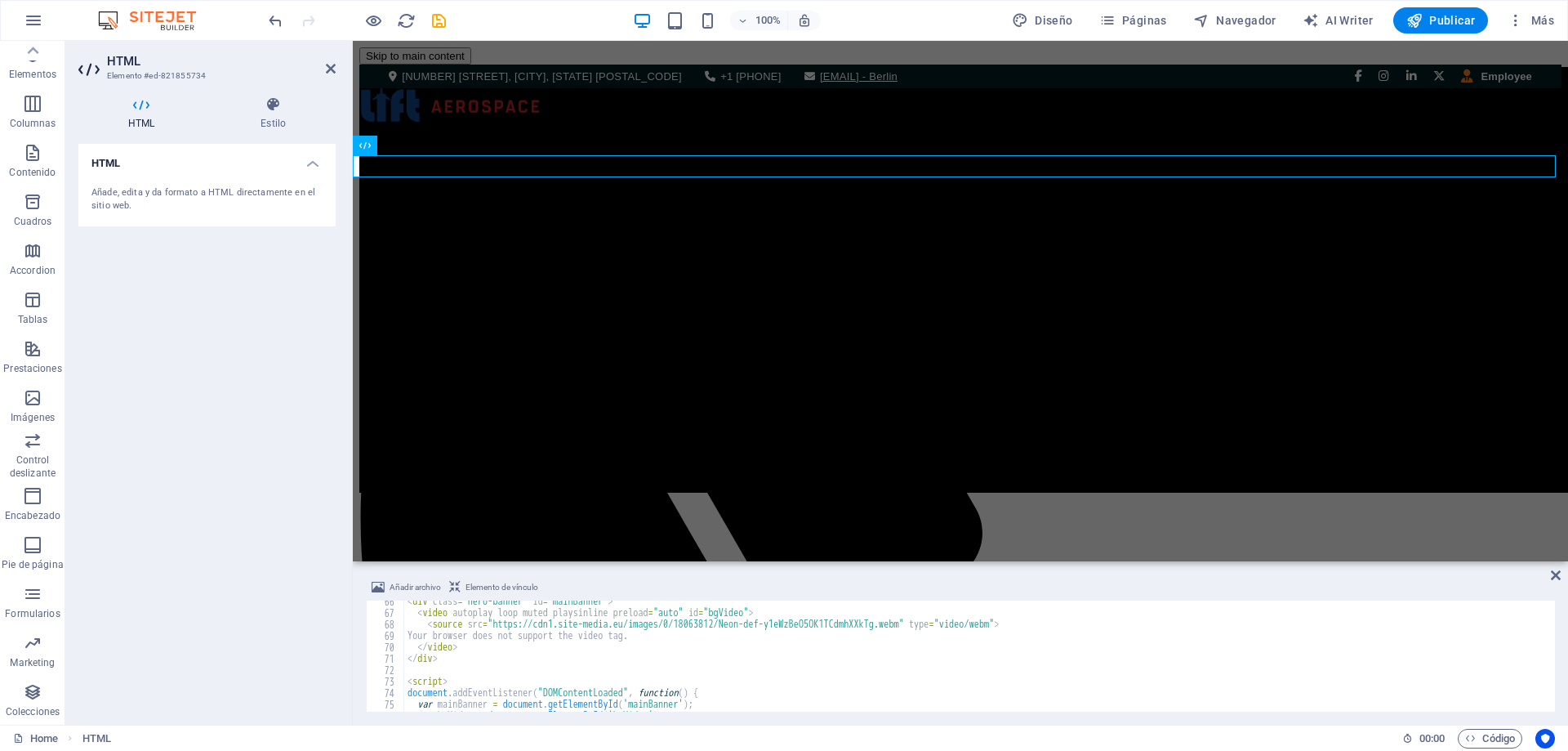 click on "6960 NW 50Th Street, Miami, [STATE] [POSTAL_CODE]
+1 [PHONE]
[EMAIL]
Employee
Trainual
MyIsolved
Home About Service events Gallery Contact
Your browser does not support the video tag.
Instant Parts Access
150,000+ critical parts and components. Always in stock, always ready for delivery because downtime is not an option.
24/7 AOG Response
Dedicated logistics team and rapid response get the right part, anywhere in the world, at any hour.
For Any Fleet
Tailored solutions for every operator. Commercial, cargo or corporate we support all major platforms and models.
Decades of Trust
Over 40 years of experience. Our expertise keeps you flying with the highest level of quality and reliability." at bounding box center (960, 10813) 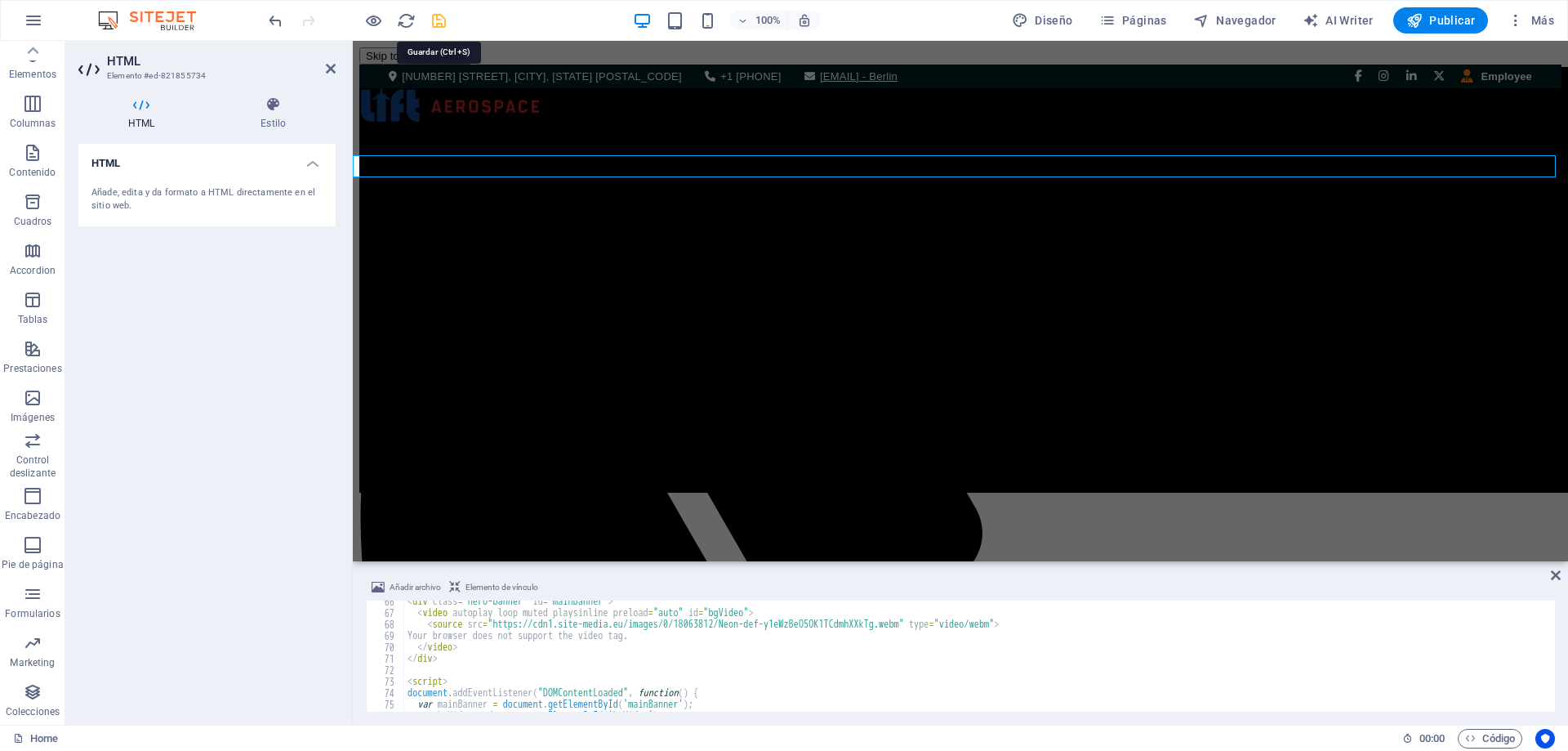 click at bounding box center [439, 20] 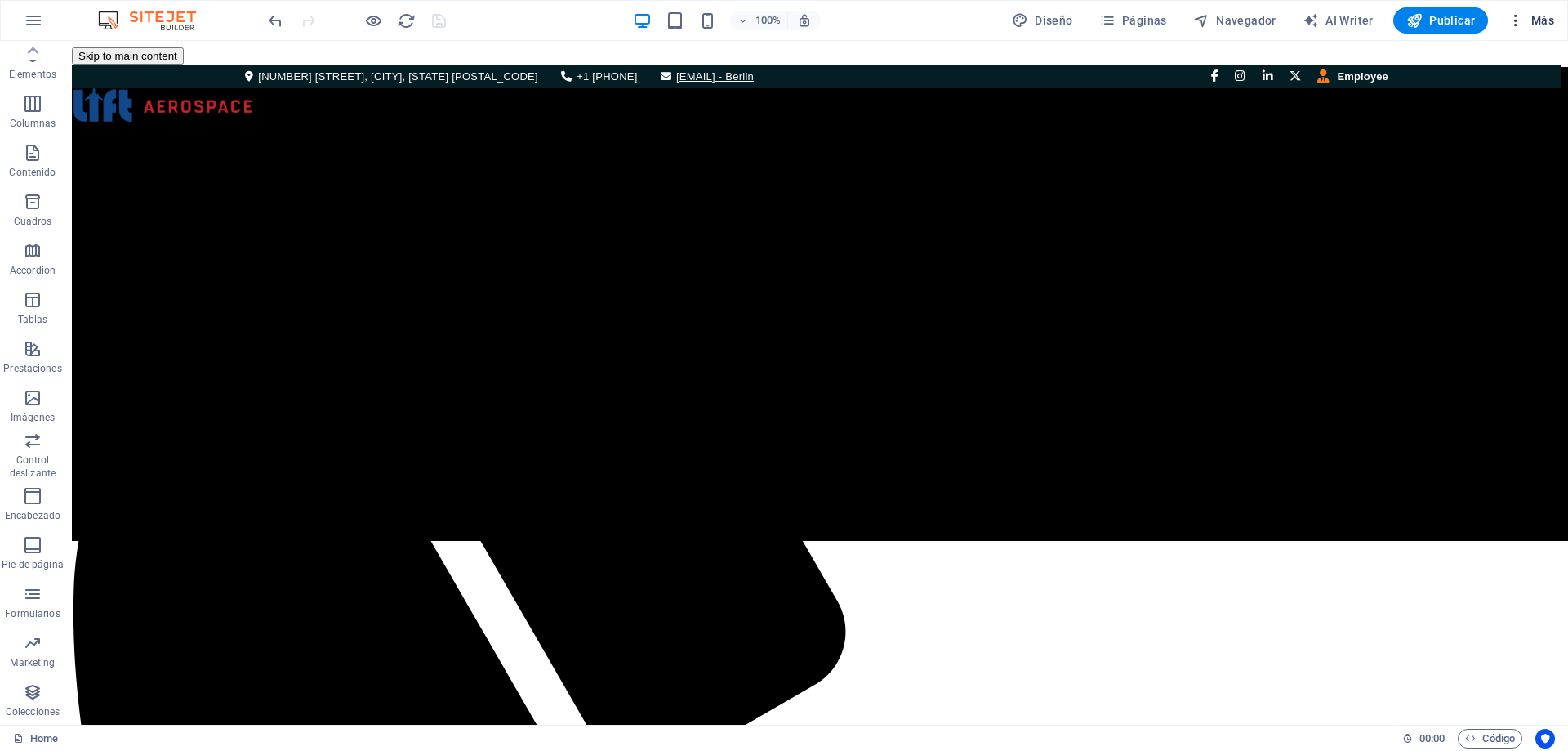 click at bounding box center [1516, 20] 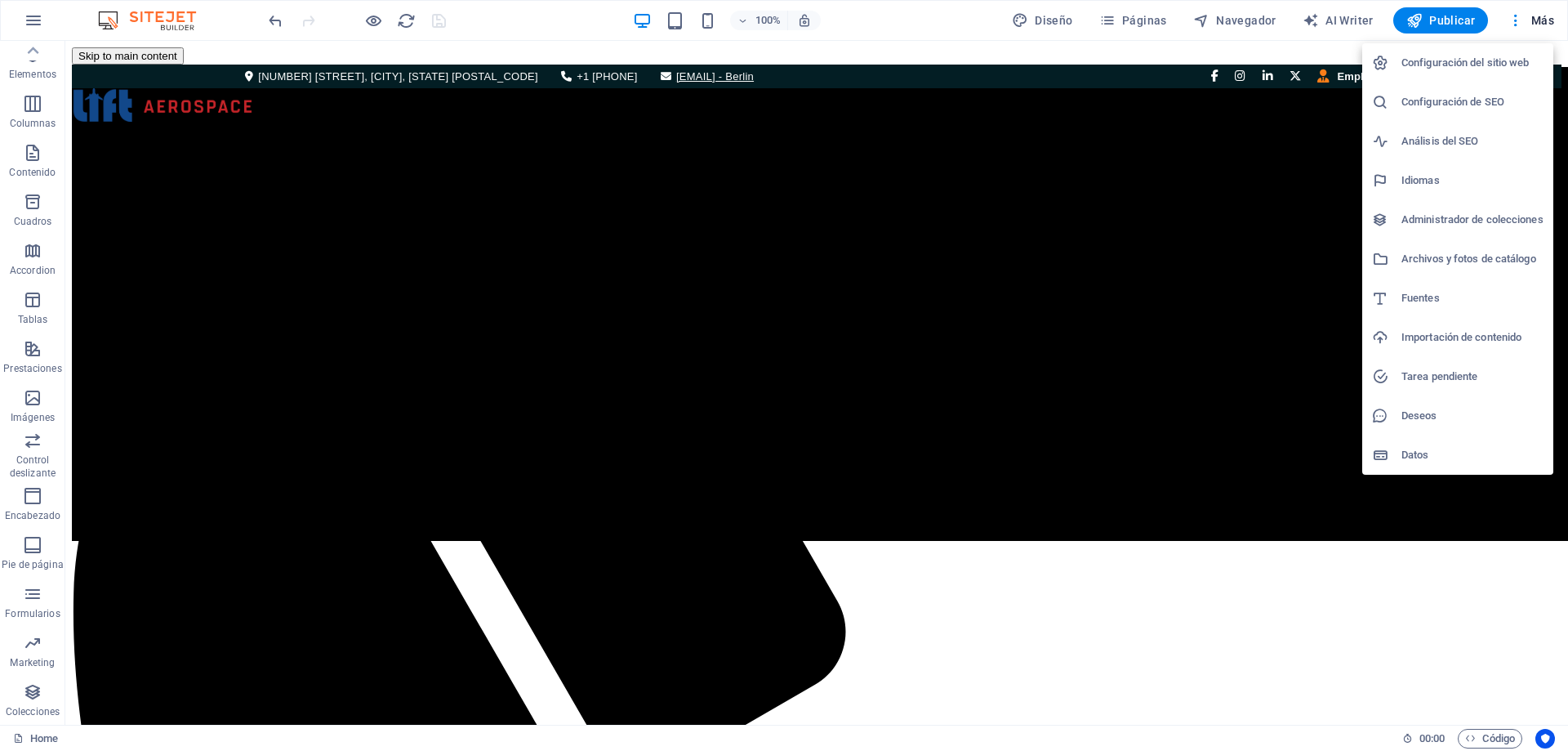 click on "Archivos y fotos de catálogo" at bounding box center [1472, 259] 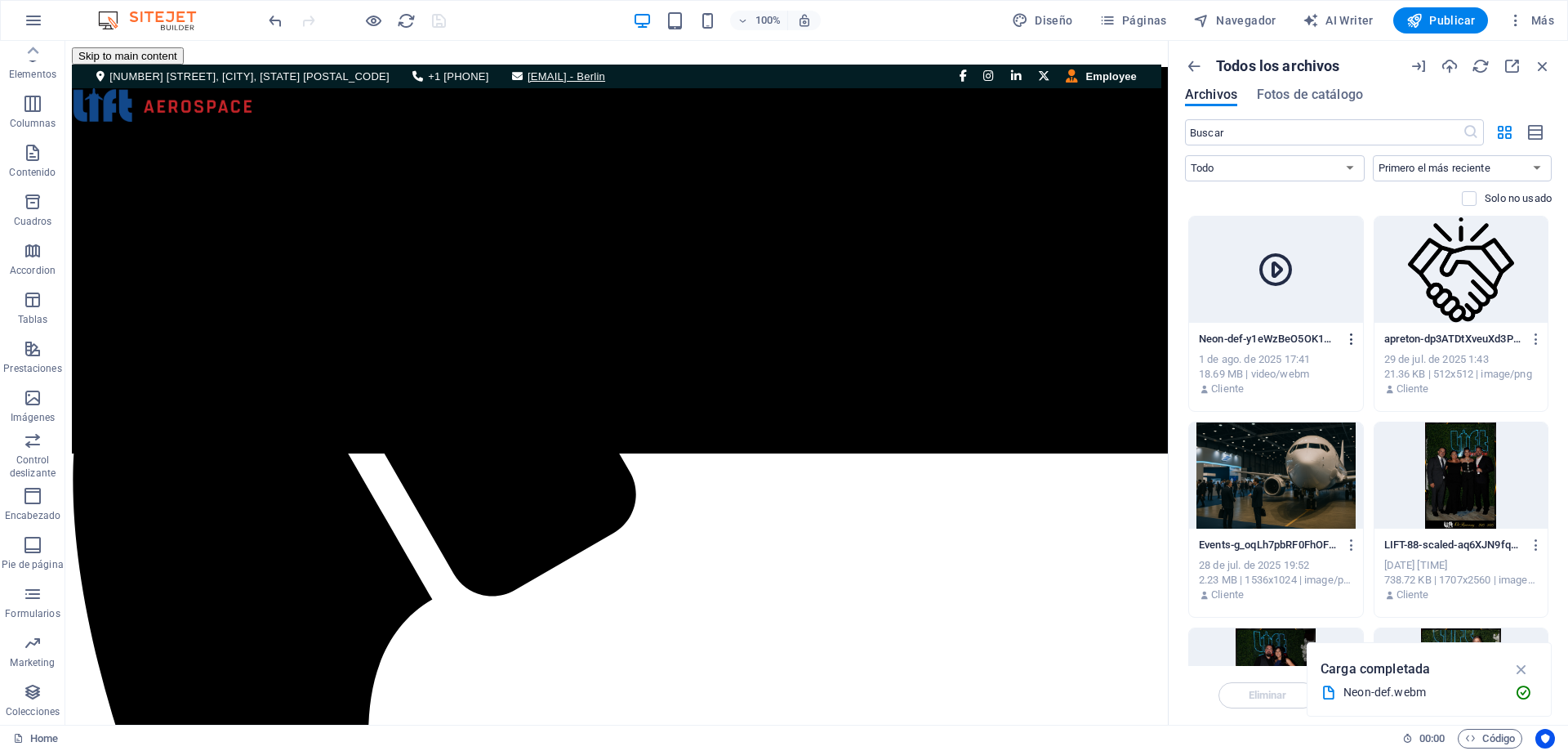 click at bounding box center [1352, 339] 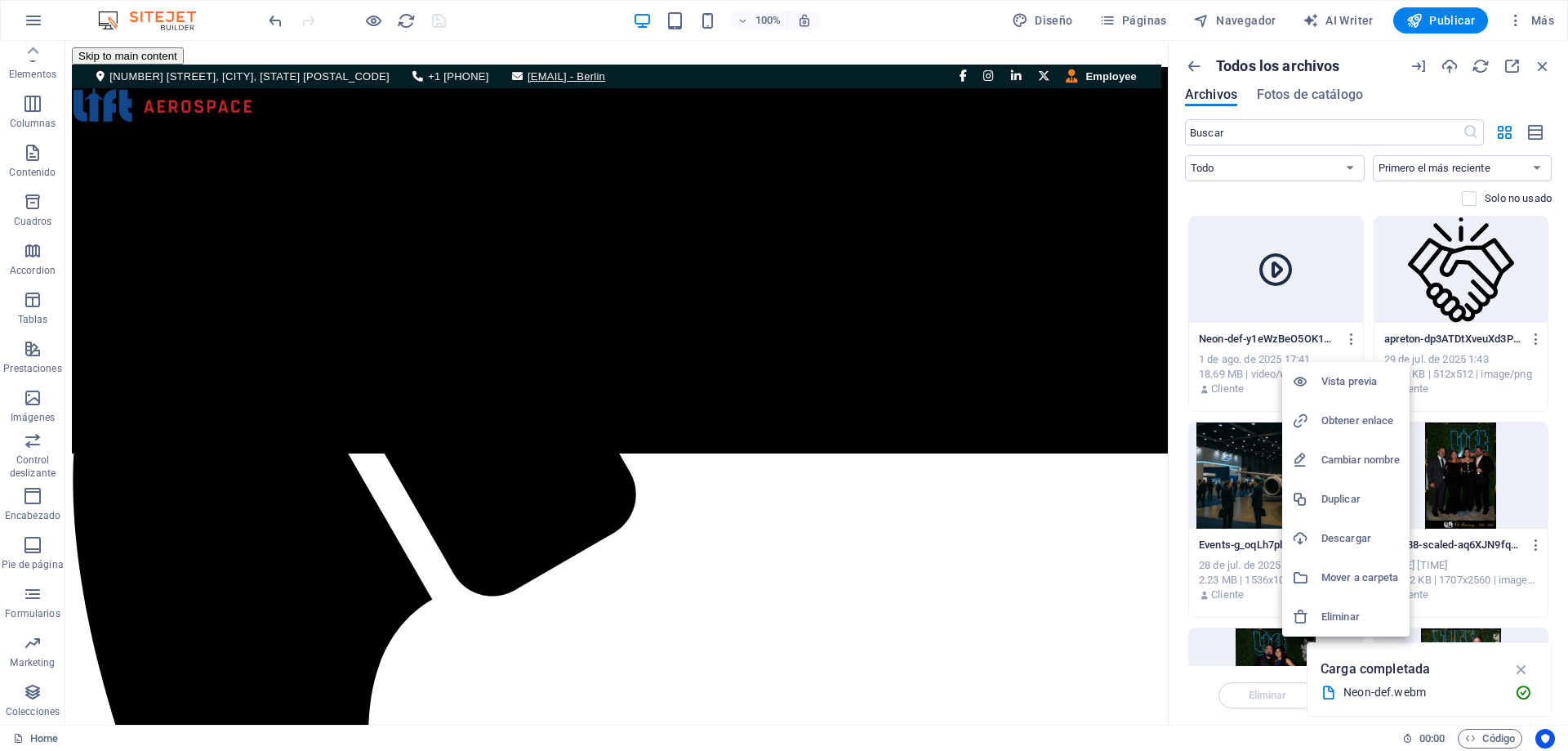 click on "Eliminar" at bounding box center [1361, 617] 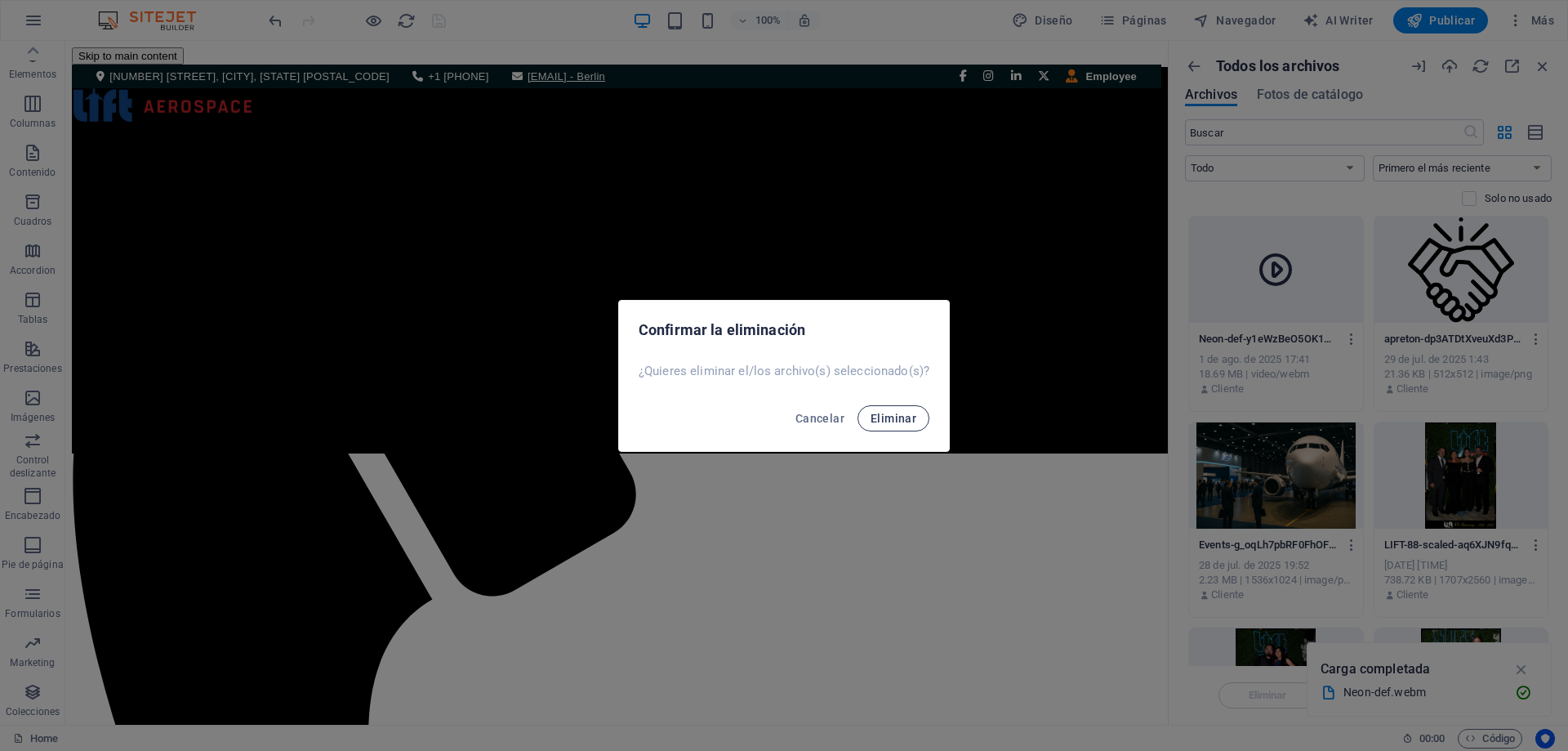 click on "Eliminar" at bounding box center (893, 418) 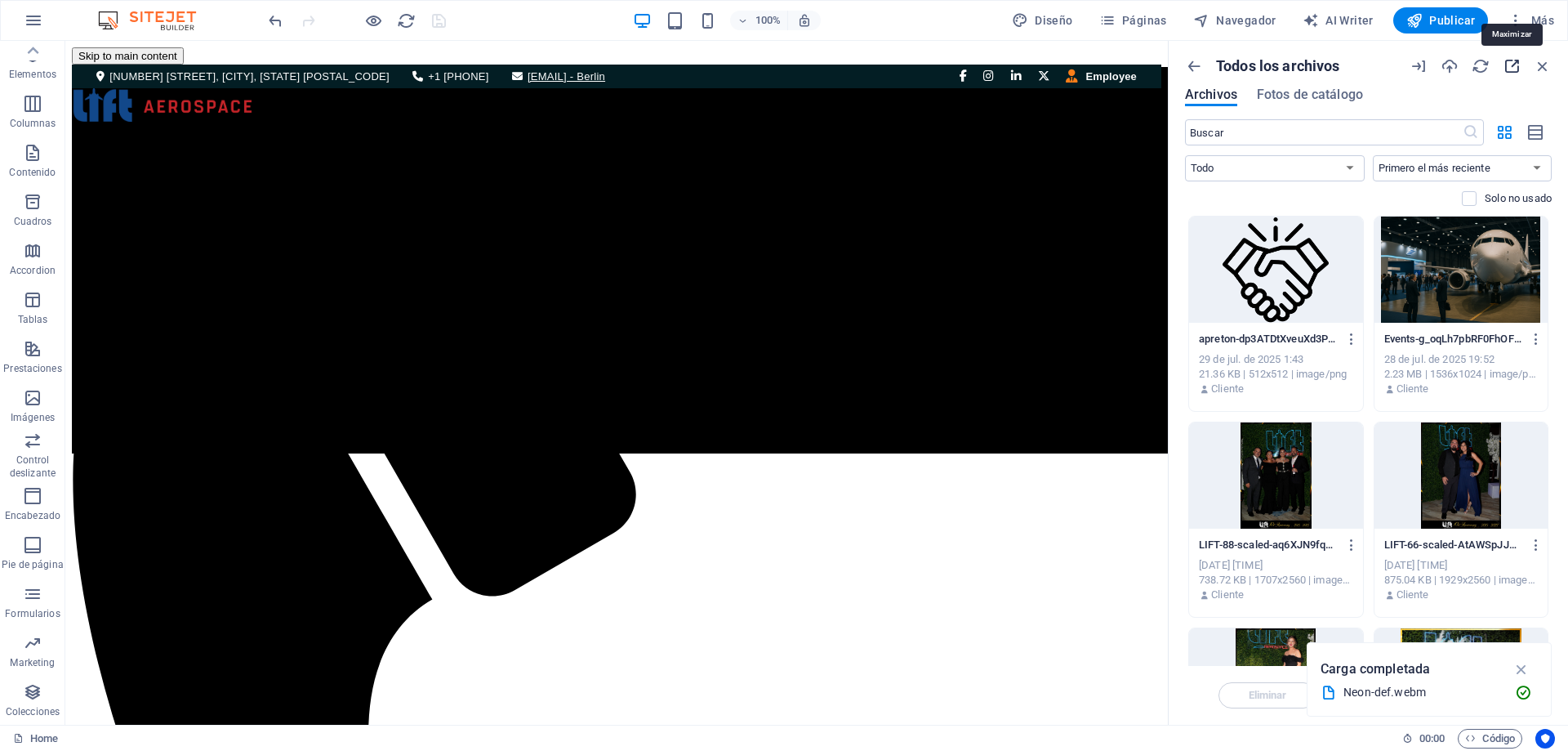 click at bounding box center [1512, 66] 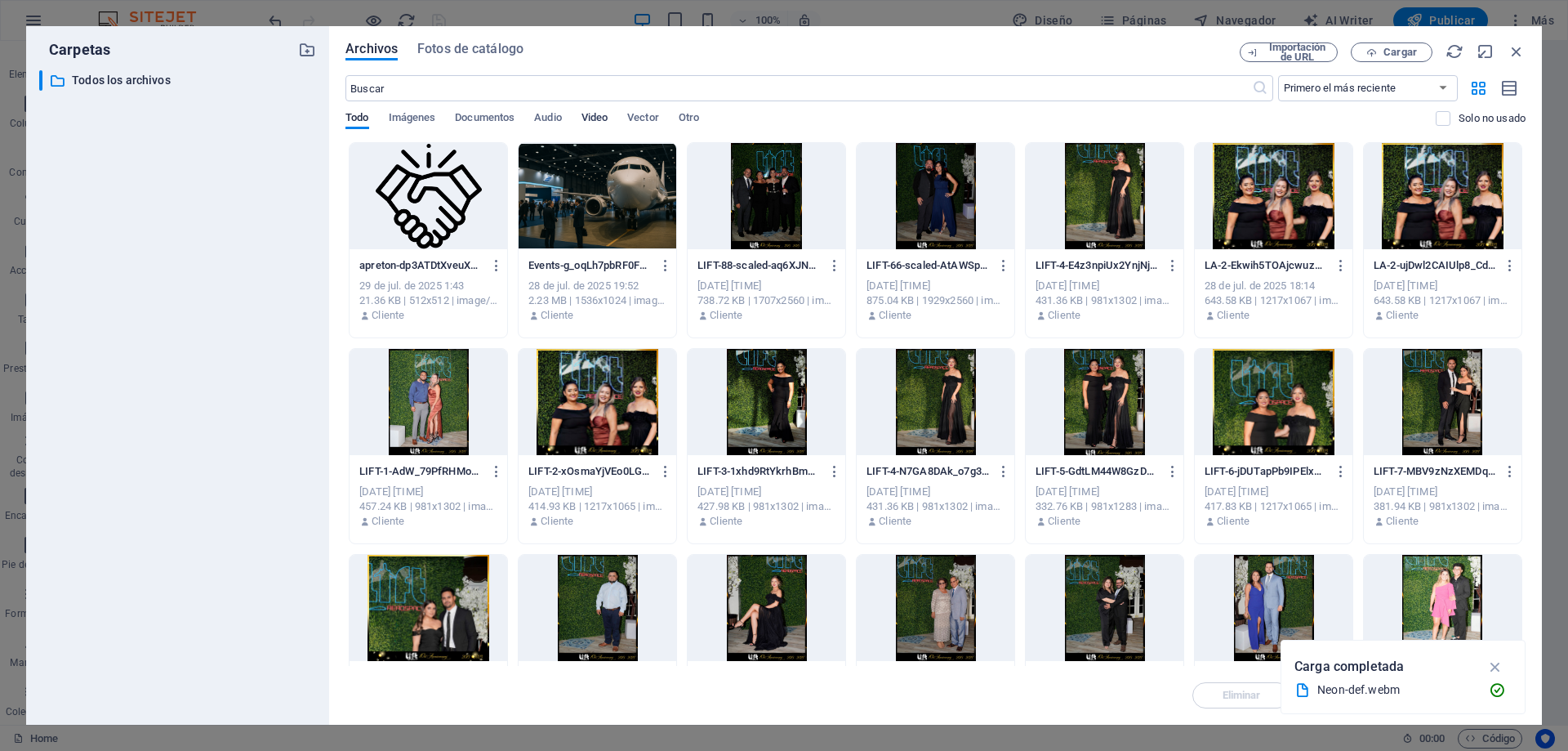 click on "Video" at bounding box center [595, 119] 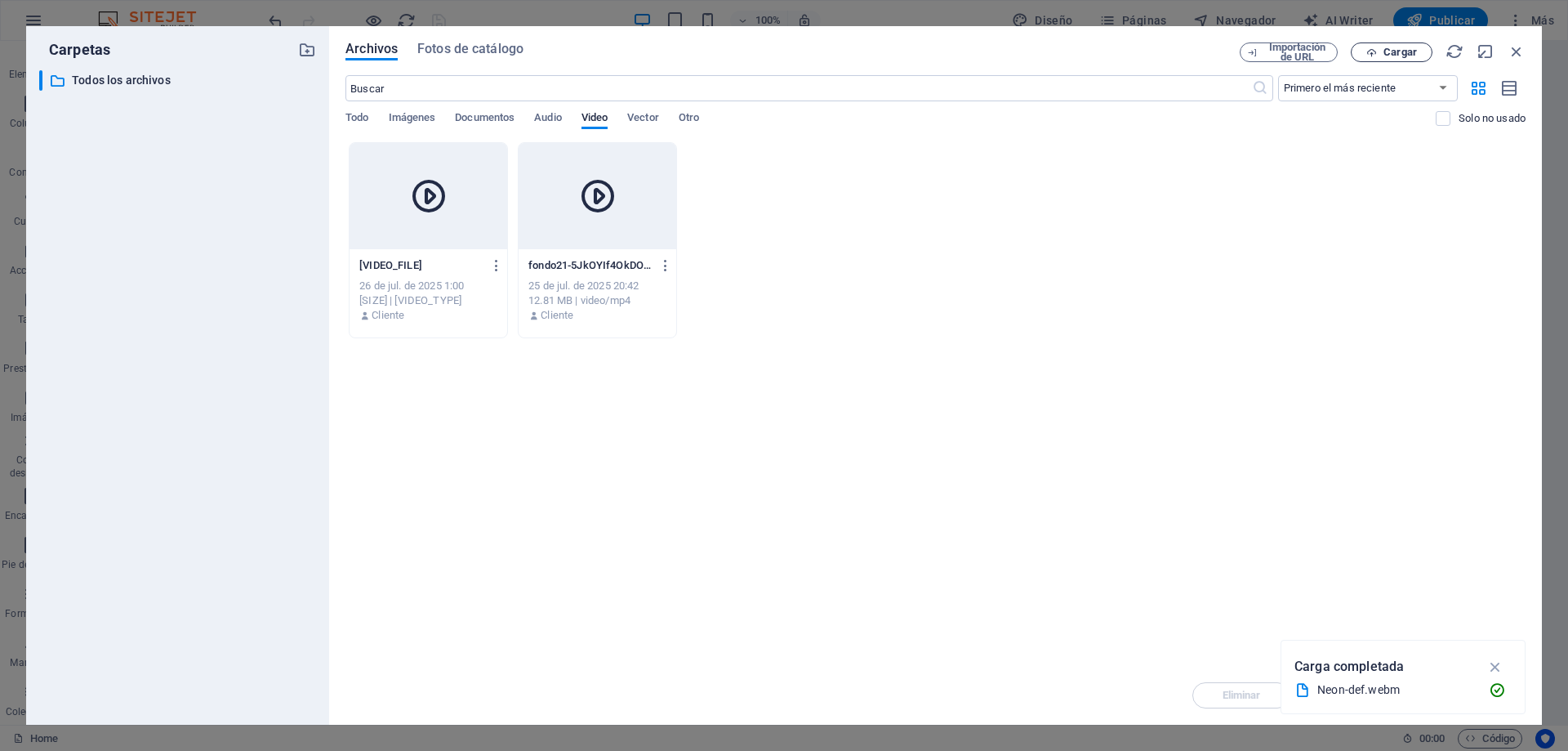 click on "Cargar" at bounding box center [1400, 52] 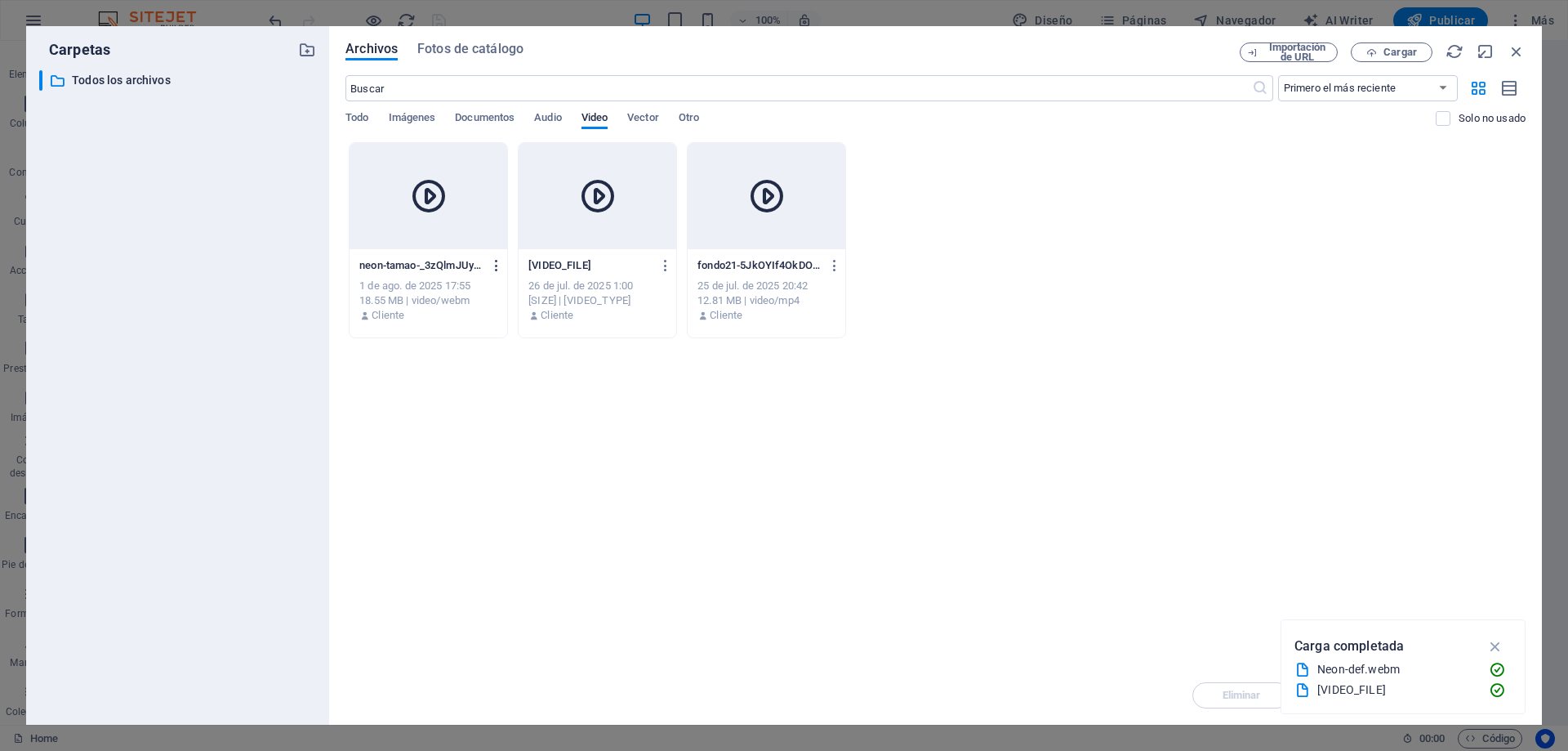 click at bounding box center [497, 266] 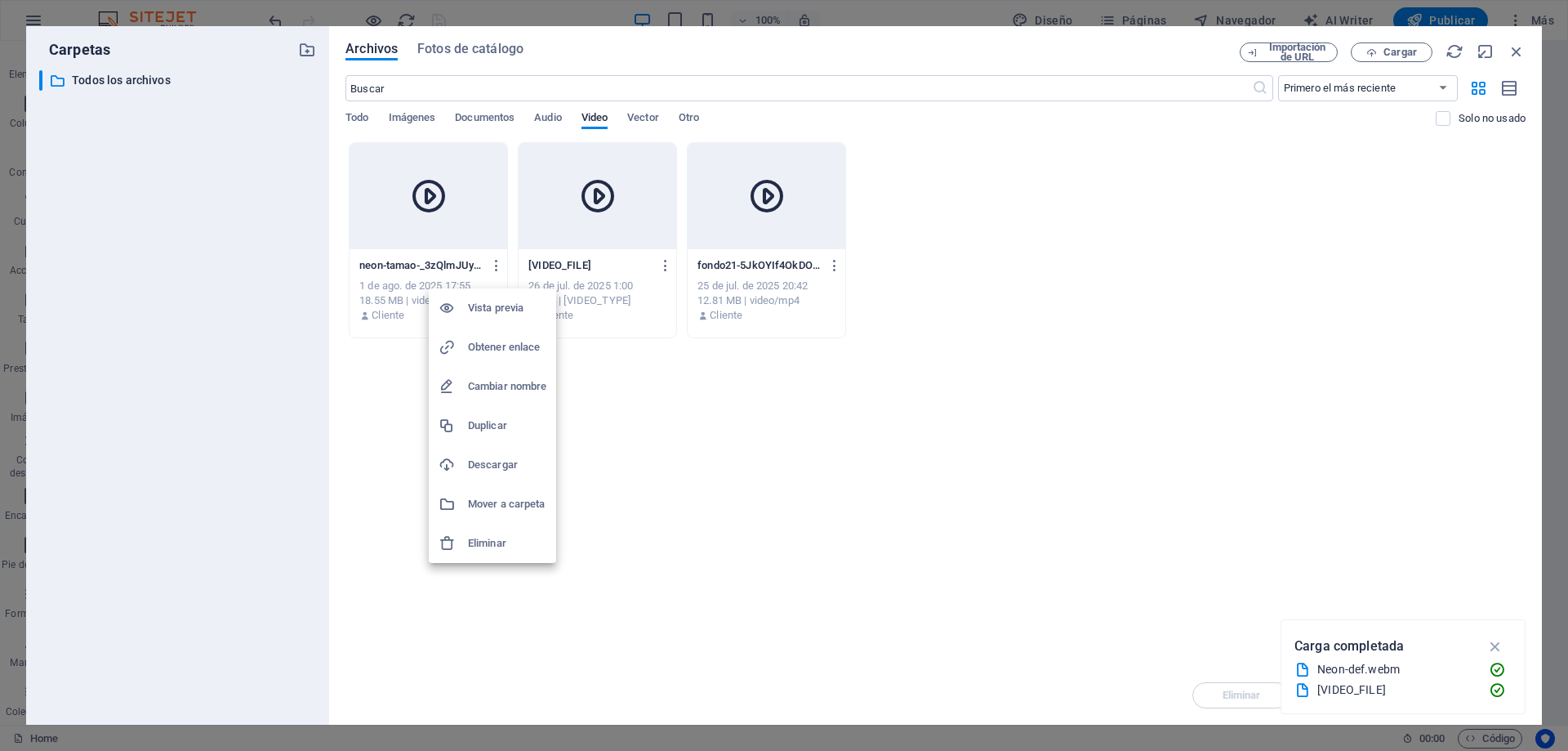 click on "Obtener enlace" at bounding box center [507, 347] 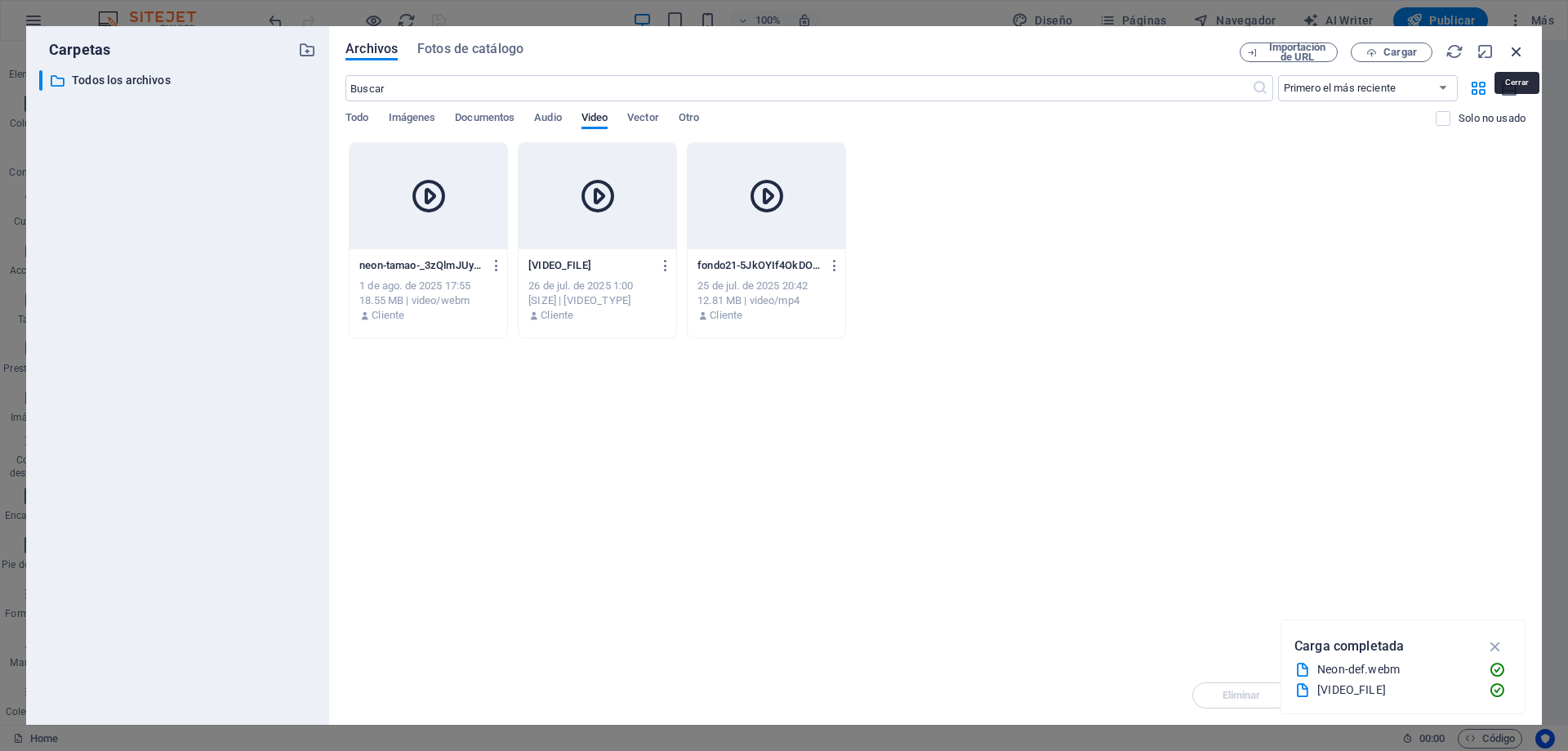 click at bounding box center [1517, 51] 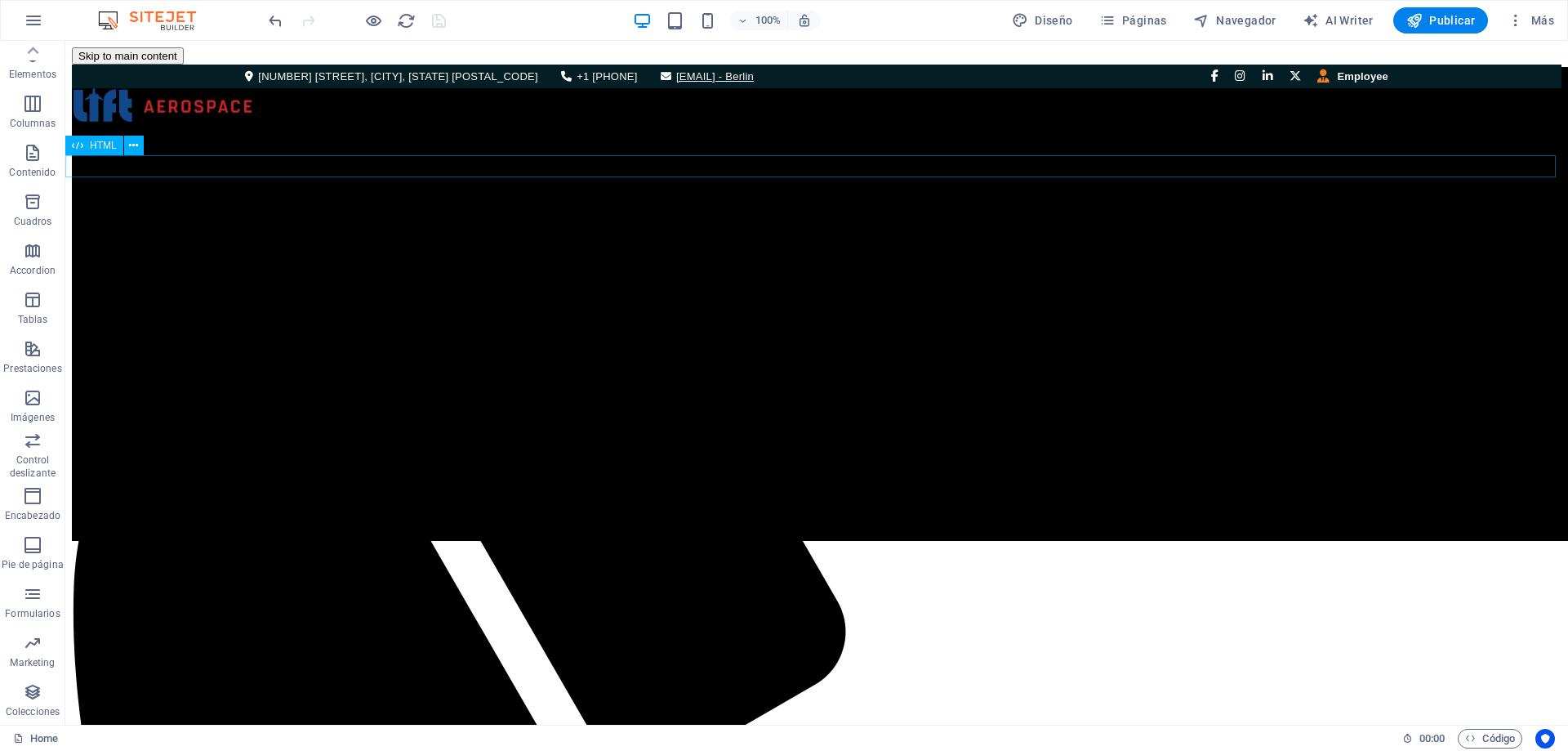 click on "Your browser does not support the video tag." at bounding box center (817, 2205) 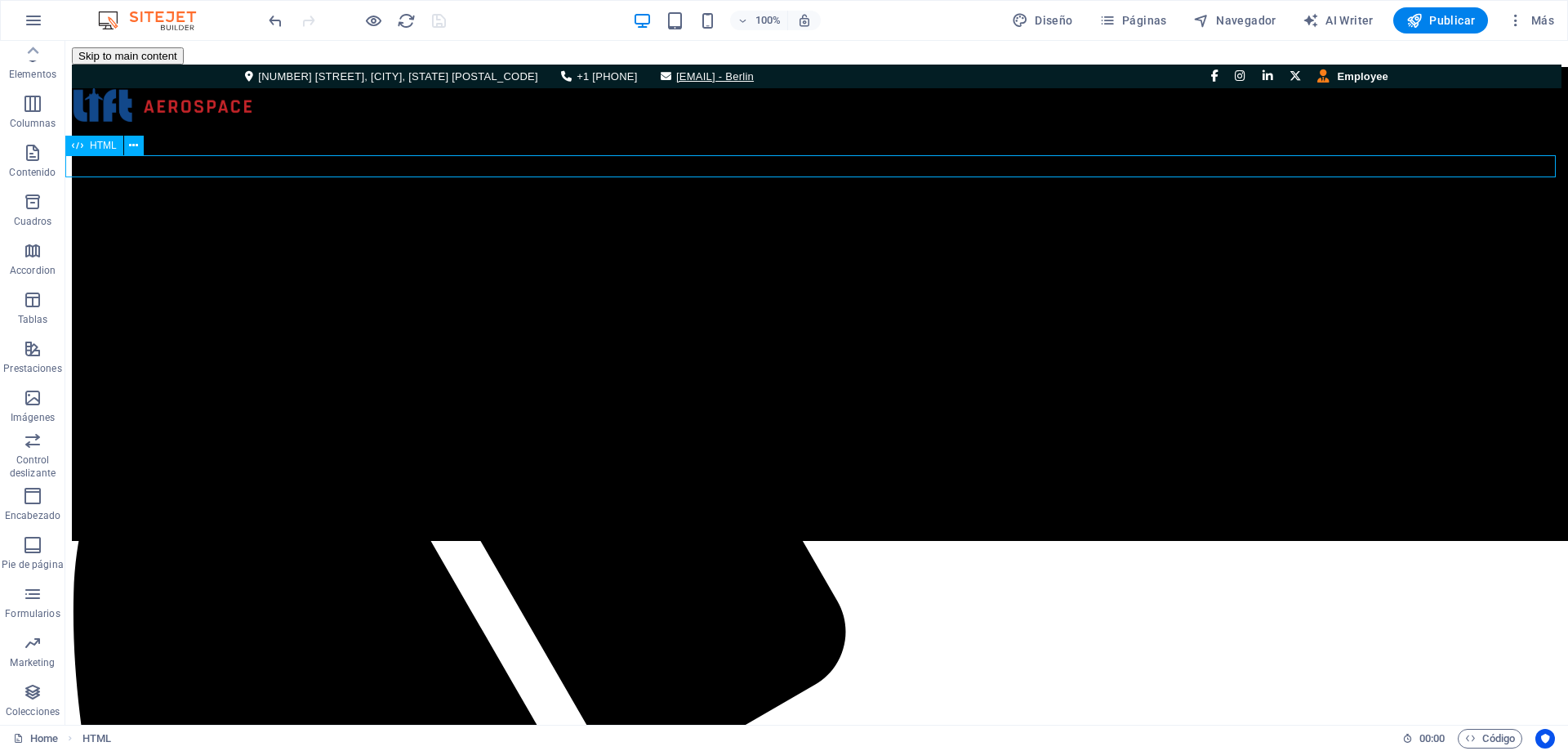 click on "Your browser does not support the video tag." at bounding box center (817, 2205) 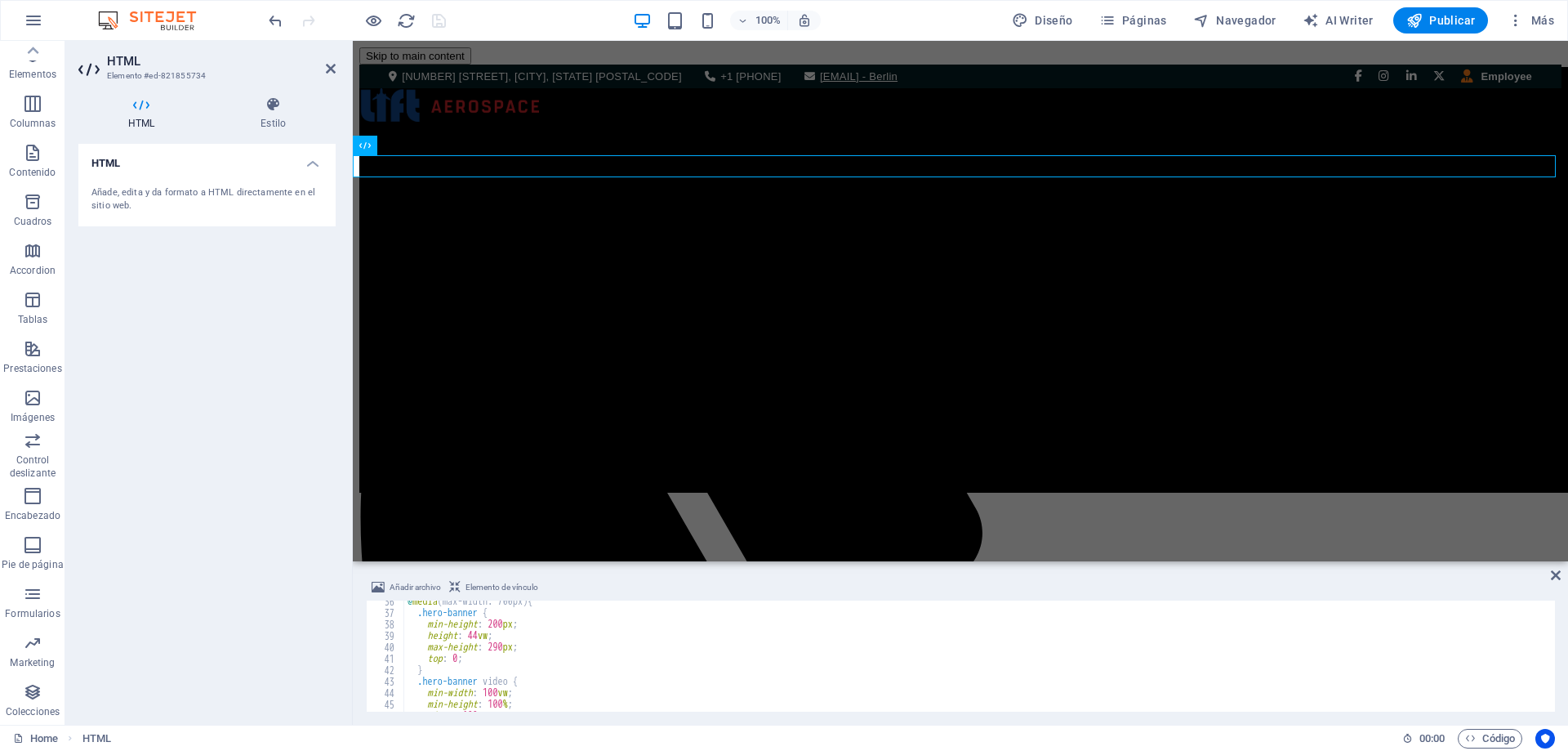 scroll, scrollTop: 0, scrollLeft: 0, axis: both 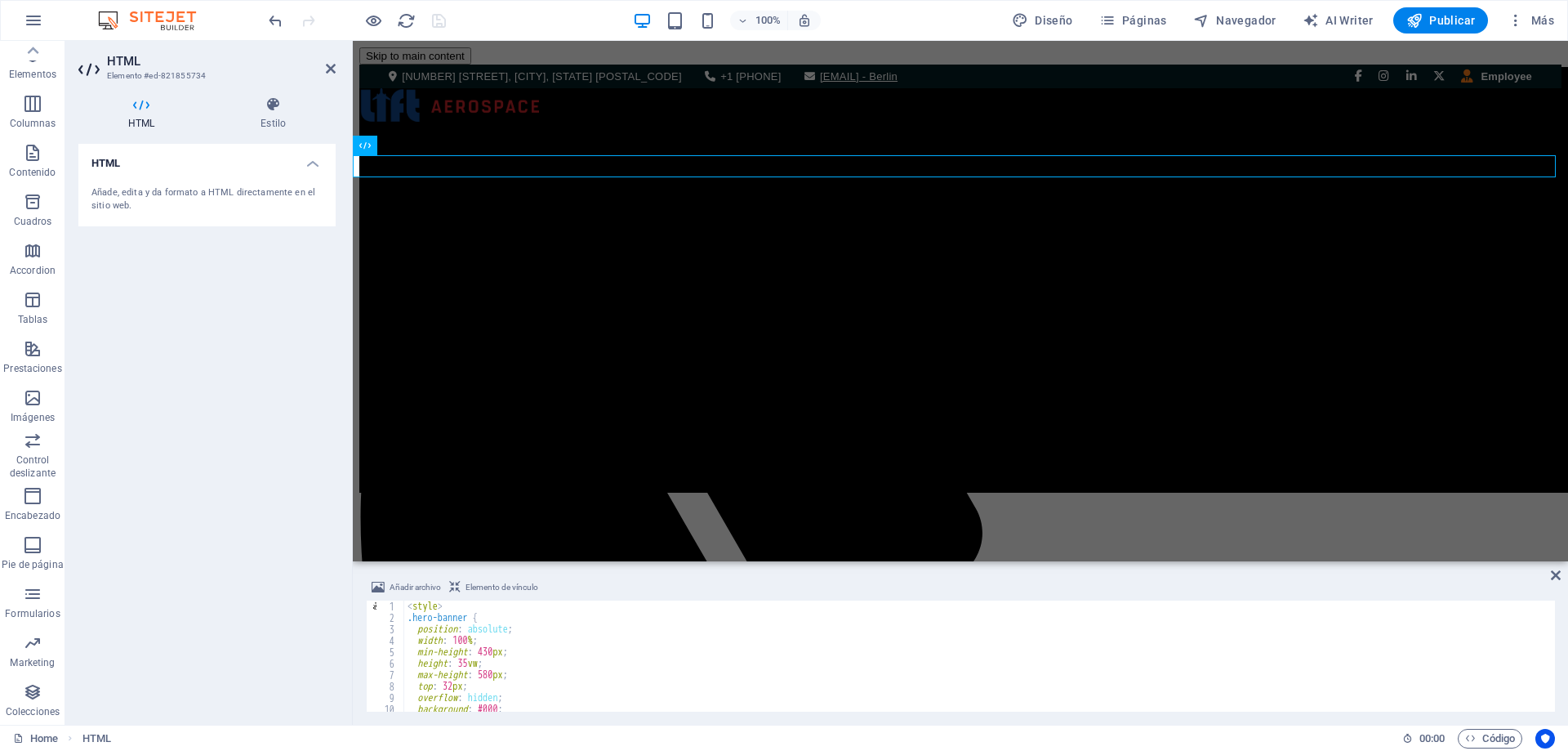click on "< style > .hero-banner   {    position :   absolute ;    width :   100 % ;    min-height :   430 px ;    height :   35 vw ;    max-height :   580 px ;    top :   32 px ;    overflow :   hidden ;    background :   #000 ;    z-index :   -1 ;</ style >     הההההההההההההההההההההההההההההההההההההההההההההההההההההההההההההההההההההההההההההההההההההההההההההההההההההההההההההההההההההההההההההההההההההההההההההההההההההההההההההההההההההההההההההההההההההההההההההההההההההההההההההההההההההההההההההההההההההההההההההההההההההההההההההההה" at bounding box center [978, 668] 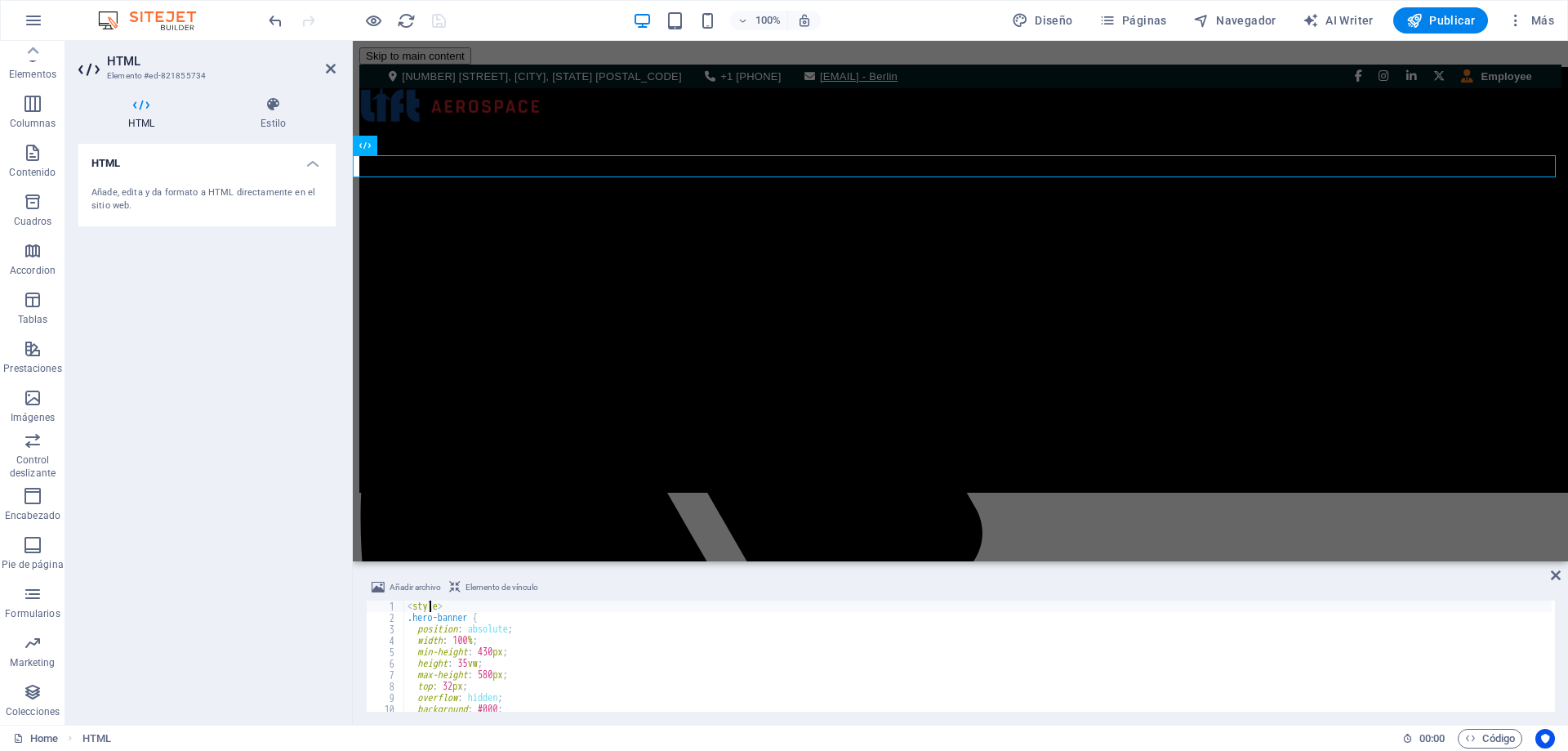 click on "< style > .hero-banner   {    position :   absolute ;    width :   100 % ;    min-height :   430 px ;    height :   35 vw ;    max-height :   580 px ;    top :   32 px ;    overflow :   hidden ;    background :   #000 ;    z-index :   -1 ;</ style >     הההההההההההההההההההההההההההההההההההההההההההההההההההההההההההההההההההההההההההההההההההההההההההההההההההההההההההההההההההההההההההההההההההההההההההההההההההההההההההההההההההההההההההההההההההההההההההההההההההההההההההההההההההההההההההההההההההההההההההההההההההההההההההההההה" at bounding box center (978, 668) 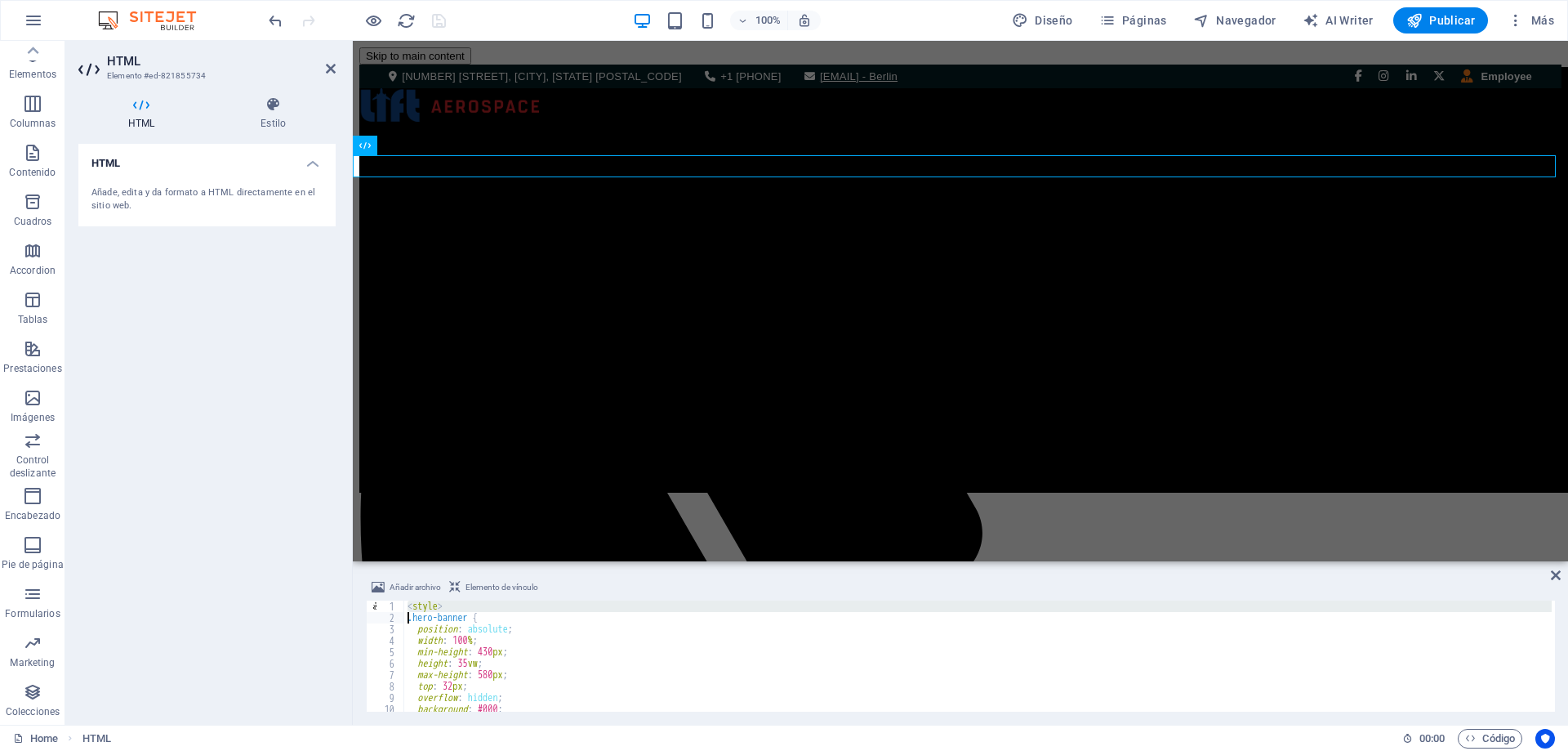 click on "< style > .hero-banner   {    position :   absolute ;    width :   100 % ;    min-height :   430 px ;    height :   35 vw ;    max-height :   580 px ;    top :   32 px ;    overflow :   hidden ;    background :   #000 ;    z-index :   -1 ;</ style >     הההההההההההההההההההההההההההההההההההההההההההההההההההההההההההההההההההההההההההההההההההההההההההההההההההההההההההההההההההההההההההההההההההההההההההההההההההההההההההההההההההההההההההההההההההההההההההההההההההההההההההההההההההההההההההההההההההההההההההההההההההההההההההההההה" at bounding box center (978, 668) 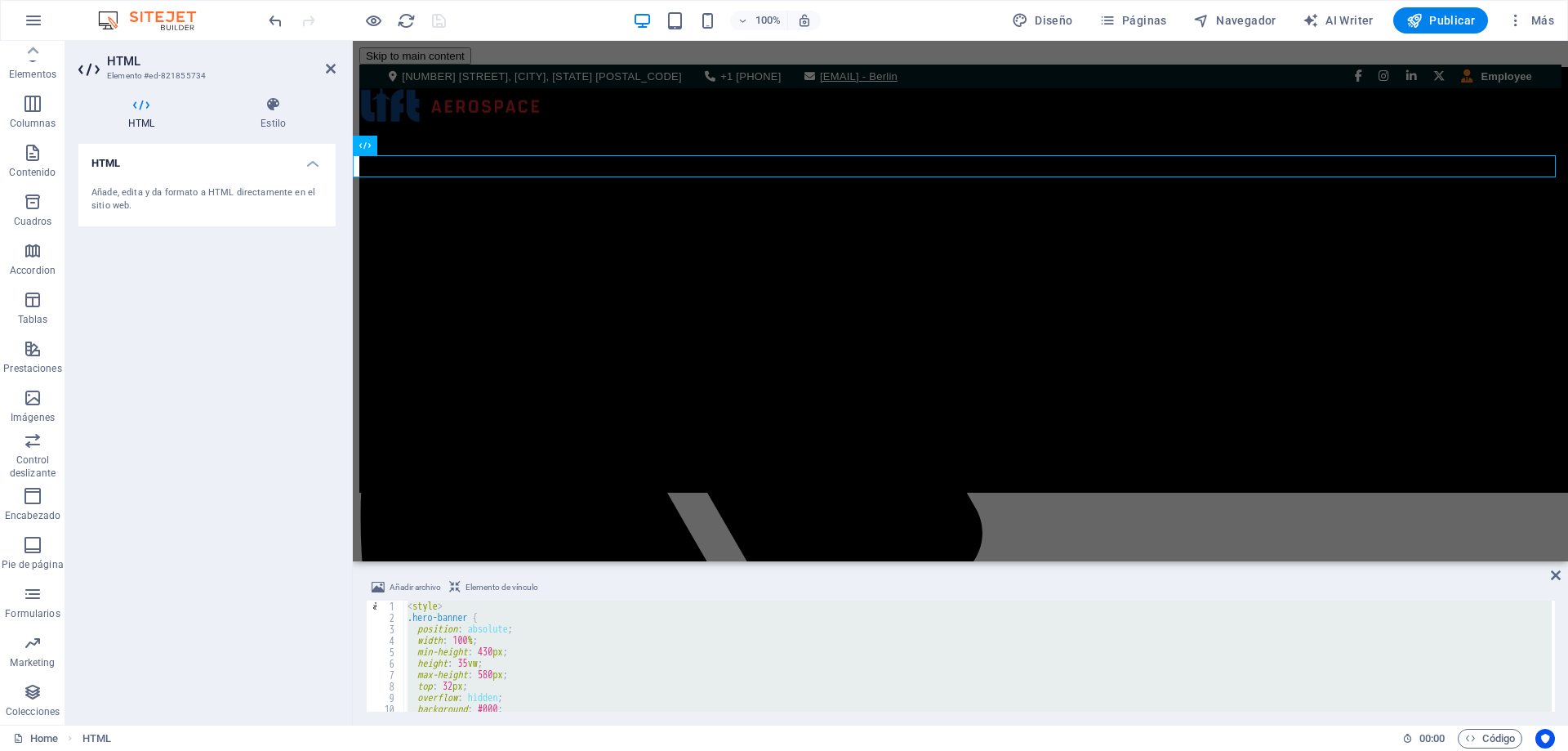 click on "< style > .hero-banner   {    position :   absolute ;    width :   100 % ;    min-height :   430 px ;    height :   35 vw ;    max-height :   580 px ;    top :   32 px ;    overflow :   hidden ;    background :   #000 ;    z-index :   -1 ;</ style >     הההההההההההההההההההההההההההההההההההההההההההההההההההההההההההההההההההההההההההההההההההההההההההההההההההההההההההההההההההההההההההההההההההההההההההההההההההההההההההההההההההההההההההההההההההההההההההההההההההההההההההההההההההההההההההההההההההההההההההההההההההההההההההההההה" at bounding box center [978, 656] 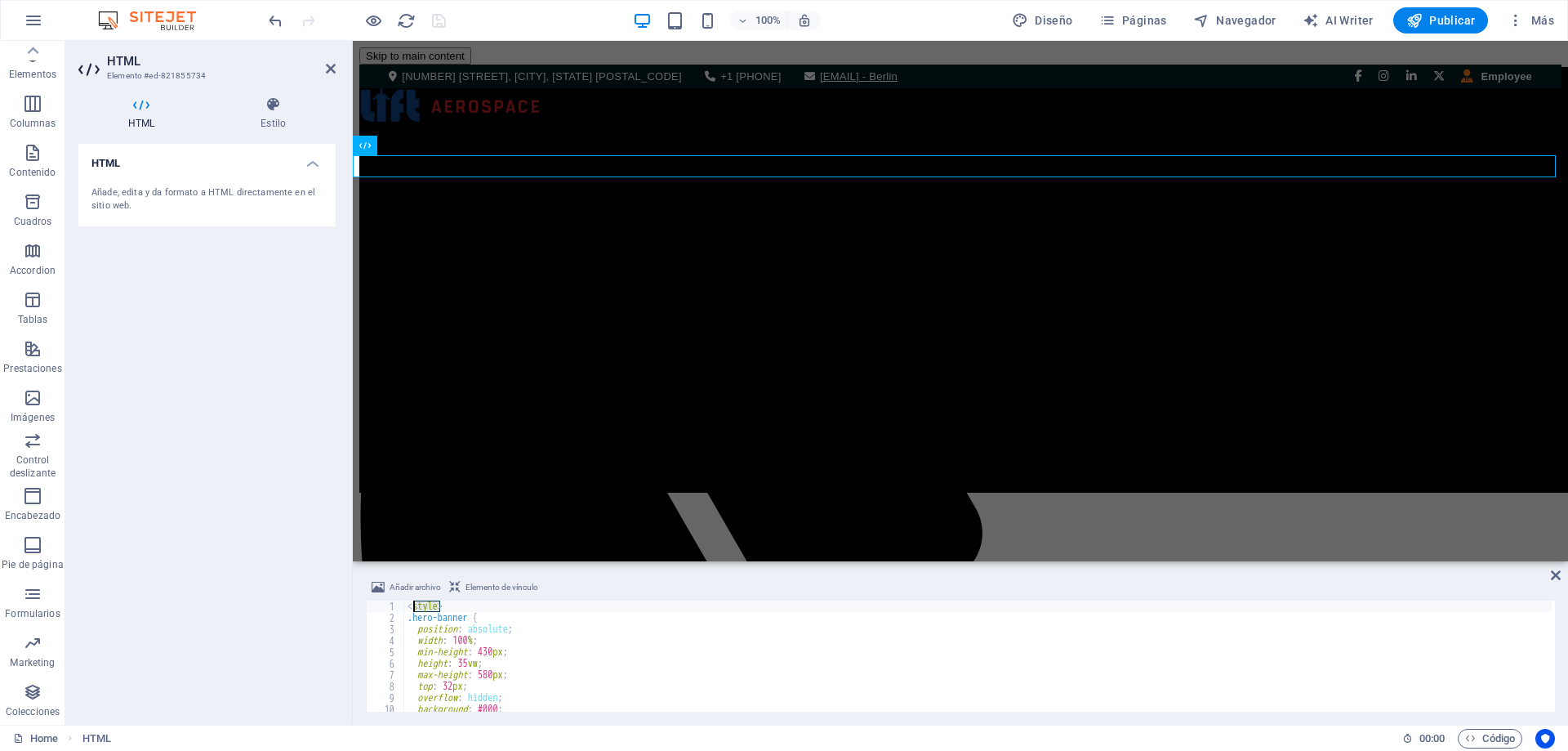 click on "< style > .hero-banner   {    position :   absolute ;    width :   100 % ;    min-height :   430 px ;    height :   35 vw ;    max-height :   580 px ;    top :   32 px ;    overflow :   hidden ;    background :   #000 ;    z-index :   -1 ;</ style >     הההההההההההההההההההההההההההההההההההההההההההההההההההההההההההההההההההההההההההההההההההההההההההההההההההההההההההההההההההההההההההההההההההההההההההההההההההההההההההההההההההההההההההההההההההההההההההההההההההההההההההההההההההההההההההההההההההההההההההההההההההההההההההההההה" at bounding box center (978, 668) 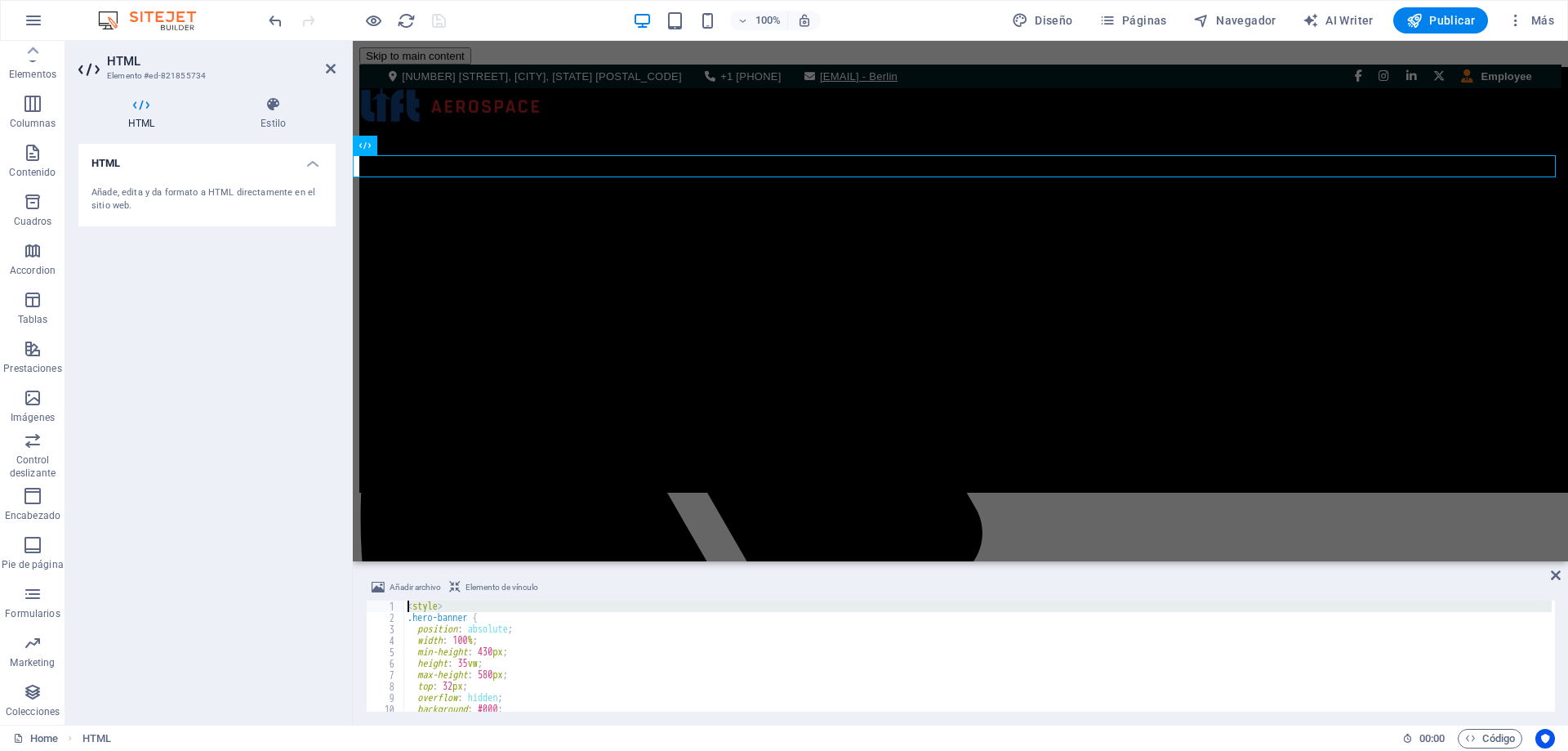 click on "< style > .hero-banner   {    position :   absolute ;    width :   100 % ;    min-height :   430 px ;    height :   35 vw ;    max-height :   580 px ;    top :   32 px ;    overflow :   hidden ;    background :   #000 ;    z-index :   -1 ;</ style >     הההההההההההההההההההההההההההההההההההההההההההההההההההההההההההההההההההההההההההההההההההההההההההההההההההההההההההההההההההההההההההההההההההההההההההההההההההההההההההההההההההההההההההההההההההההההההההההההההההההההההההההההההההההההההההההההההההההההההההההההההההההההההההההההה" at bounding box center [978, 668] 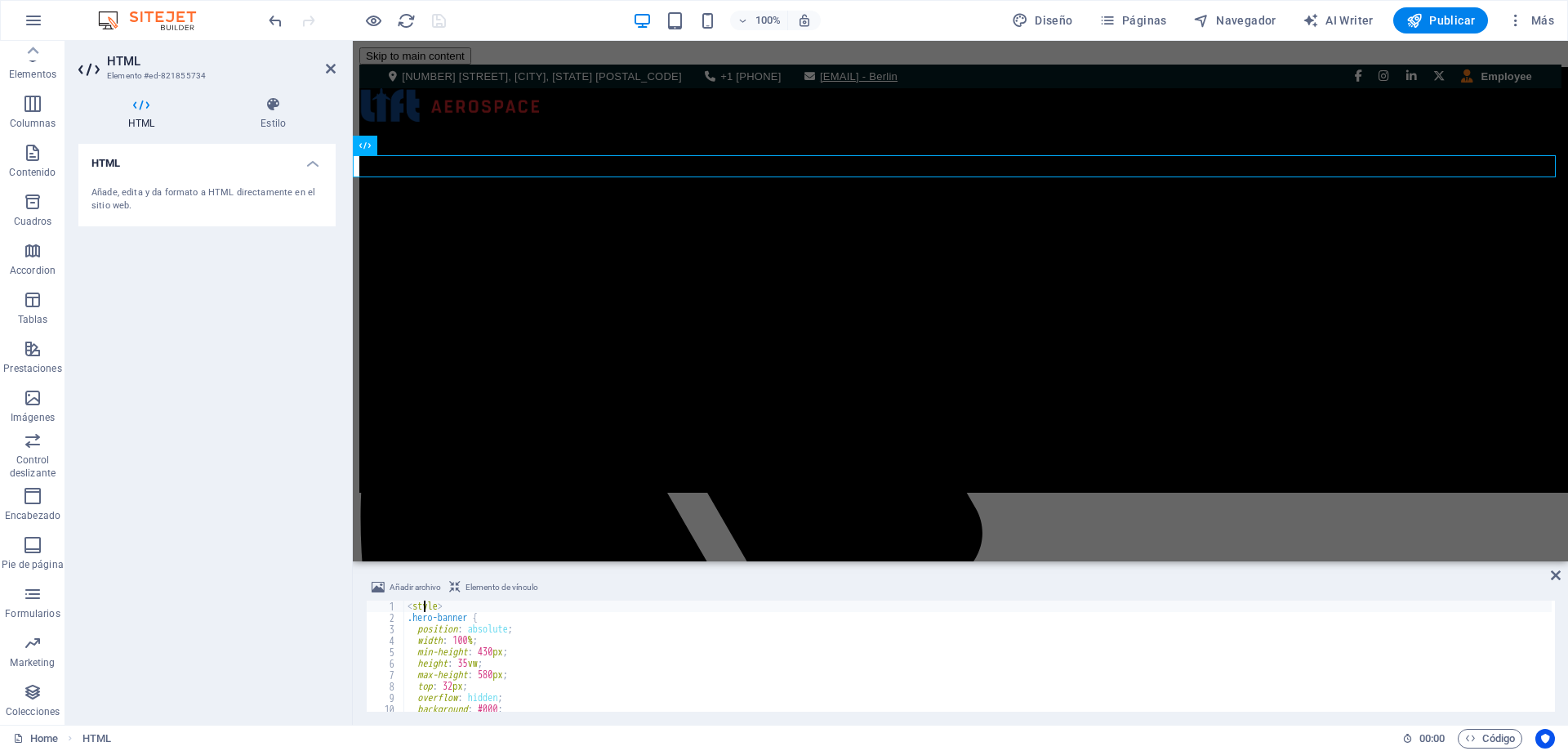 click on "< style > .hero-banner   {    position :   absolute ;    width :   100 % ;    min-height :   430 px ;    height :   35 vw ;    max-height :   580 px ;    top :   32 px ;    overflow :   hidden ;    background :   #000 ;    z-index :   -1 ;</ style >     הההההההההההההההההההההההההההההההההההההההההההההההההההההההההההההההההההההההההההההההההההההההההההההההההההההההההההההההההההההההההההההההההההההההההההההההההההההההההההההההההההההההההההההההההההההההההההההההההההההההההההההההההההההההההההההההההההההההההההההההההההההההההההההההה" at bounding box center (978, 668) 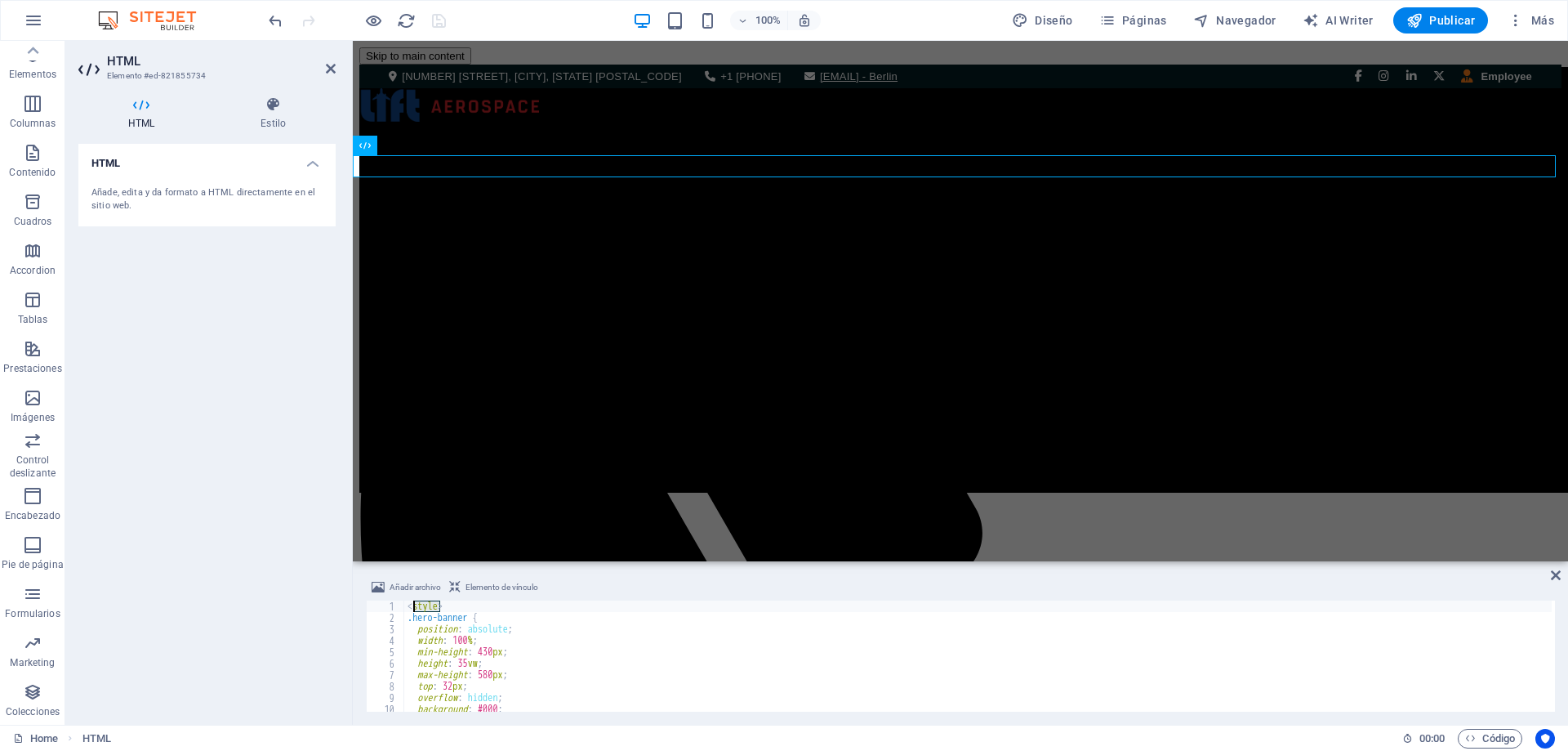 click on "< style > .hero-banner   {    position :   absolute ;    width :   100 % ;    min-height :   430 px ;    height :   35 vw ;    max-height :   580 px ;    top :   32 px ;    overflow :   hidden ;    background :   #000 ;    z-index :   -1 ;</ style >     הההההההההההההההההההההההההההההההההההההההההההההההההההההההההההההההההההההההההההההההההההההההההההההההההההההההההההההההההההההההההההההההההההההההההההההההההההההההההההההההההההההההההההההההההההההההההההההההההההההההההההההההההההההההההההההההההההההההההההההההההההההההההההההההה" at bounding box center [978, 668] 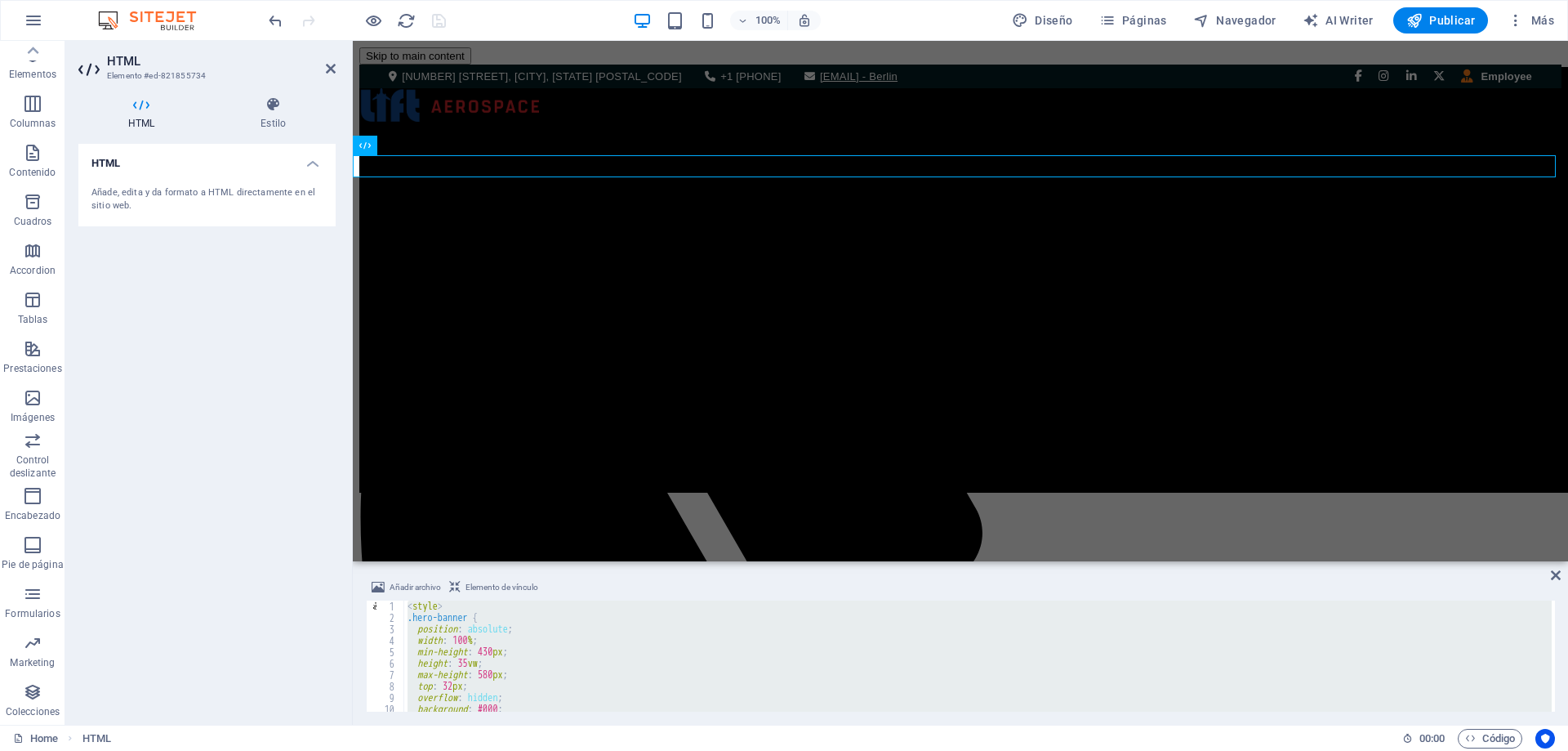 click on "< style > .hero-banner   {    position :   absolute ;    width :   100 % ;    min-height :   430 px ;    height :   35 vw ;    max-height :   580 px ;    top :   32 px ;    overflow :   hidden ;    background :   #000 ;    z-index :   -1 ;</ style >     הההההההההההההההההההההההההההההההההההההההההההההההההההההההההההההההההההההההההההההההההההההההההההההההההההההההההההההההההההההההההההההההההההההההההההההההההההההההההההההההההההההההההההההההההההההההההההההההההההההההההההההההההההההההההההההההההההההההההההההההההההההההההההההההה" at bounding box center (978, 668) 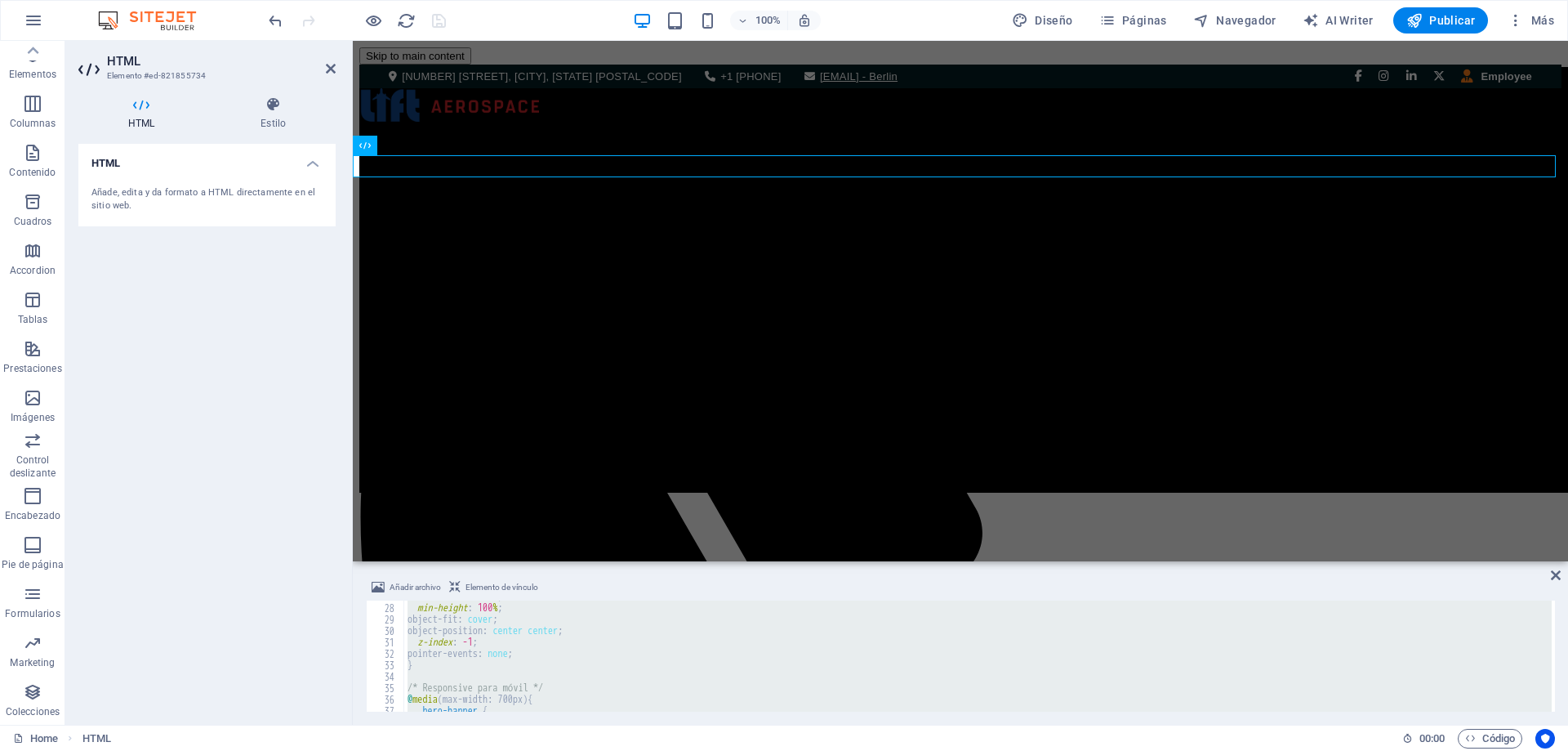 scroll, scrollTop: 0, scrollLeft: 0, axis: both 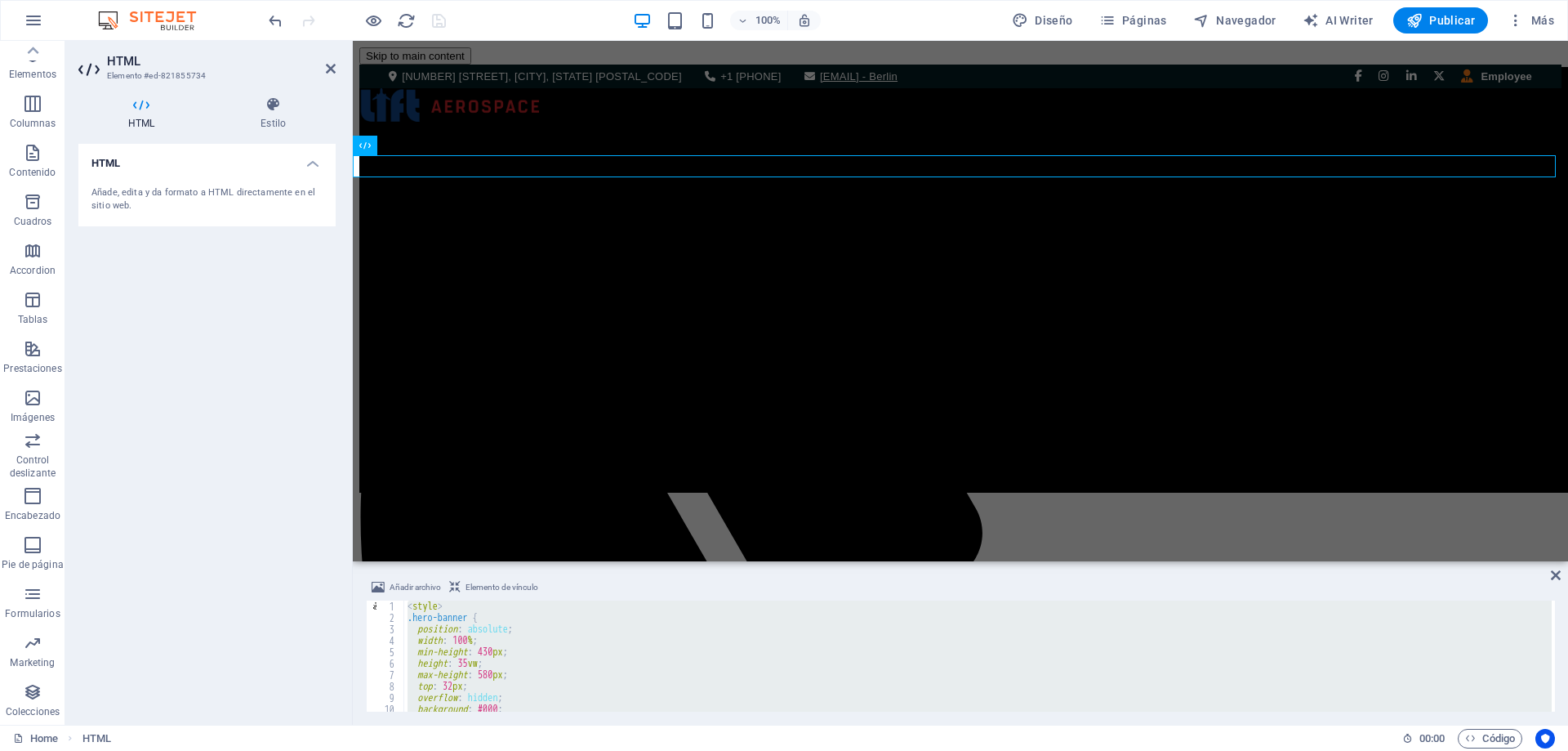 click on "< style > .hero-banner   {    position :   absolute ;    width :   100 % ;    min-height :   430 px ;    height :   35 vw ;    max-height :   580 px ;    top :   32 px ;    overflow :   hidden ;    background :   #000 ;    z-index :   -1 ;</ style >     הההההההההההההההההההההההההההההההההההההההההההההההההההההההההההההההההההההההההההההההההההההההההההההההההההההההההההההההההההההההההההההההההההההההההההההההההההההההההההההההההההההההההההההההההההההההההההההההההההההההההההההההההההההההההההההההההההההההההההההההההההההההההההההההה" at bounding box center [978, 656] 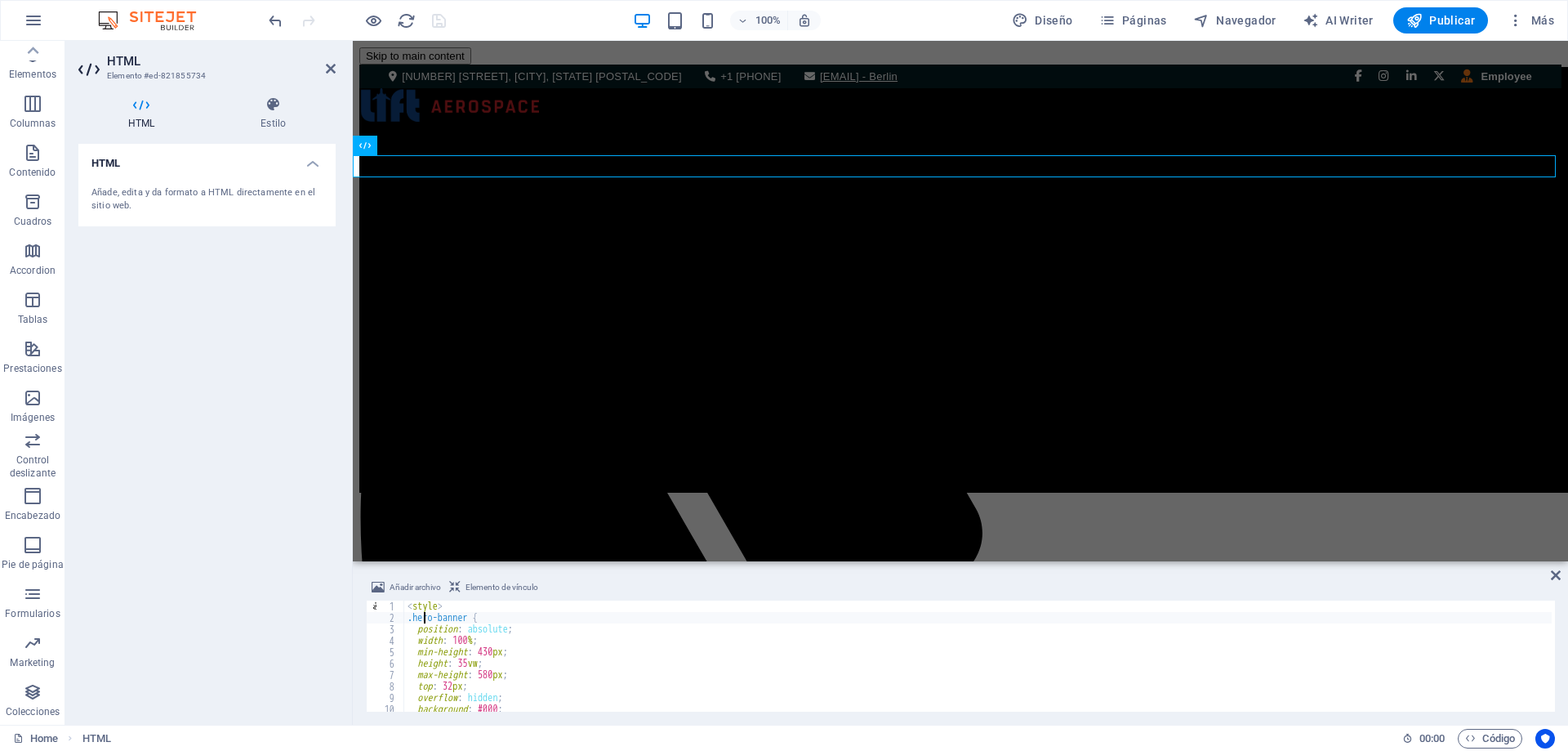 click on "6960 NW 50Th Street, Miami, [STATE] [POSTAL_CODE]
+1 [PHONE]
[EMAIL]
Employee
Trainual
MyIsolved
Home About Service events Gallery Contact
Your browser does not support the video tag.
Instant Parts Access
150,000+ critical parts and components. Always in stock, always ready for delivery because downtime is not an option.
24/7 AOG Response
Dedicated logistics team and rapid response get the right part, anywhere in the world, at any hour.
For Any Fleet
Tailored solutions for every operator. Commercial, cargo or corporate we support all major platforms and models.
Decades of Trust
Over 40 years of experience. Our expertise keeps you flying with the highest level of quality and reliability." at bounding box center [960, 10854] 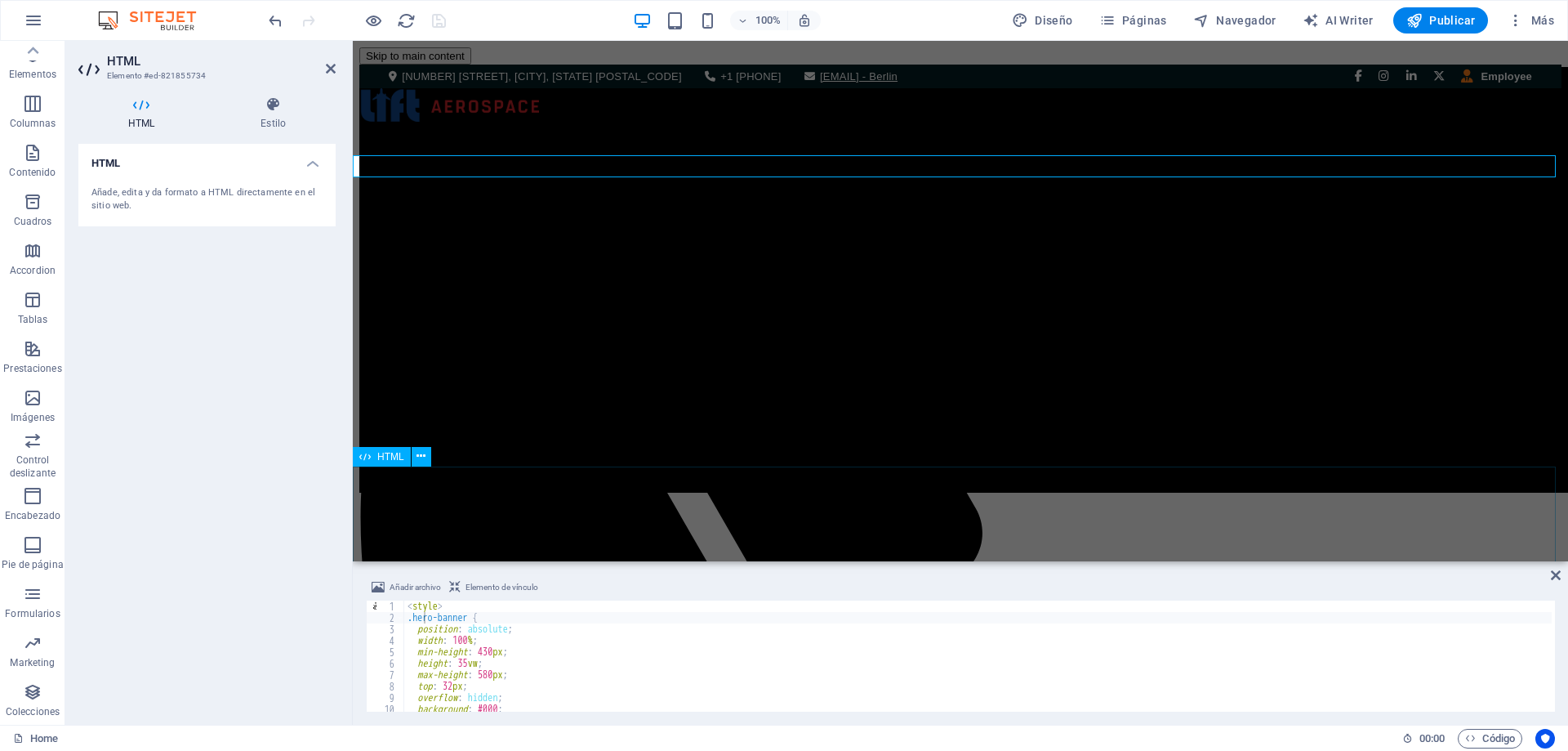 click on "Instant Parts Access
150,000+ critical parts and components. Always in stock, always ready for delivery because downtime is not an option.
24/7 AOG Response
Dedicated logistics team and rapid response get the right part, anywhere in the world, at any hour.
For Any Fleet
Tailored solutions for every operator. Commercial, cargo or corporate we support all major platforms and models.
Decades of Trust
Over 40 years of experience. Our expertise keeps you flying with the highest level of quality and reliability." at bounding box center (960, 2288) 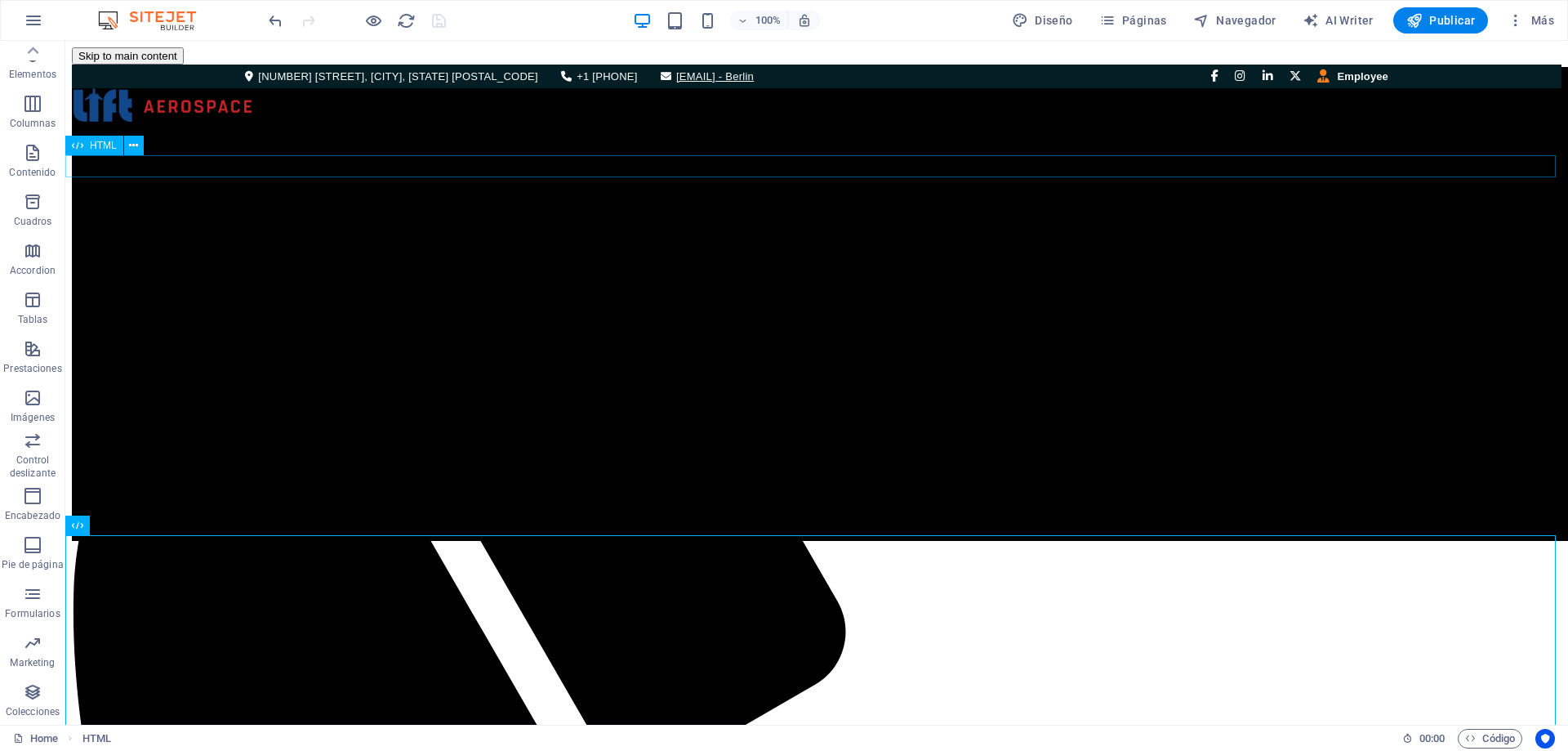 click on "Your browser does not support the video tag." at bounding box center (817, 2205) 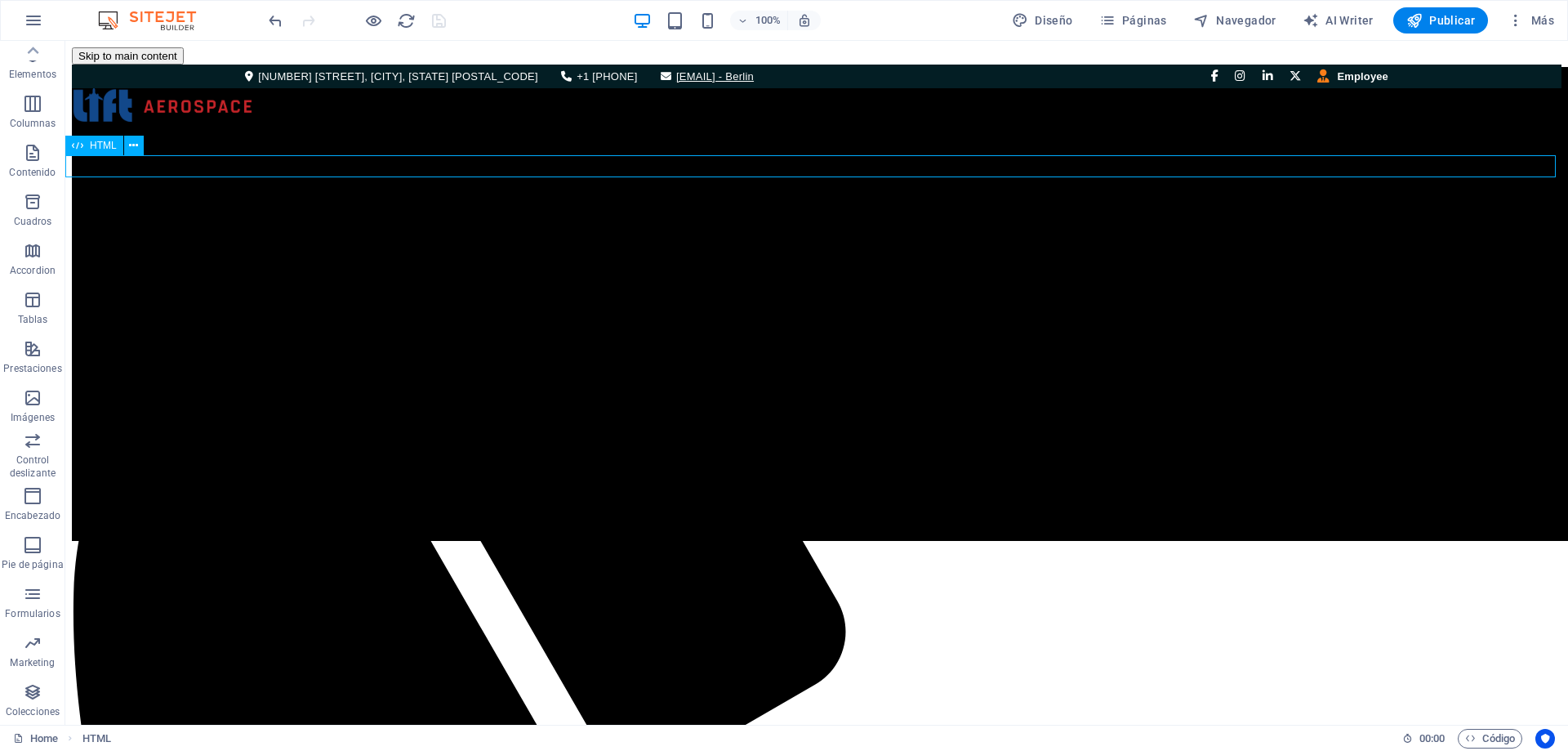 click on "Your browser does not support the video tag." at bounding box center (817, 2205) 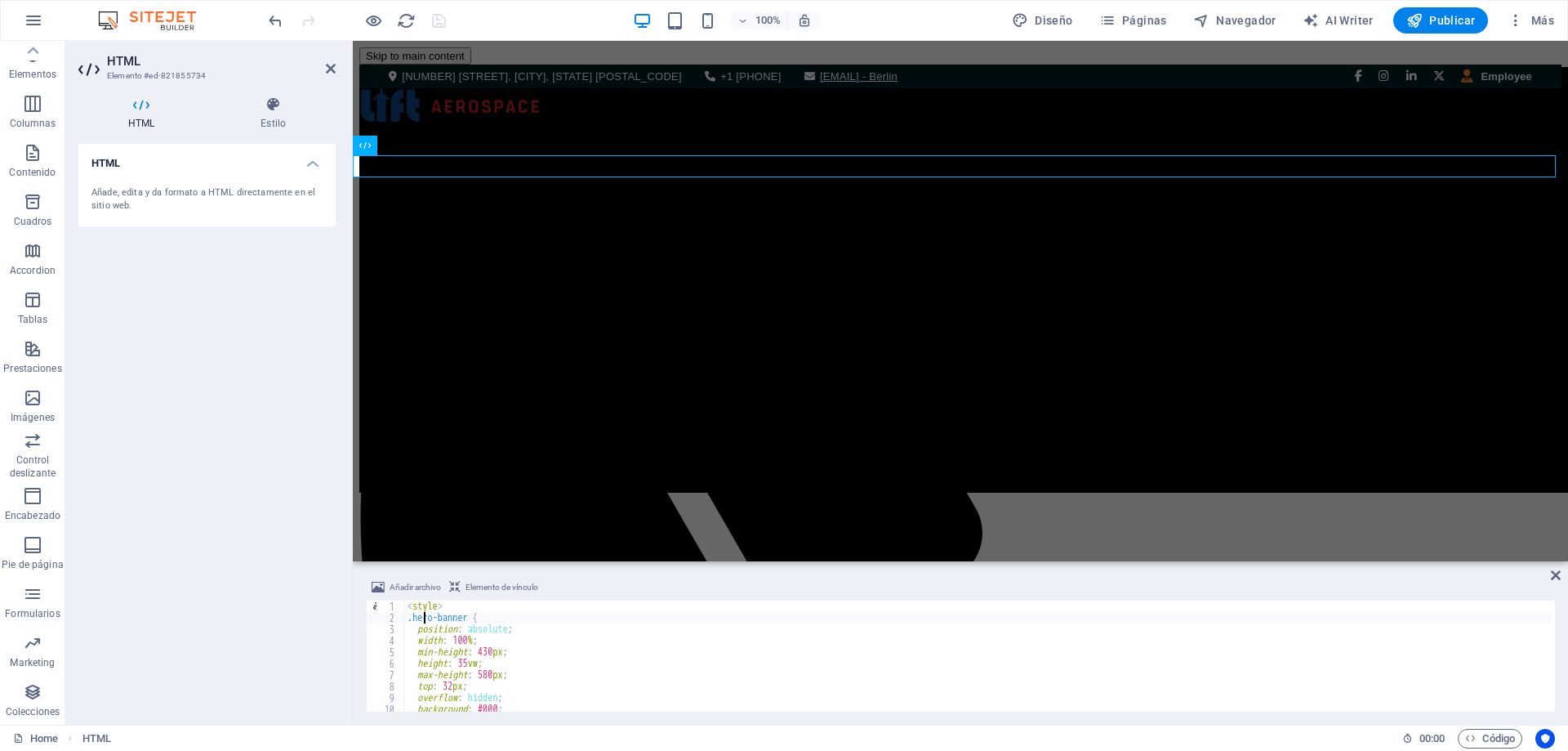 click on "< style > .hero-banner   {    position :   absolute ;    width :   100 % ;    min-height :   430 px ;    height :   35 vw ;    max-height :   580 px ;    top :   32 px ;    overflow :   hidden ;    background :   #000 ;    z-index :   -1 ;</ style >     הההההההההההההההההההההההההההההההההההההההההההההההההההההההההההההההההההההההההההההההההההההההההההההההההההההההההההההההההההההההההההההההההההההההההההההההההההההההההההההההההההההההההההההההההההההההההההההההההההההההההההההההההההההההההההההההההההההההההההההההההההההההההההההההה" at bounding box center [978, 668] 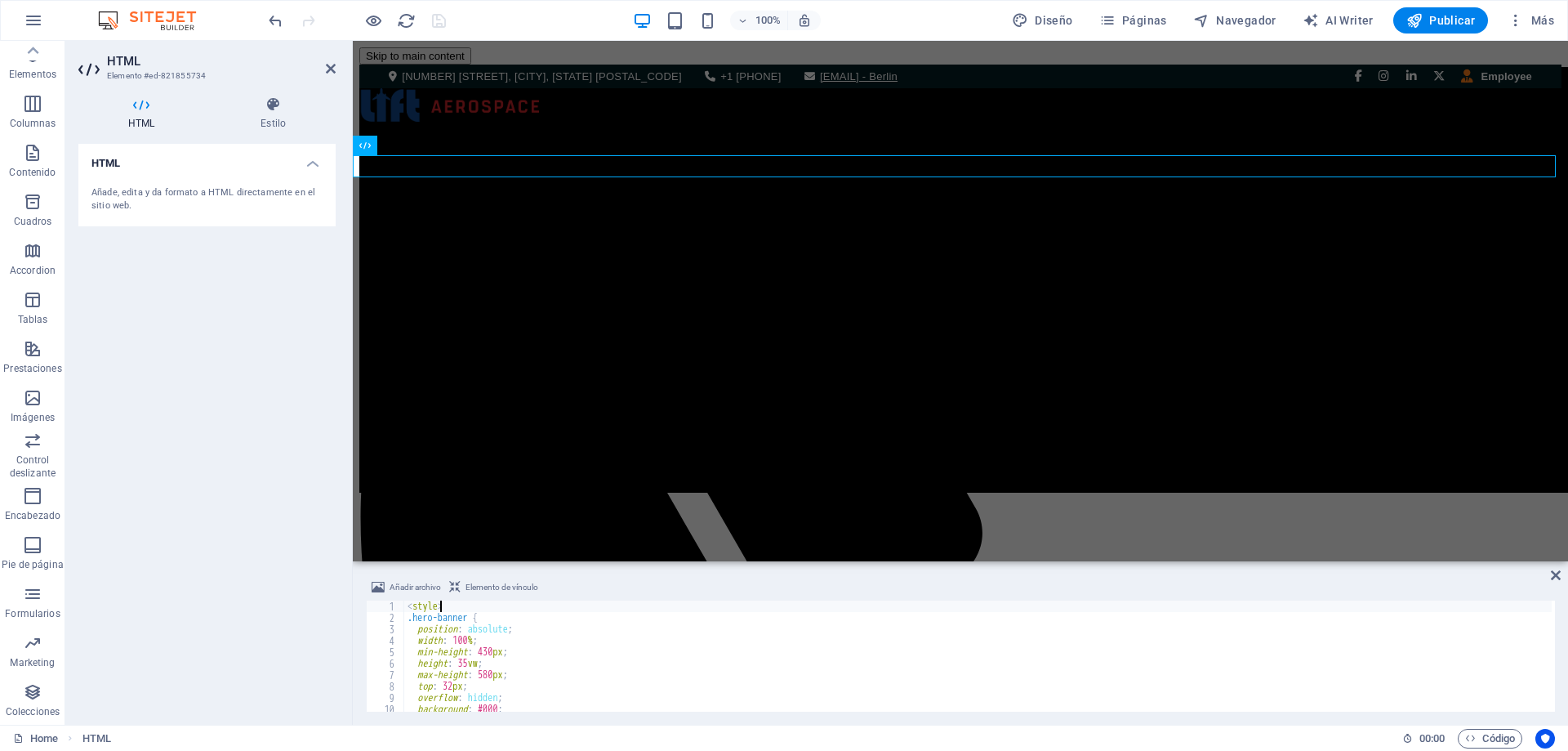 click on "< style > .hero-banner   {    position :   absolute ;    width :   100 % ;    min-height :   430 px ;    height :   35 vw ;    max-height :   580 px ;    top :   32 px ;    overflow :   hidden ;    background :   #000 ;    z-index :   -1 ;</ style >     הההההההההההההההההההההההההההההההההההההההההההההההההההההההההההההההההההההההההההההההההההההההההההההההההההההההההההההההההההההההההההההההההההההההההההההההההההההההההההההההההההההההההההההההההההההההההההההההההההההההההההההההההההההההההההההההההההההההההההההההההההההההההההההההה" at bounding box center (978, 668) 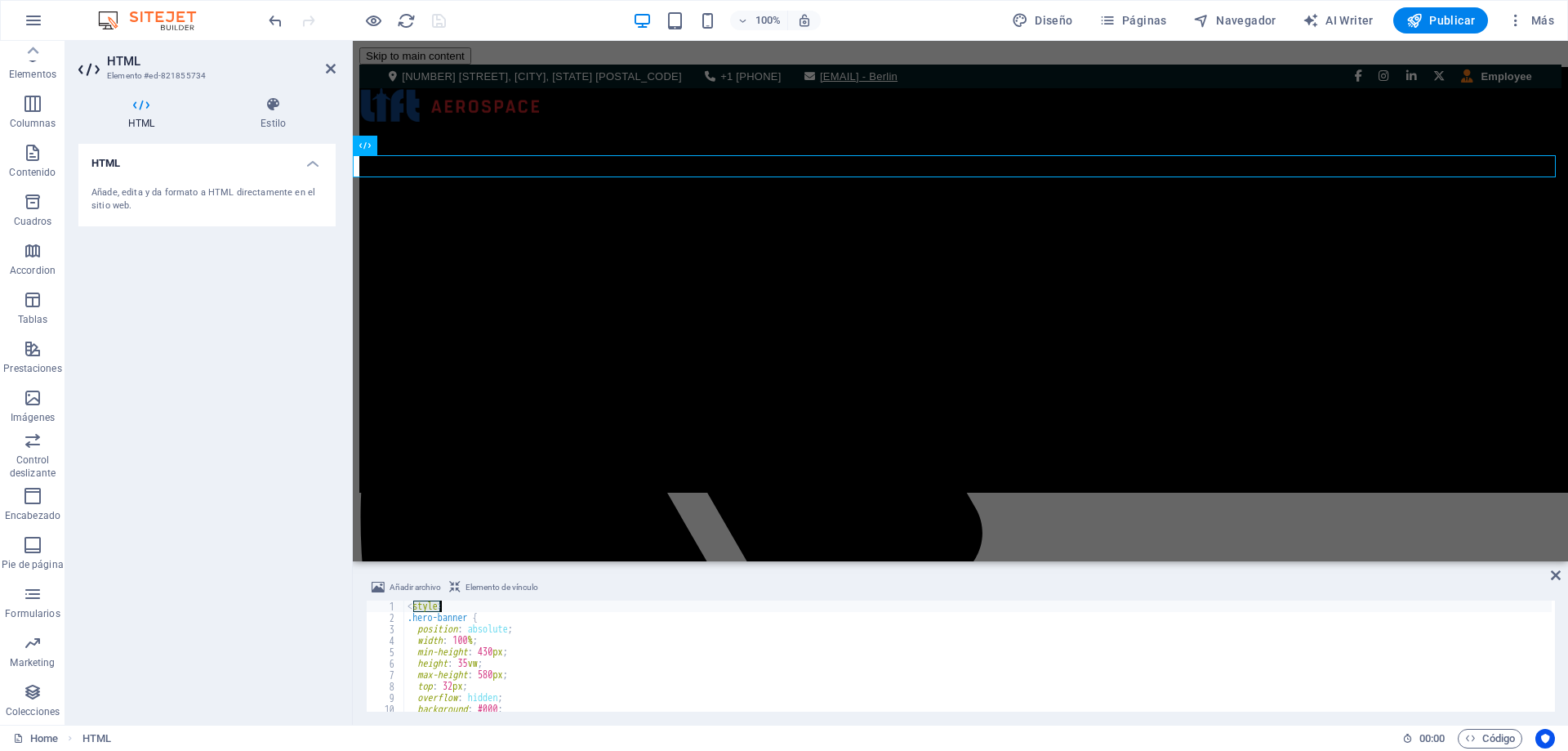 click on "< style > .hero-banner   {    position :   absolute ;    width :   100 % ;    min-height :   430 px ;    height :   35 vw ;    max-height :   580 px ;    top :   32 px ;    overflow :   hidden ;    background :   #000 ;    z-index :   -1 ;</ style >     הההההההההההההההההההההההההההההההההההההההההההההההההההההההההההההההההההההההההההההההההההההההההההההההההההההההההההההההההההההההההההההההההההההההההההההההההההההההההההההההההההההההההההההההההההההההההההההההההההההההההההההההההההההההההההההההההההההההההההההההההההההההההההההההה" at bounding box center [978, 668] 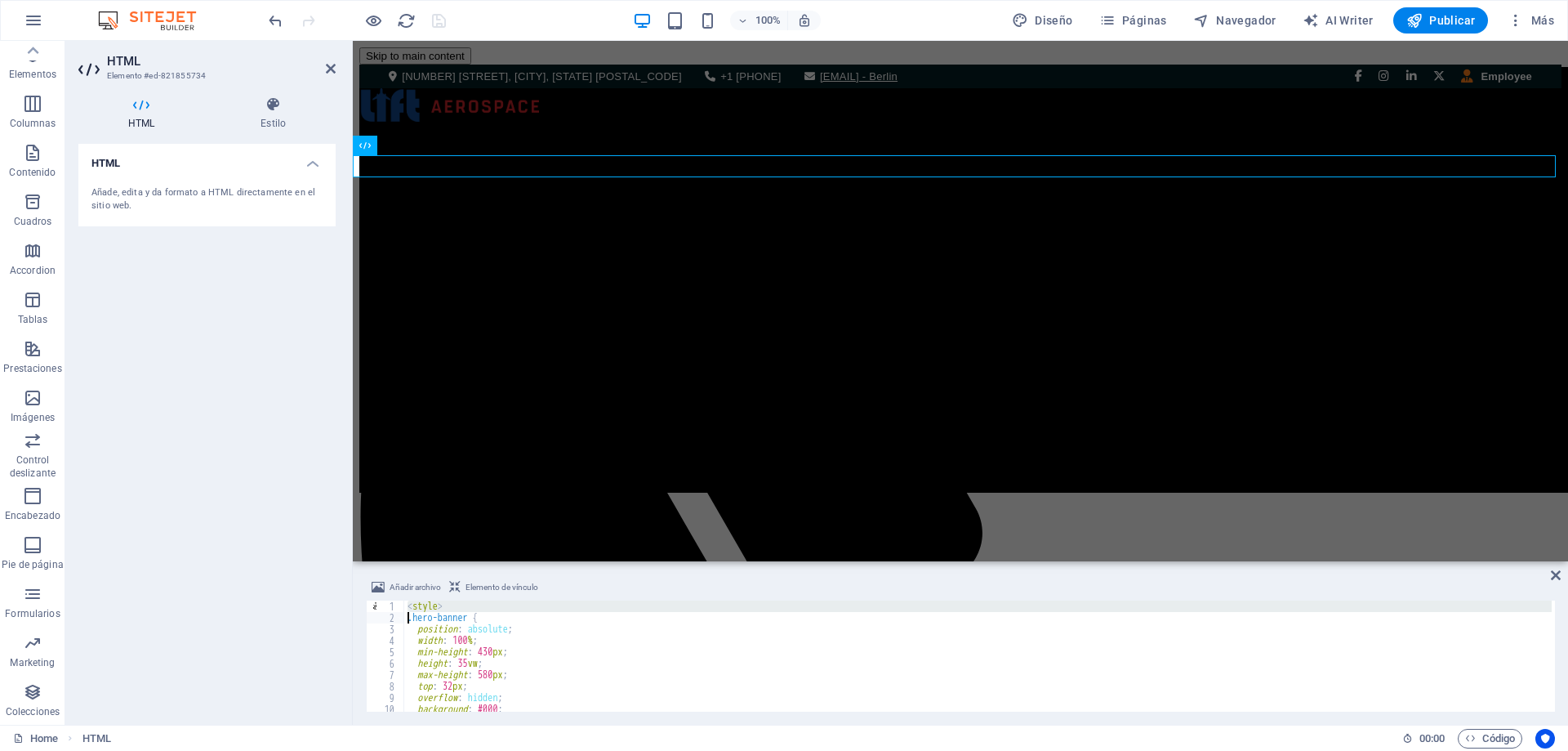 click on "< style > .hero-banner   {    position :   absolute ;    width :   100 % ;    min-height :   430 px ;    height :   35 vw ;    max-height :   580 px ;    top :   32 px ;    overflow :   hidden ;    background :   #000 ;    z-index :   -1 ;</ style >     הההההההההההההההההההההההההההההההההההההההההההההההההההההההההההההההההההההההההההההההההההההההההההההההההההההההההההההההההההההההההההההההההההההההההההההההההההההההההההההההההההההההההההההההההההההההההההההההההההההההההההההההההההההההההההההההההההההההההההההההההההההההההההההההה" at bounding box center [978, 668] 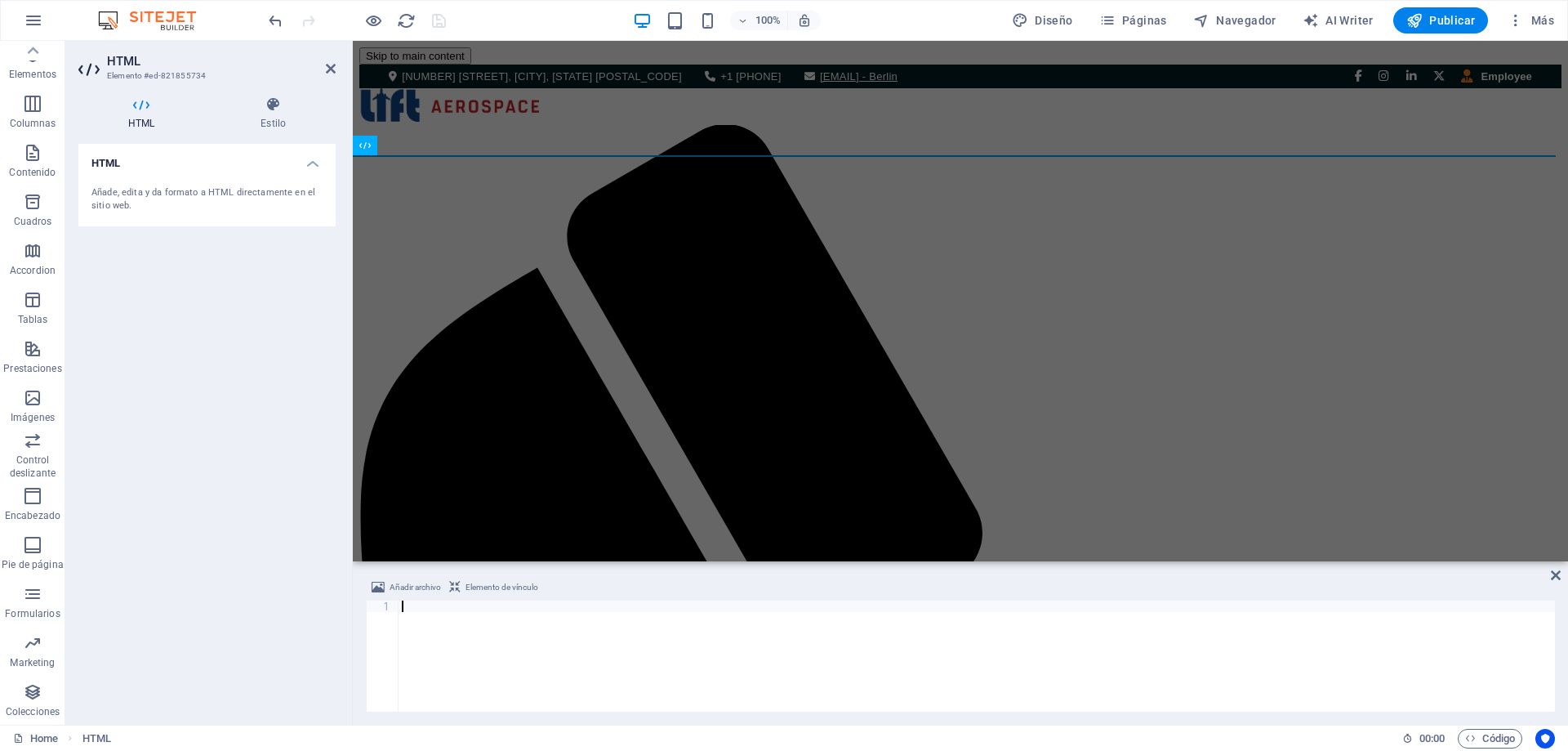 scroll, scrollTop: 907, scrollLeft: 0, axis: vertical 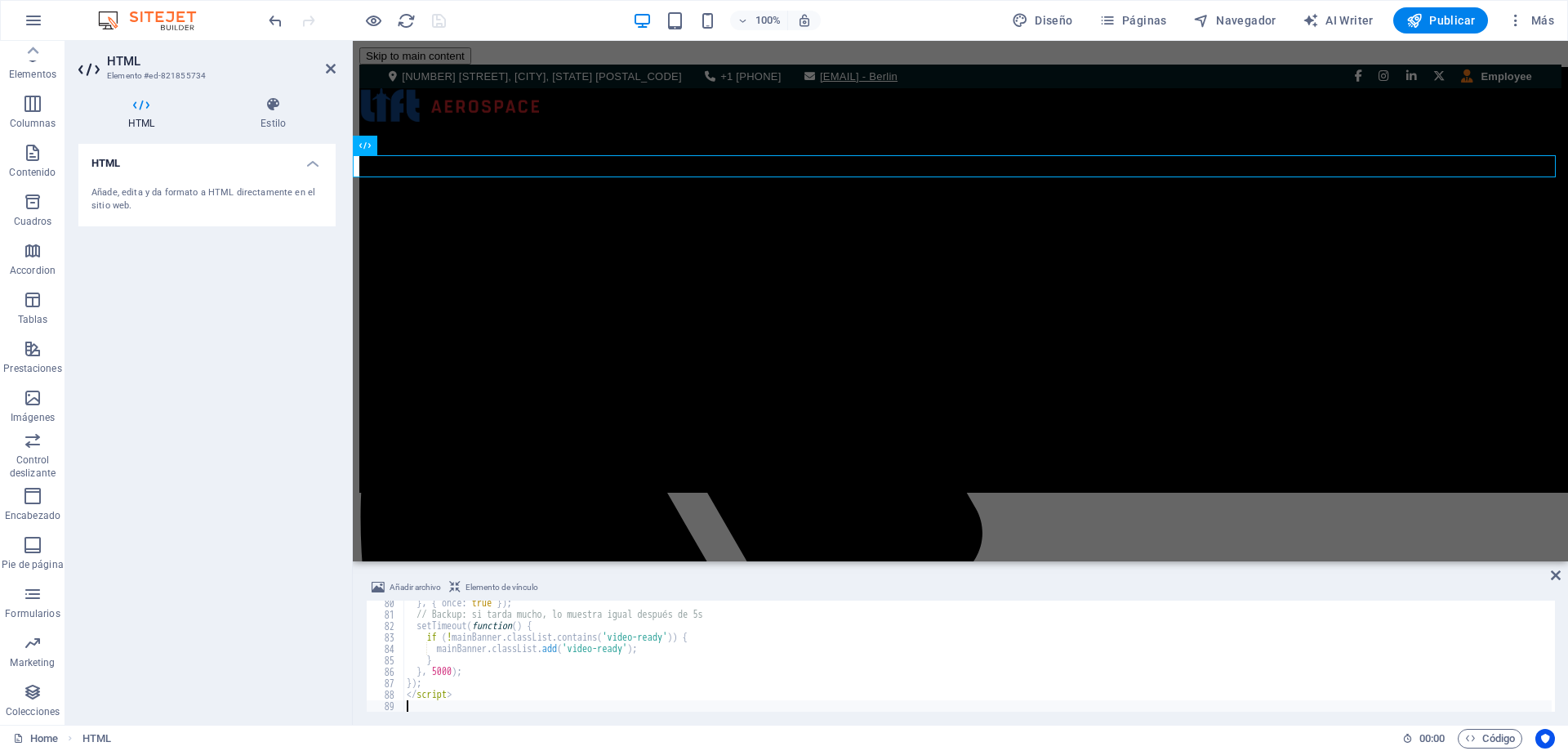 type on "</script>" 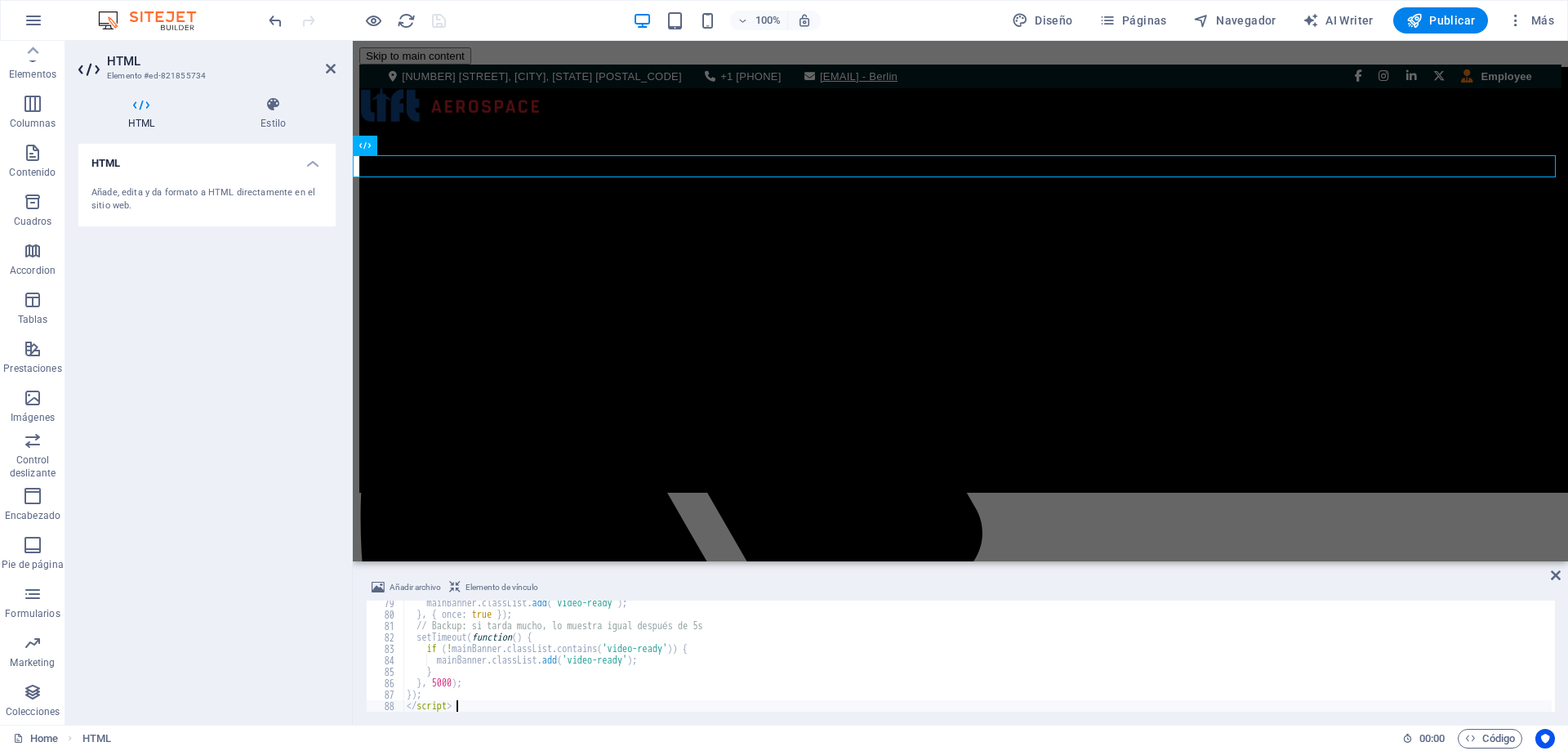 scroll, scrollTop: 896, scrollLeft: 0, axis: vertical 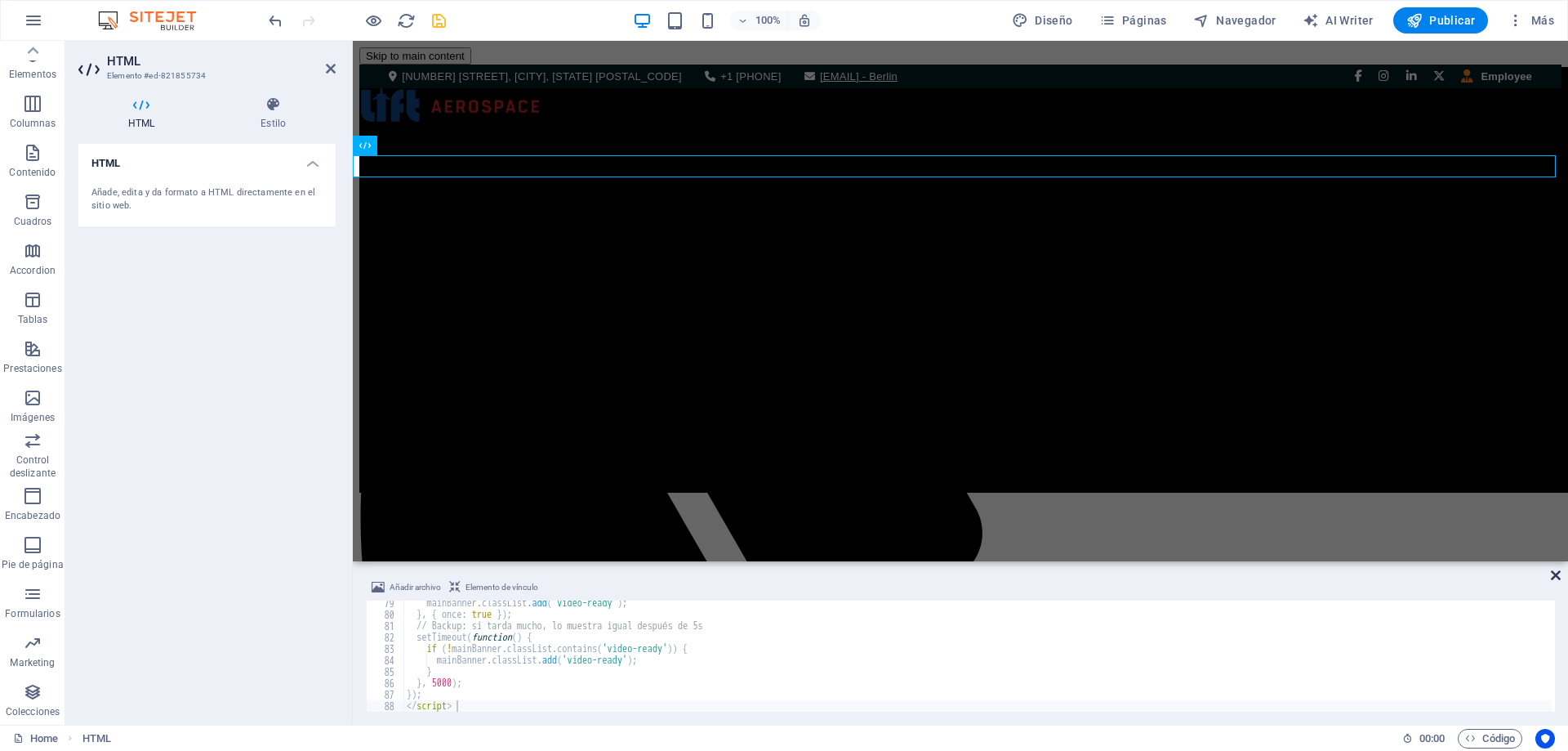 click at bounding box center (1556, 575) 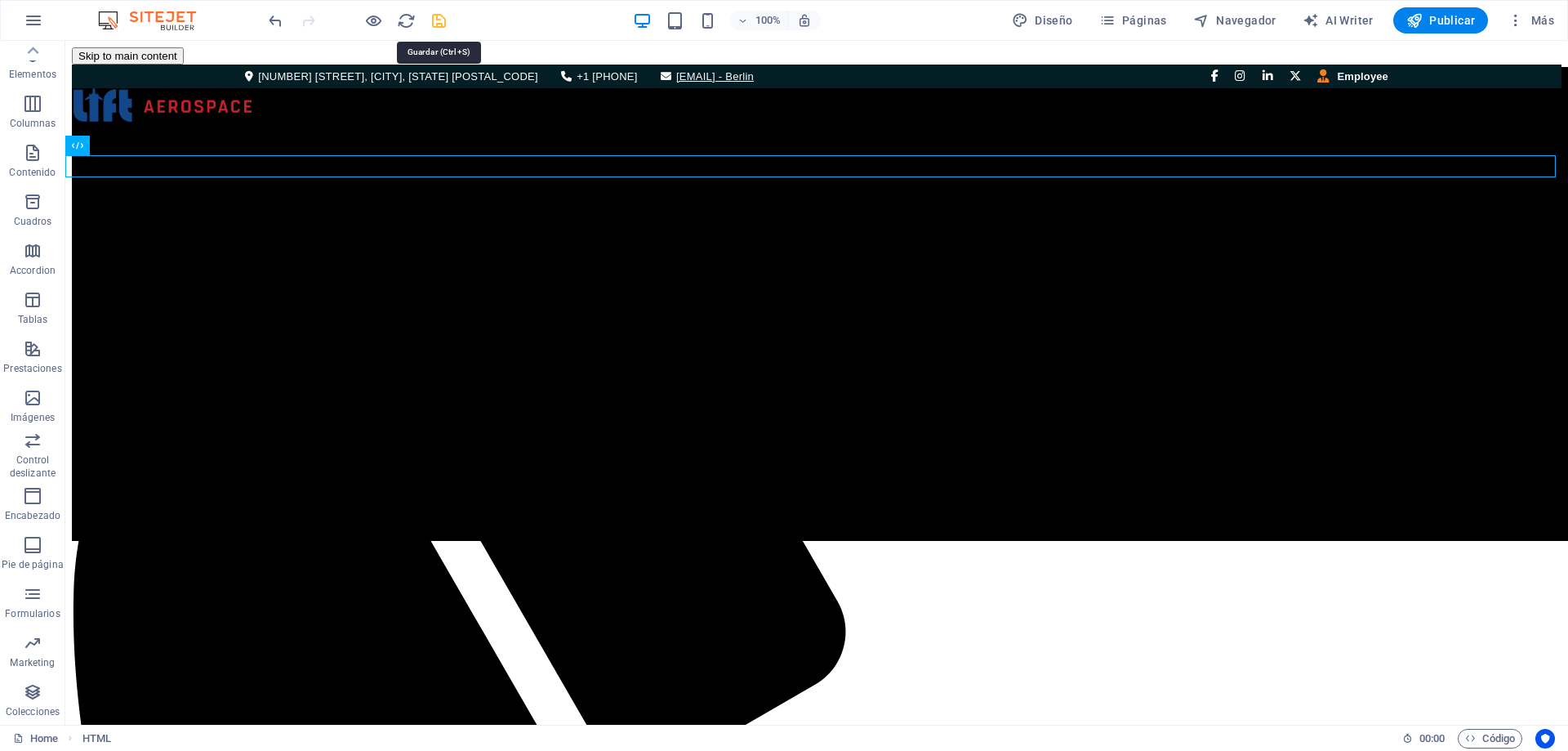 click at bounding box center [439, 20] 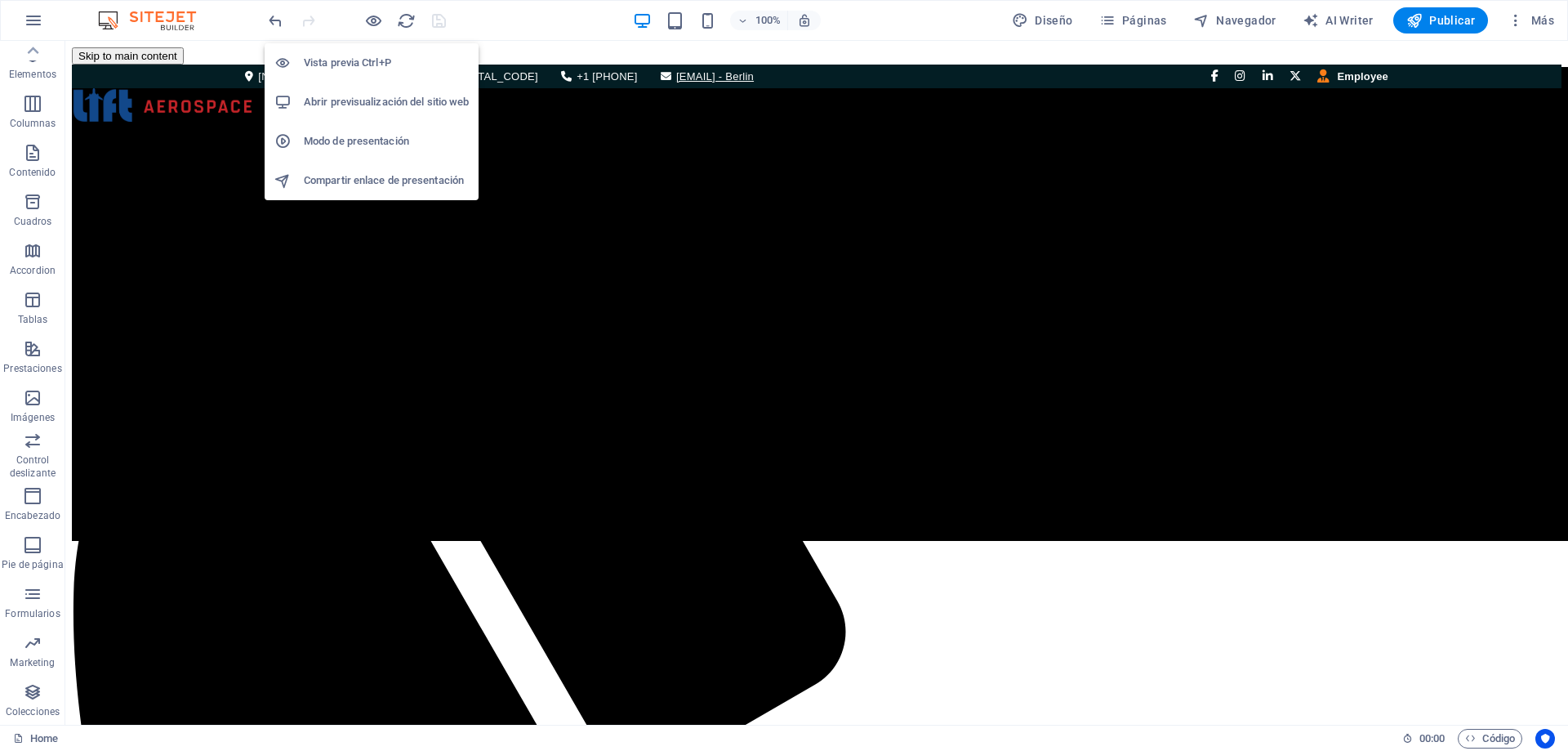 click on "Abrir previsualización del sitio web" at bounding box center [386, 102] 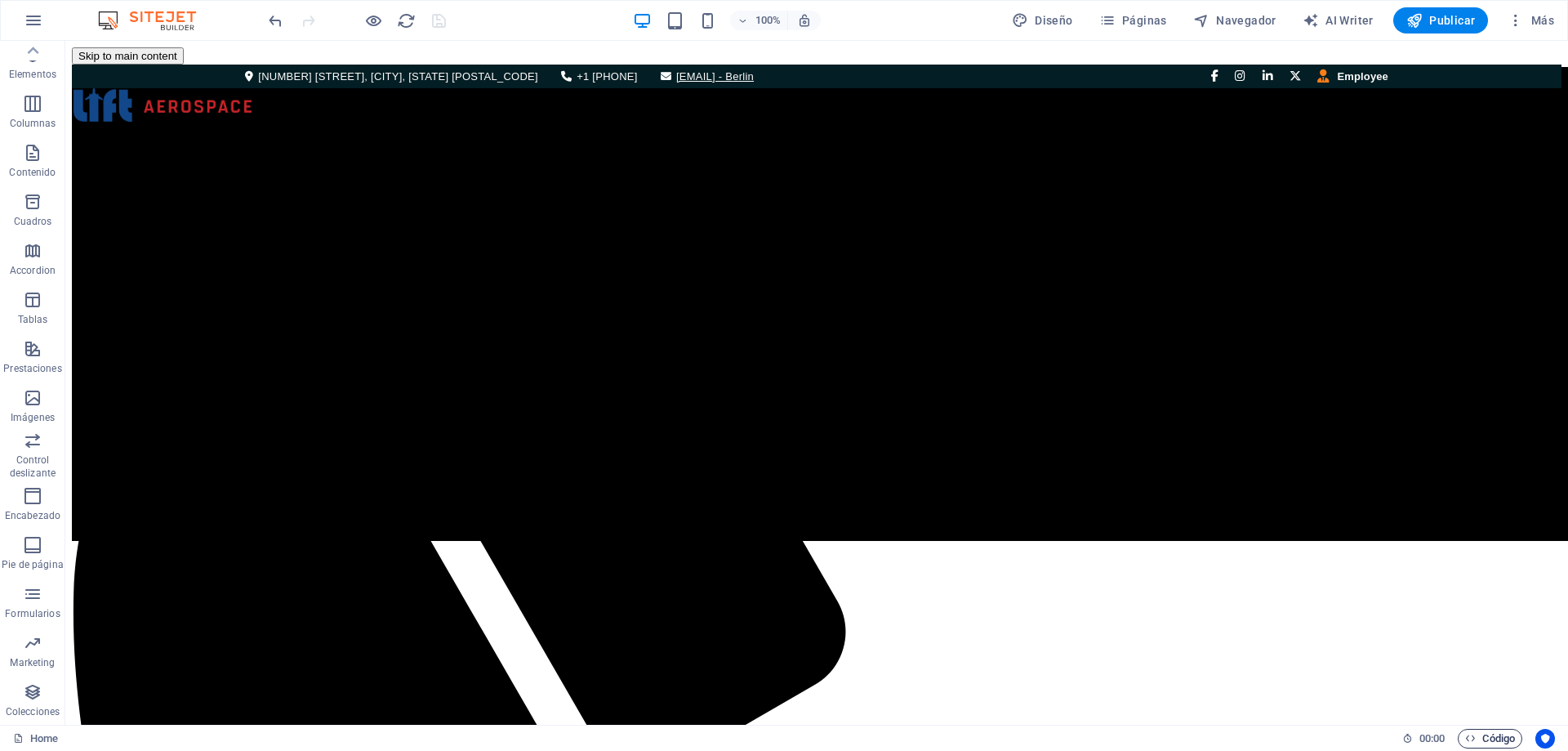 click on "Código" at bounding box center [1490, 739] 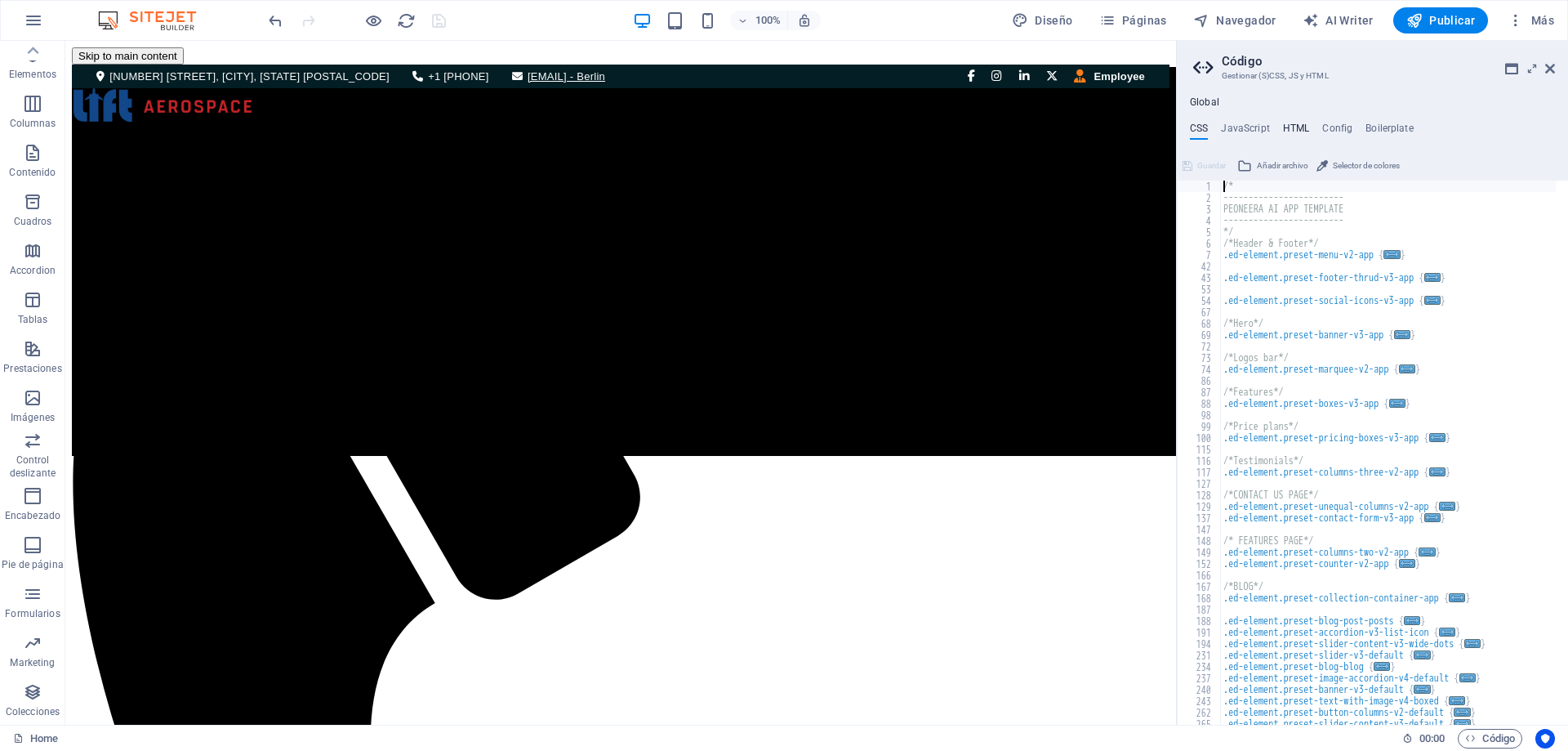 click on "HTML" at bounding box center (1296, 132) 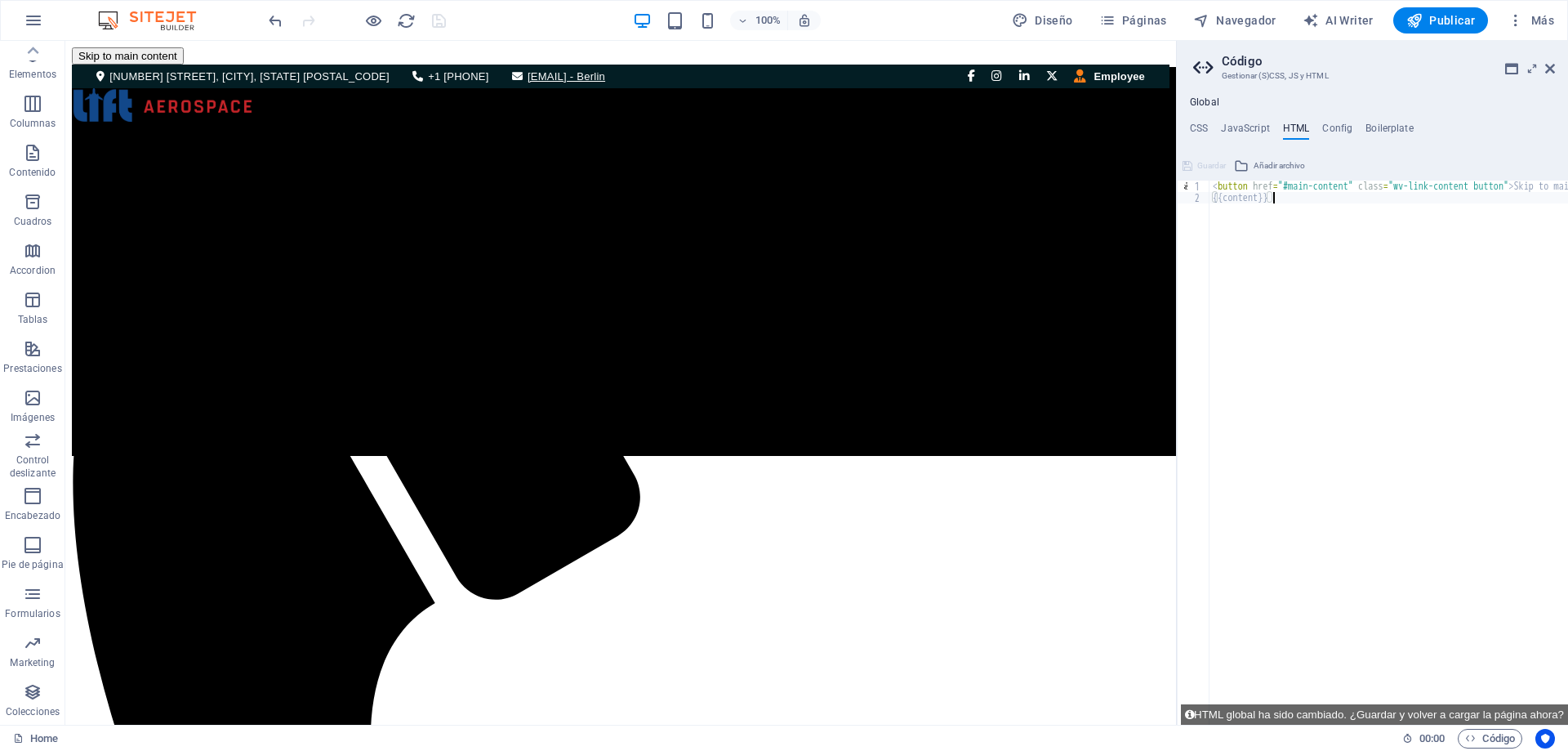 click on "< button   href = "#main-content"   class = "wv-link-content button" > Skip to main content </ button > {{content}}" at bounding box center (1458, 458) 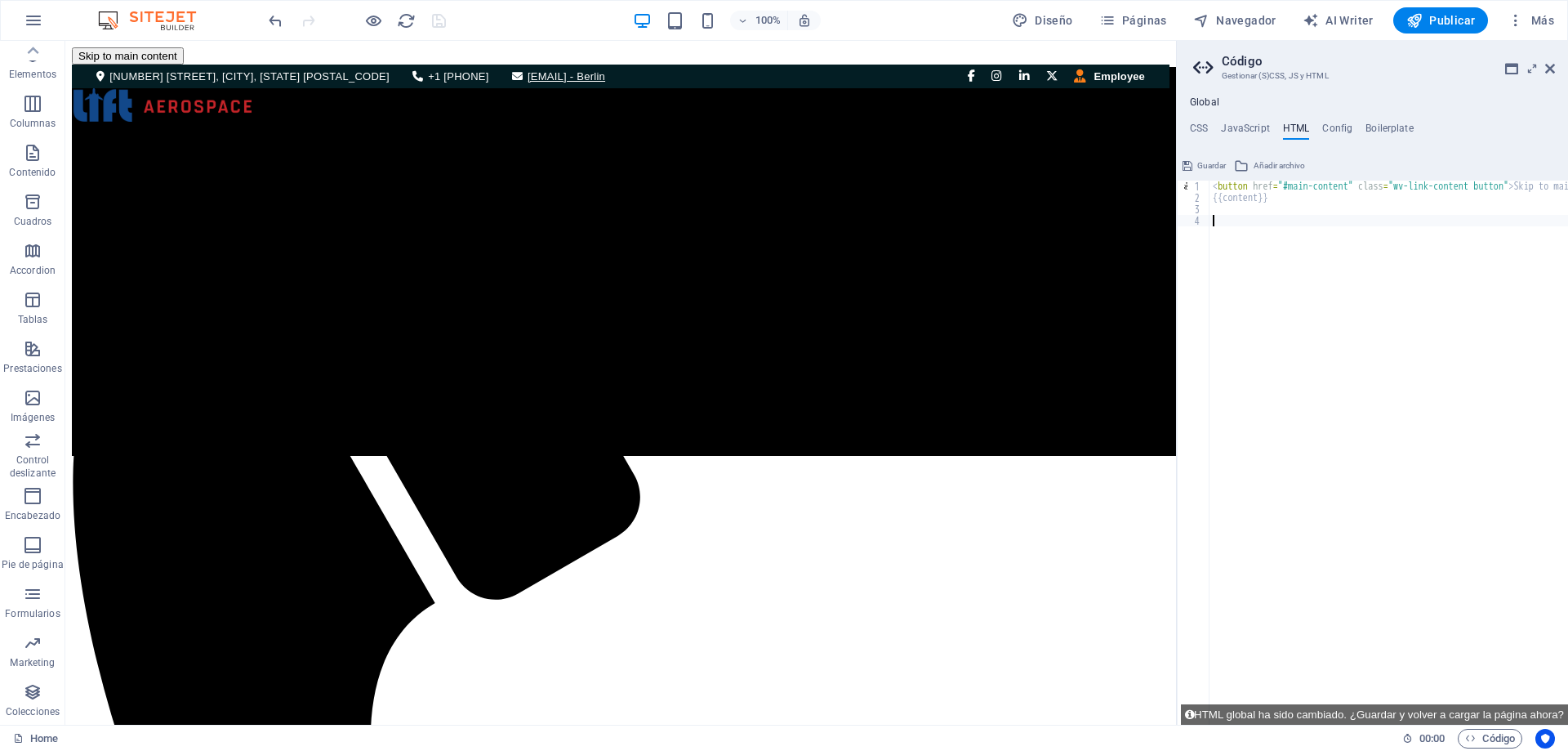 paste on "[SCRIPT_TAG]" 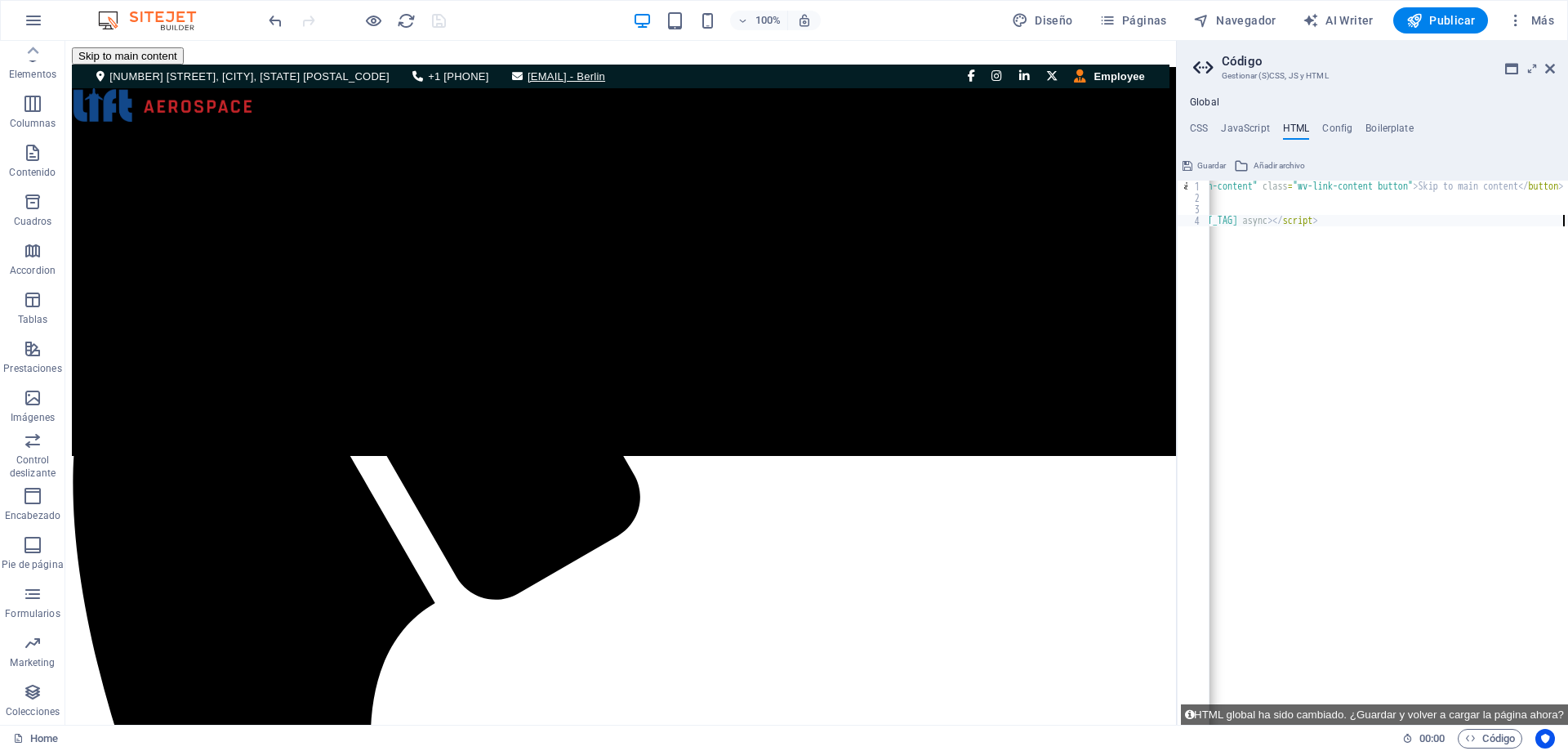 scroll, scrollTop: 0, scrollLeft: 96, axis: horizontal 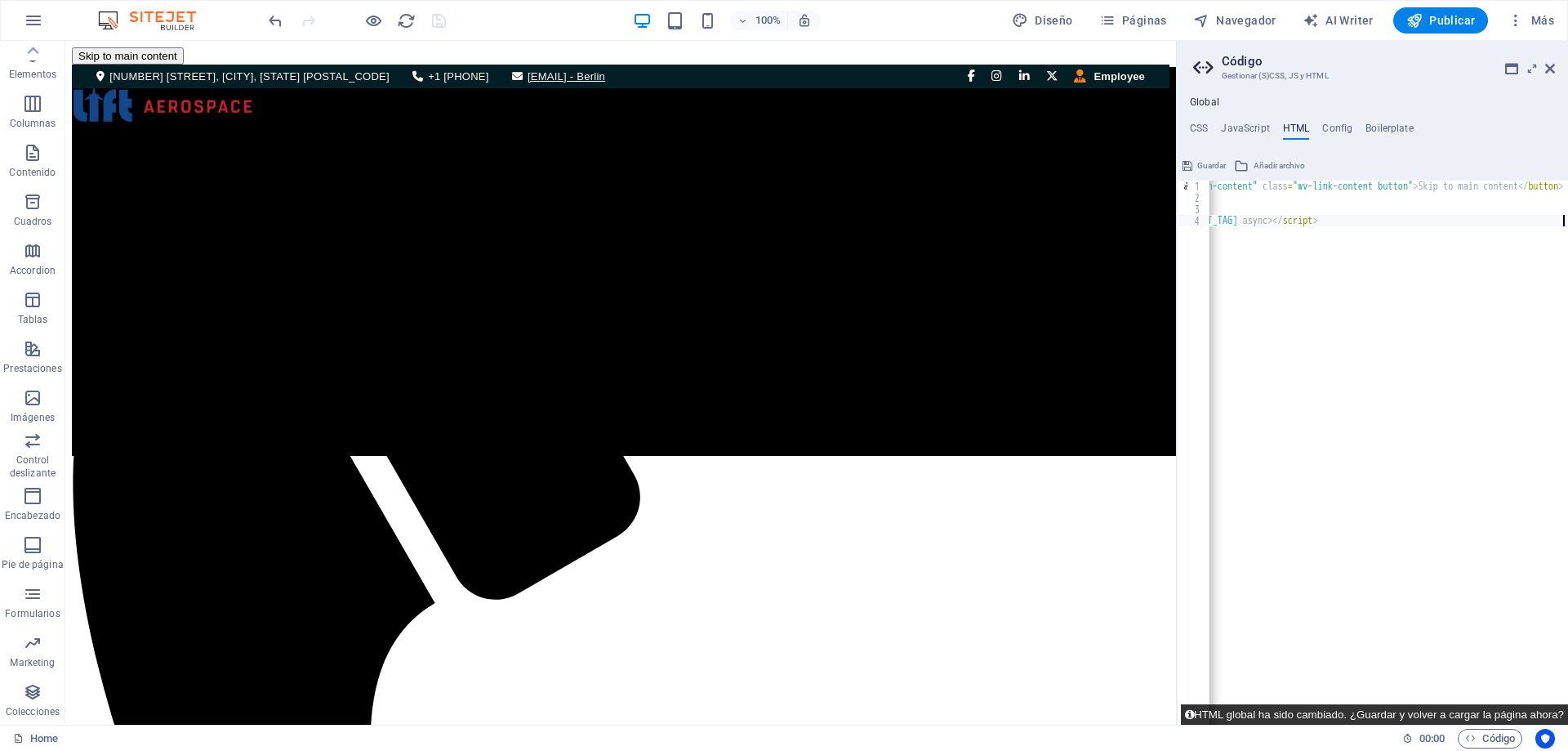 type on "[SCRIPT_TAG]" 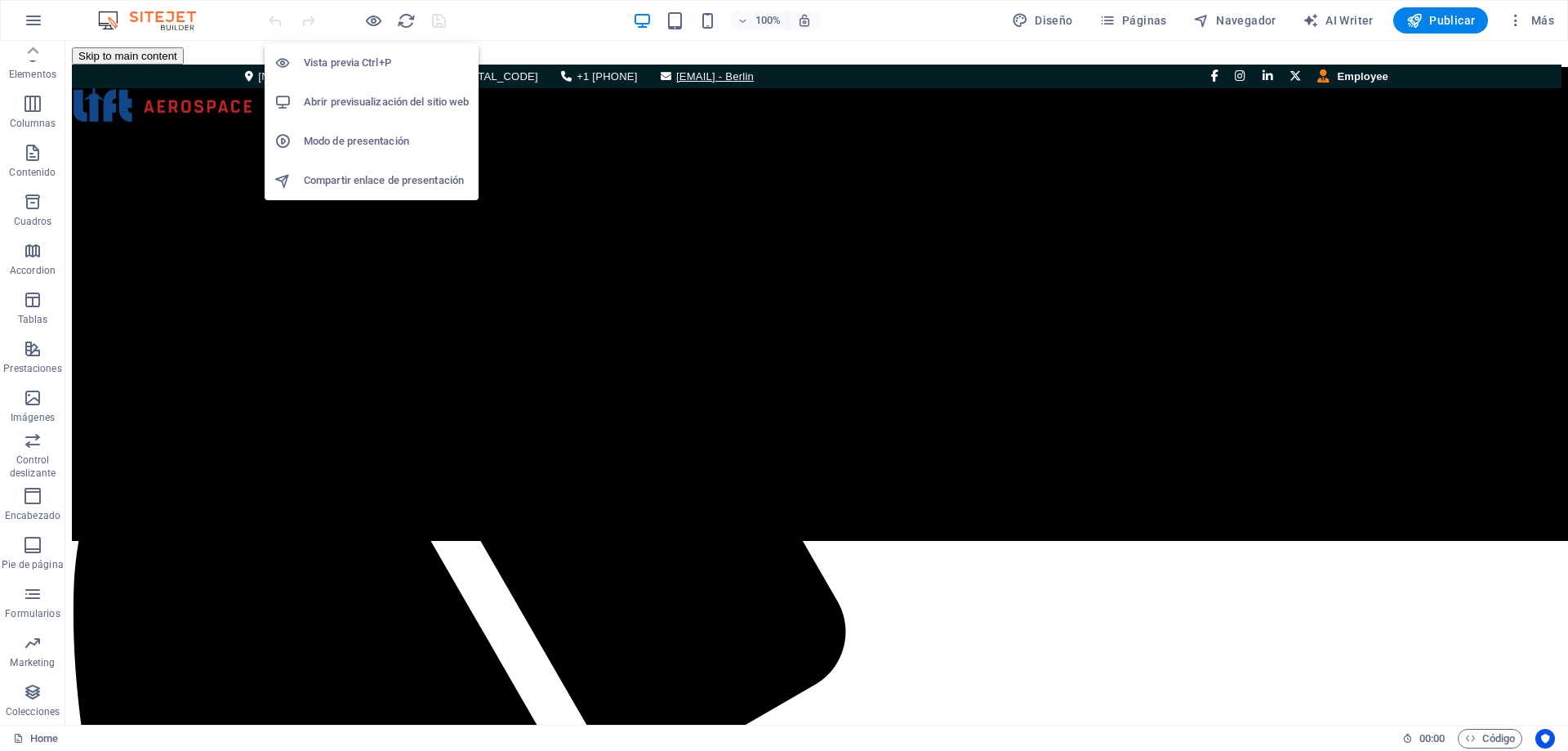 click on "Abrir previsualización del sitio web" at bounding box center (386, 102) 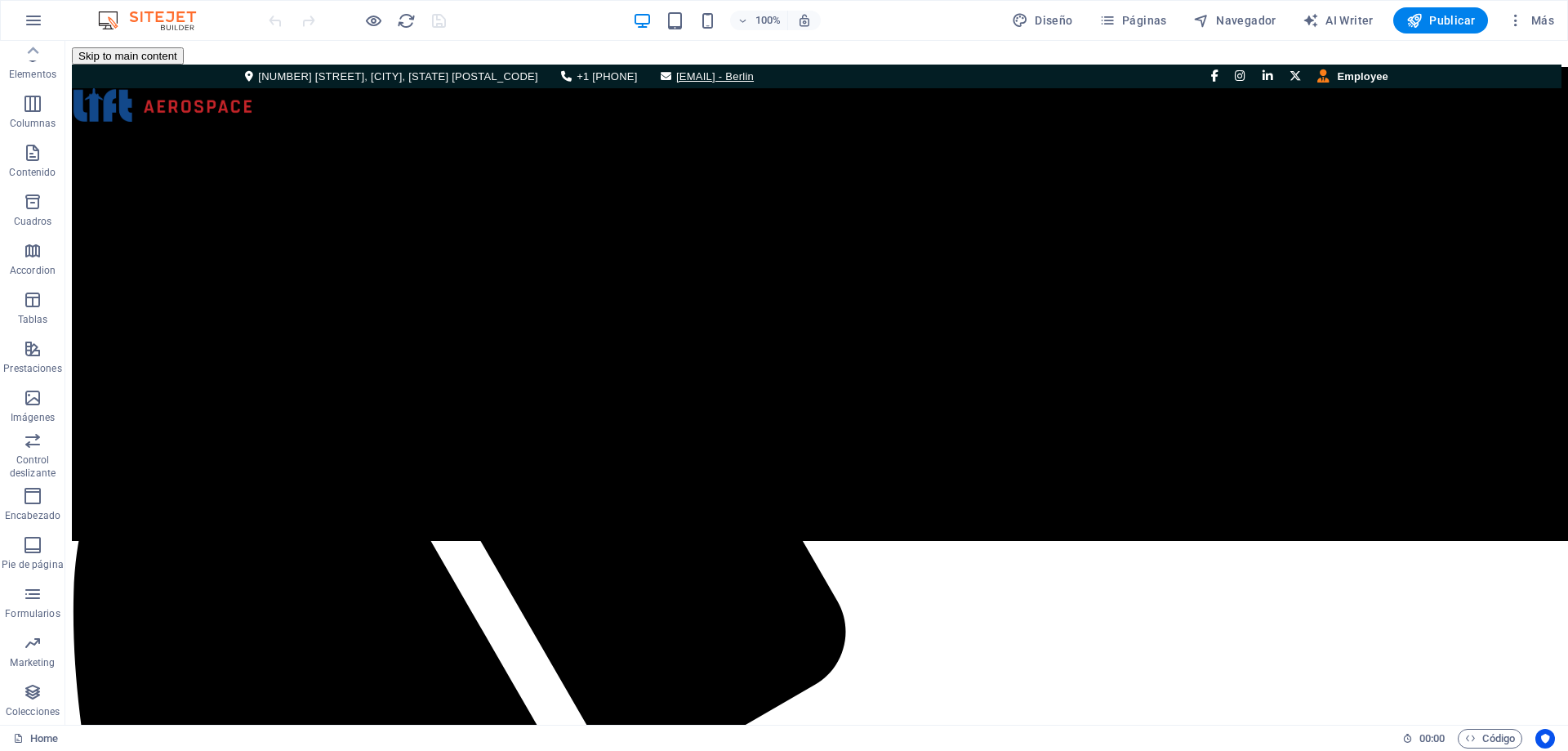 click at bounding box center (357, 20) 